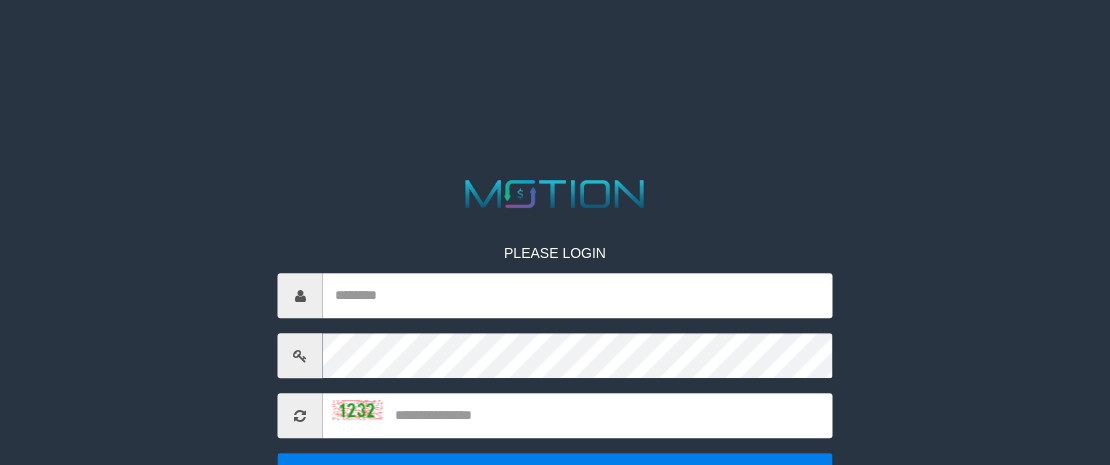 scroll, scrollTop: 60, scrollLeft: 0, axis: vertical 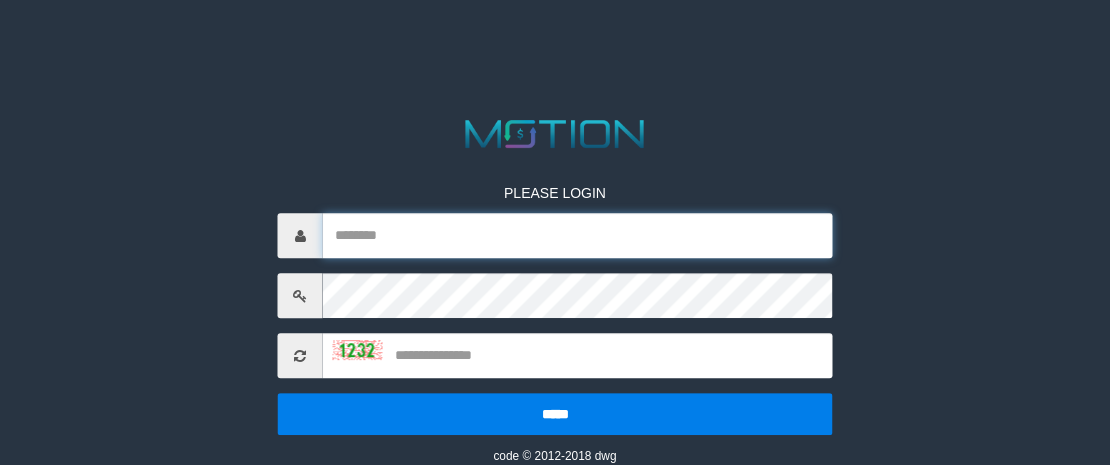 click at bounding box center [578, 235] 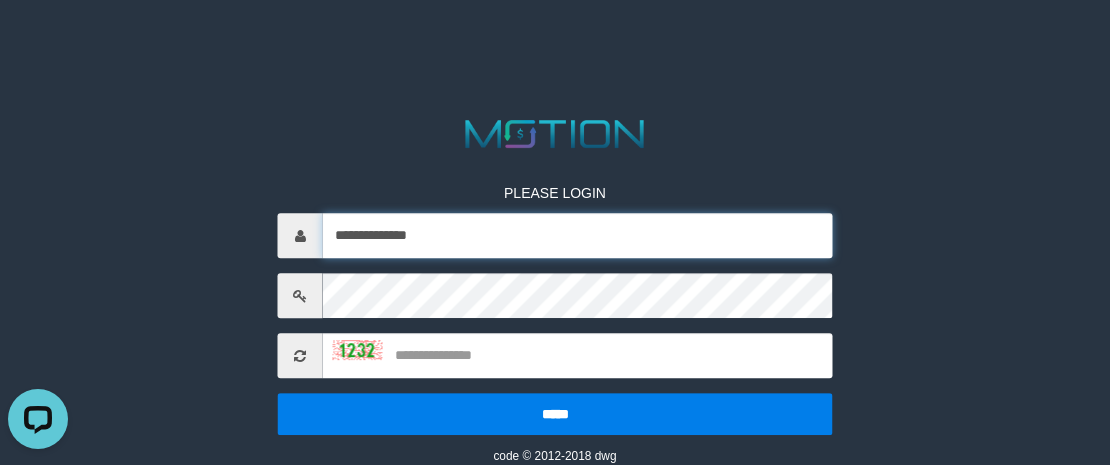 scroll, scrollTop: 0, scrollLeft: 0, axis: both 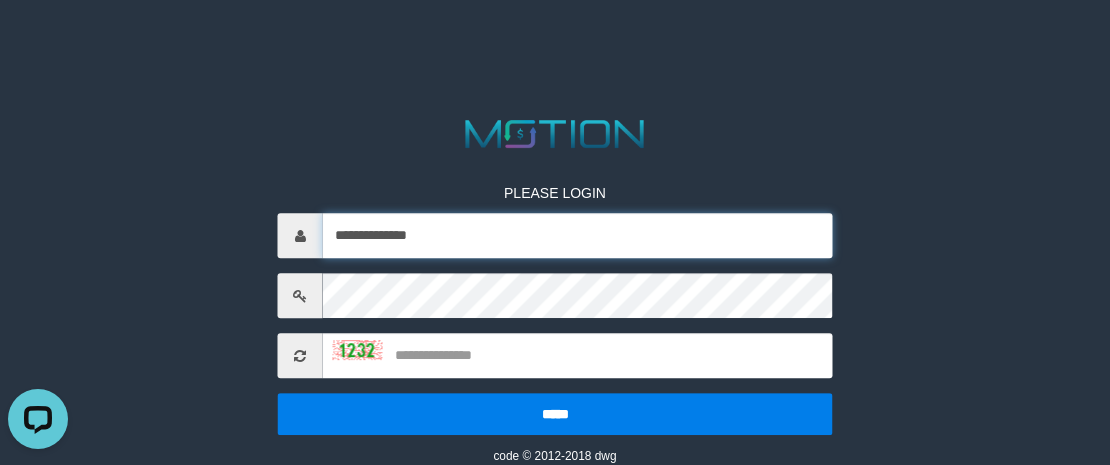 type on "**********" 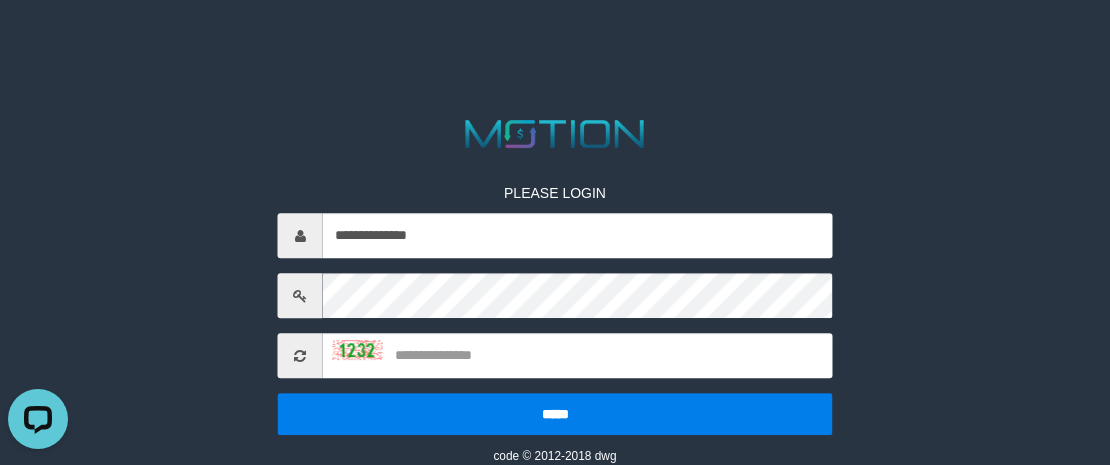 click on "**********" at bounding box center (555, 309) 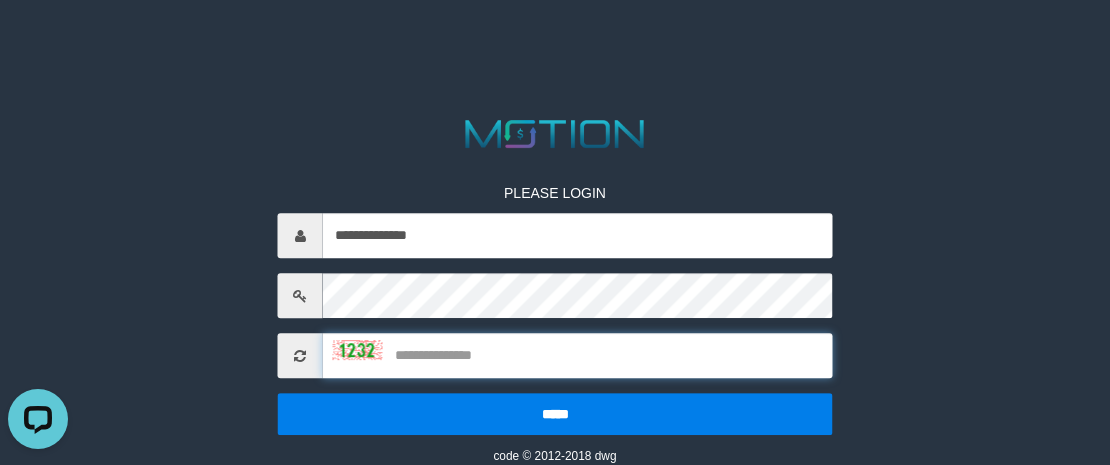 click at bounding box center [578, 355] 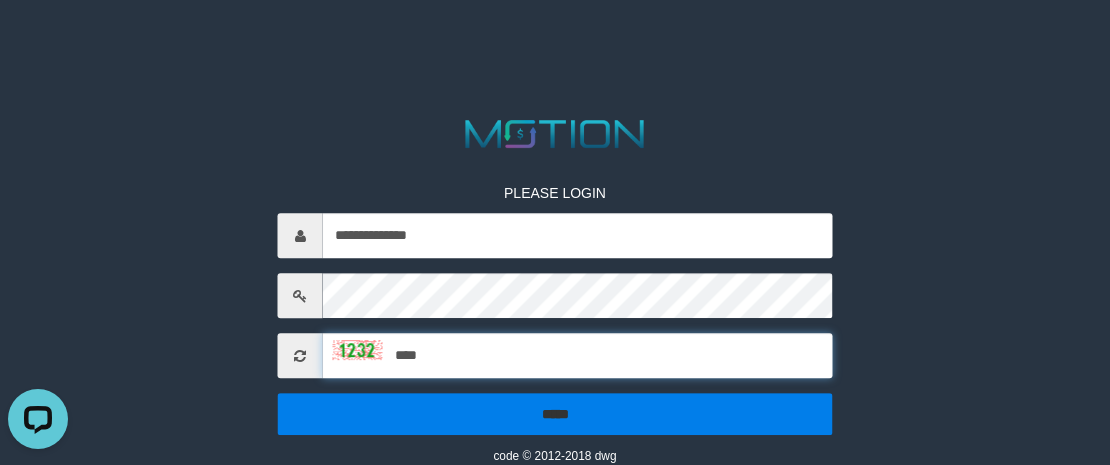type on "****" 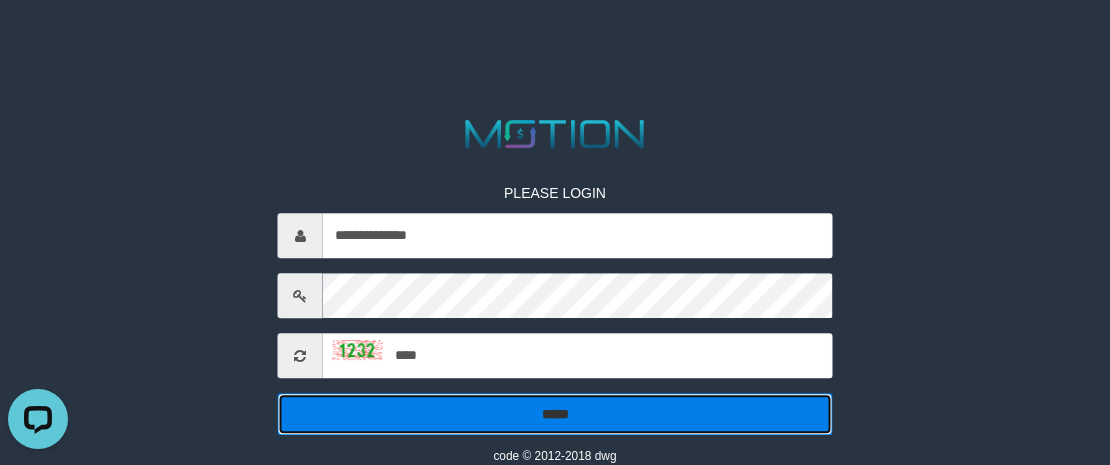 click on "*****" at bounding box center (555, 414) 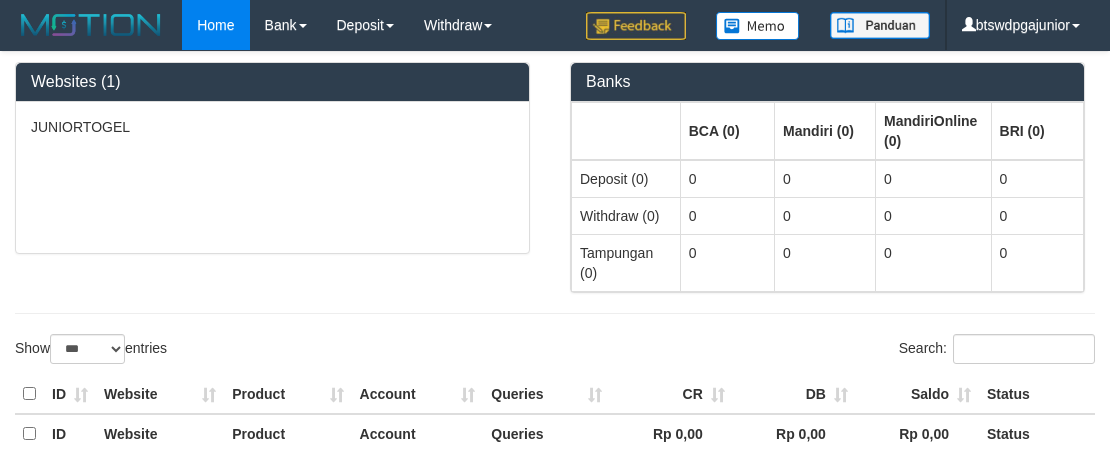 select on "***" 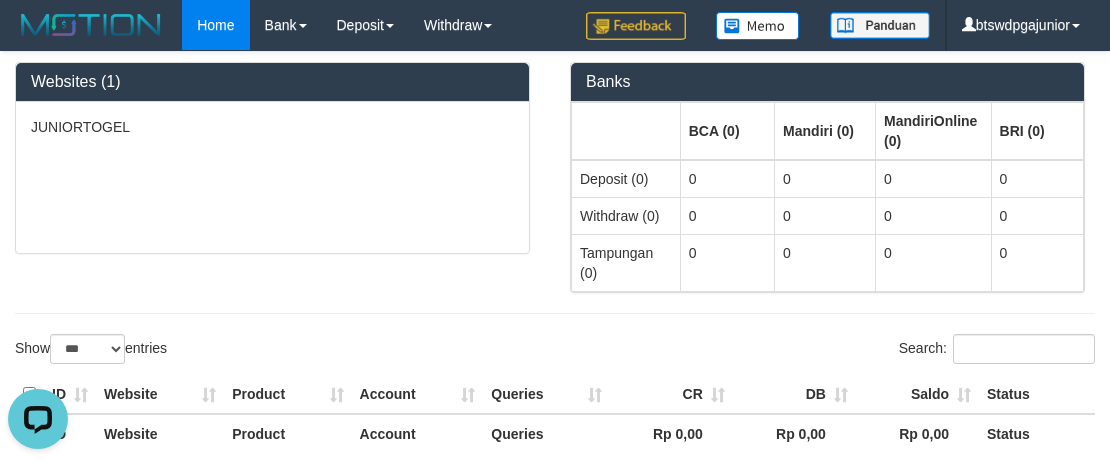 scroll, scrollTop: 0, scrollLeft: 0, axis: both 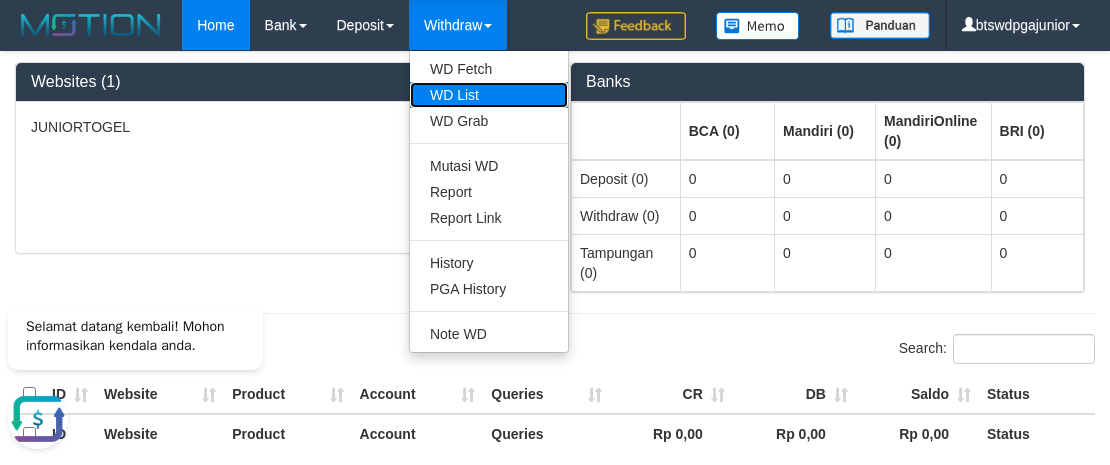 click on "WD List" at bounding box center (489, 95) 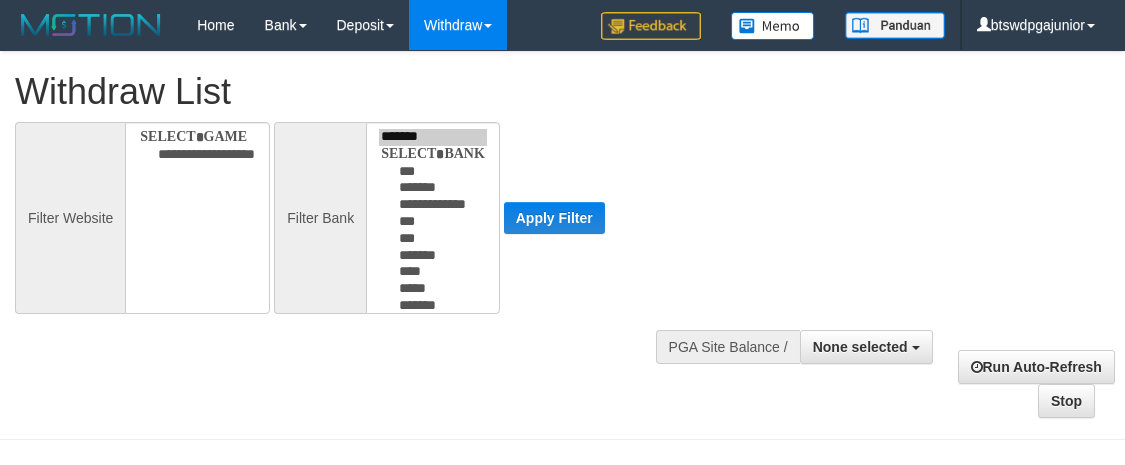 select 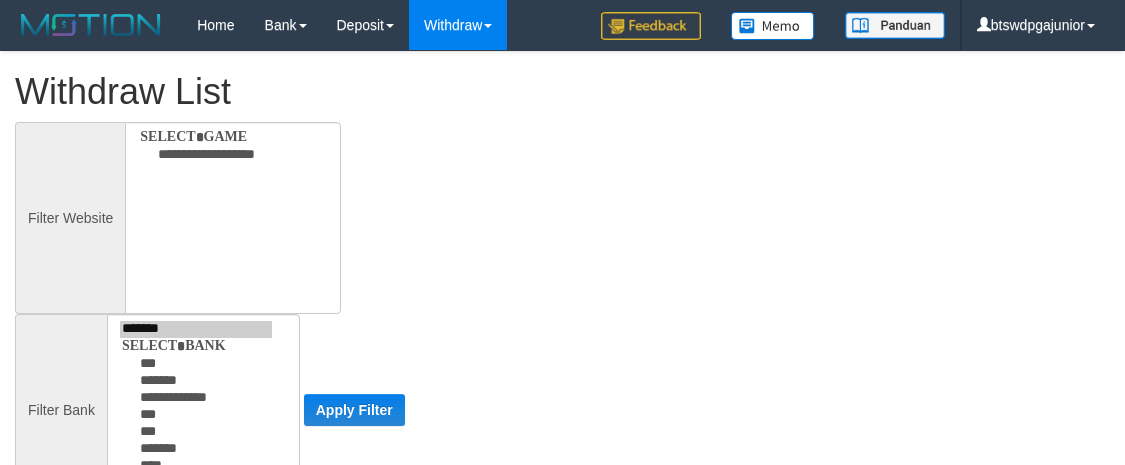 scroll, scrollTop: 0, scrollLeft: 0, axis: both 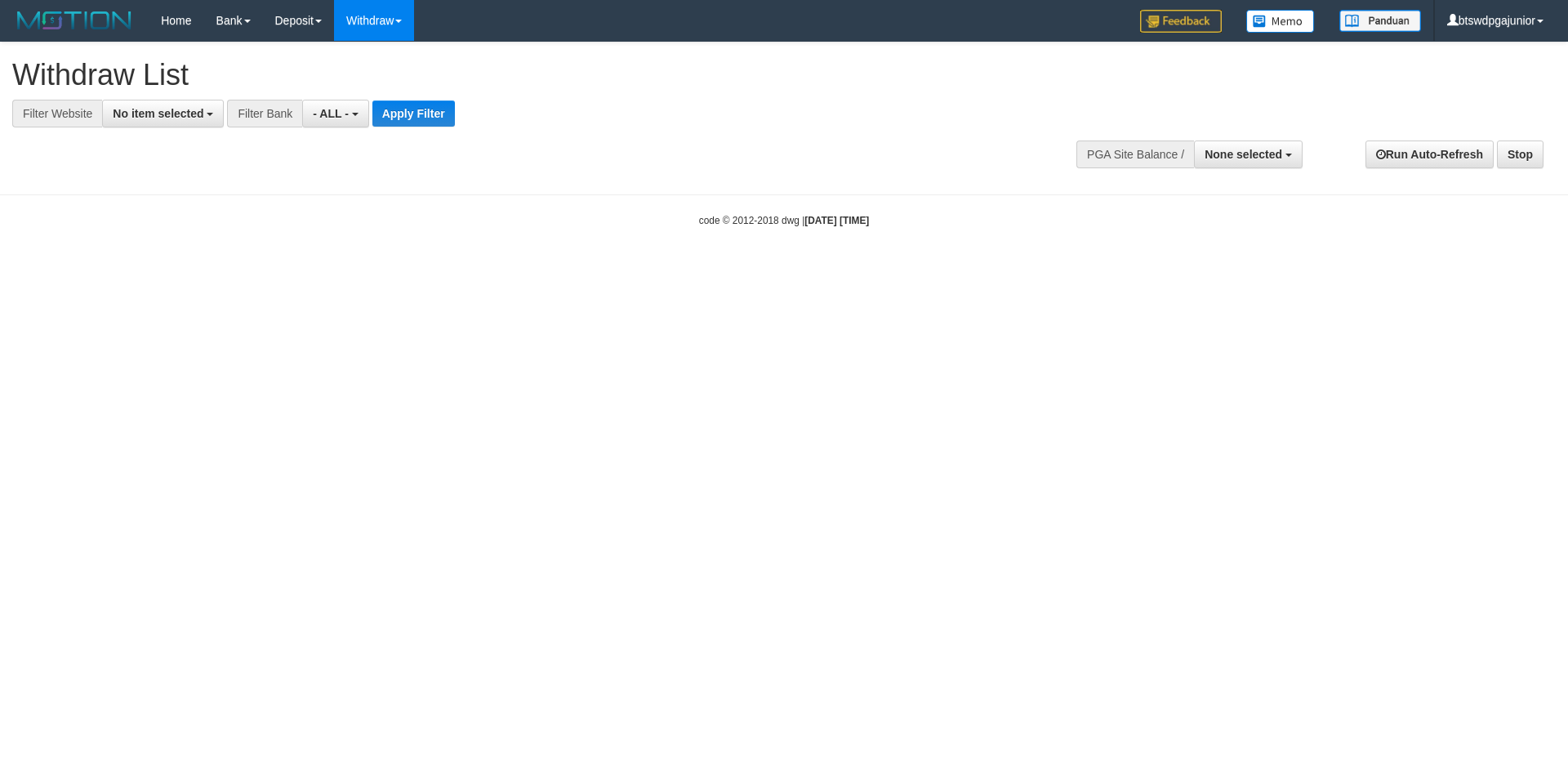 select 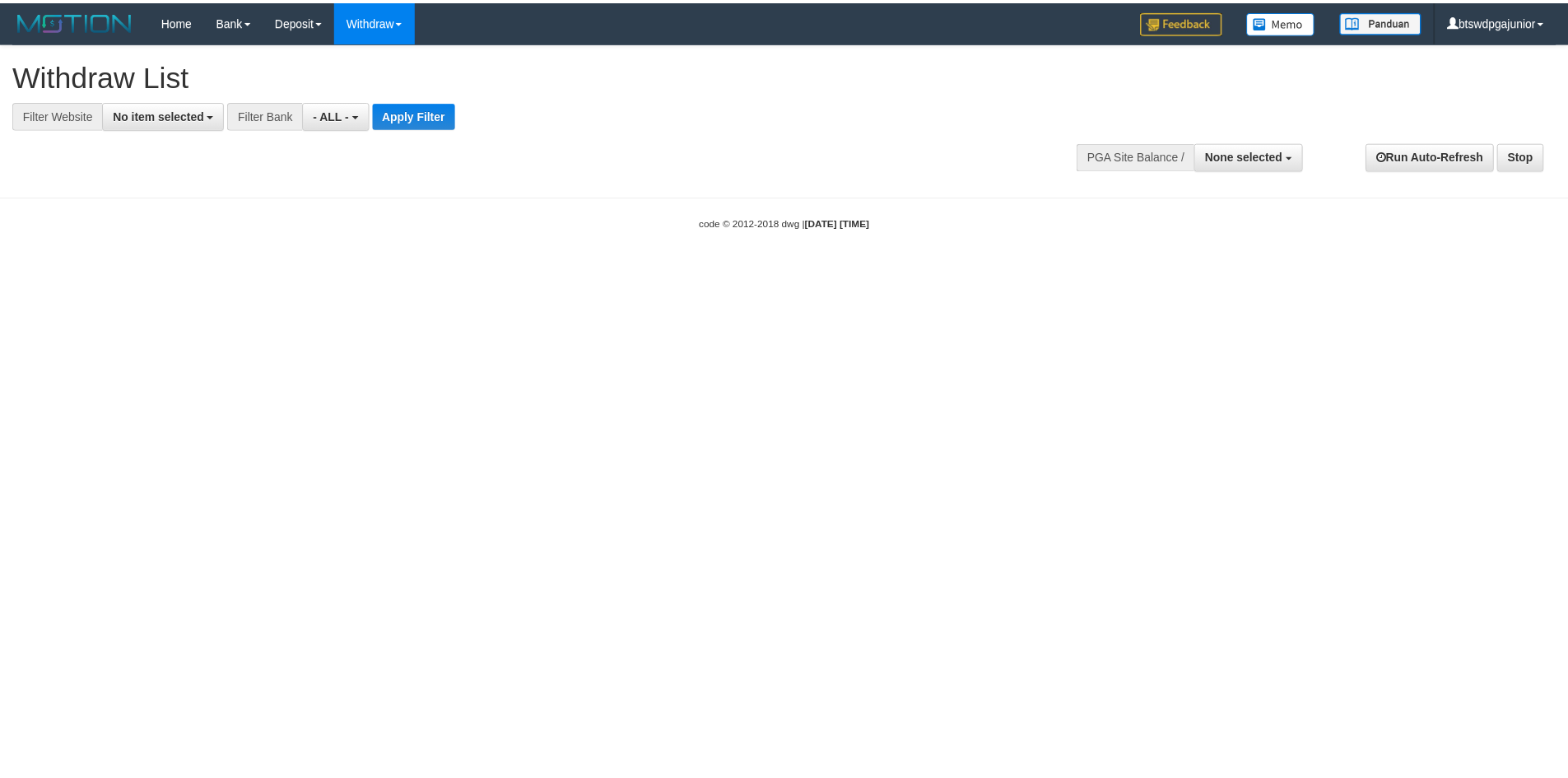scroll, scrollTop: 0, scrollLeft: 0, axis: both 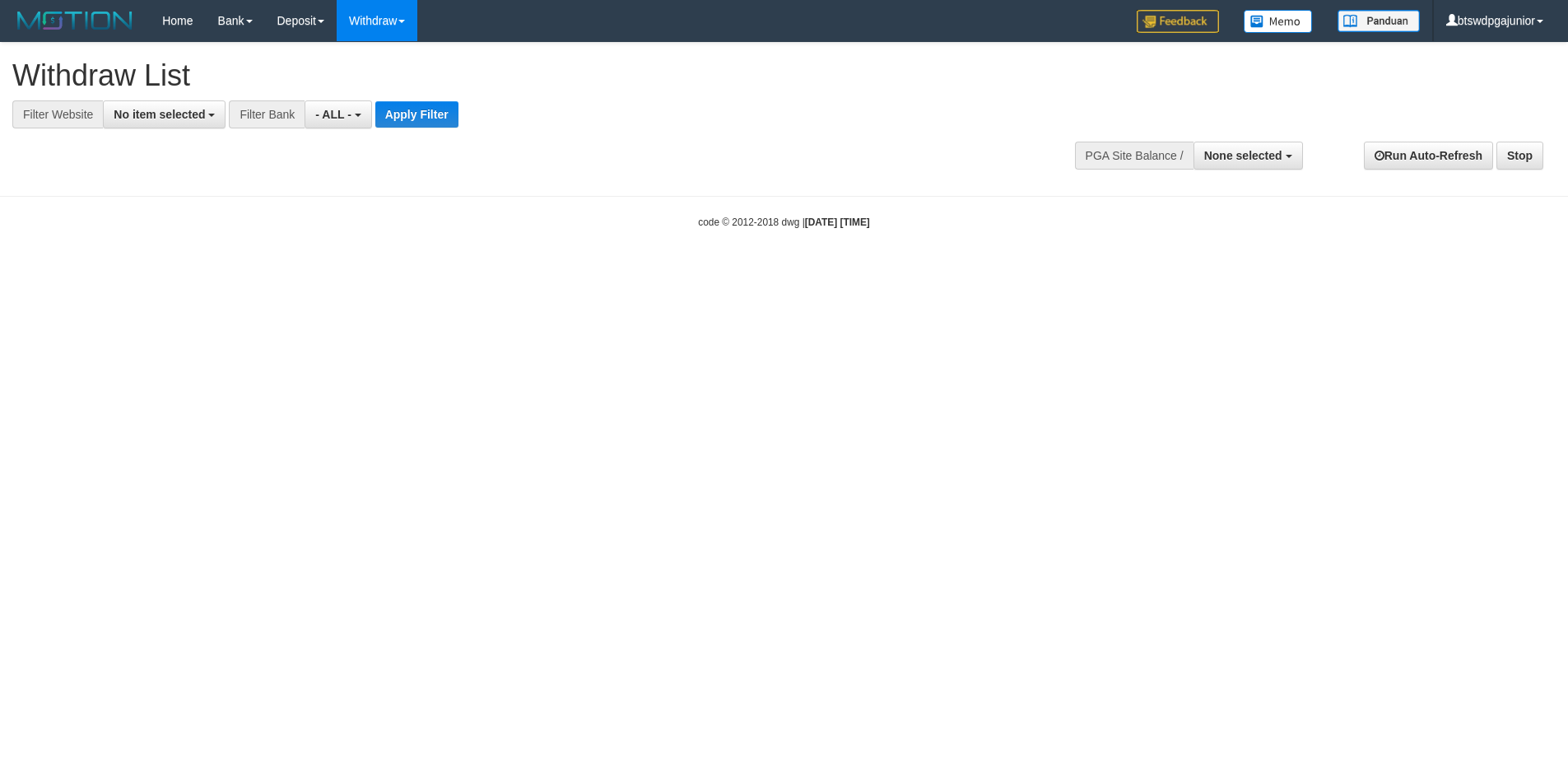 select on "**" 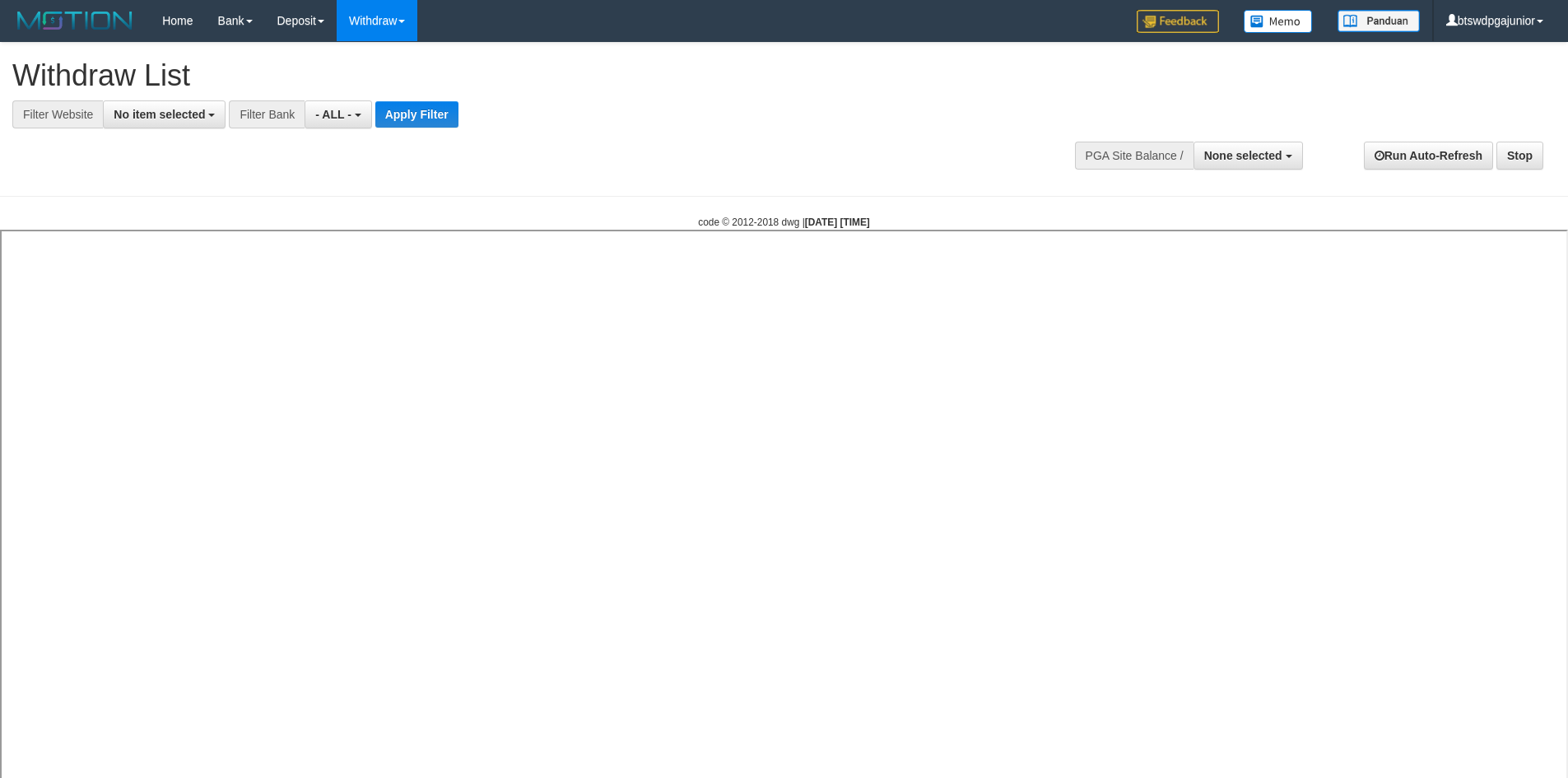 select 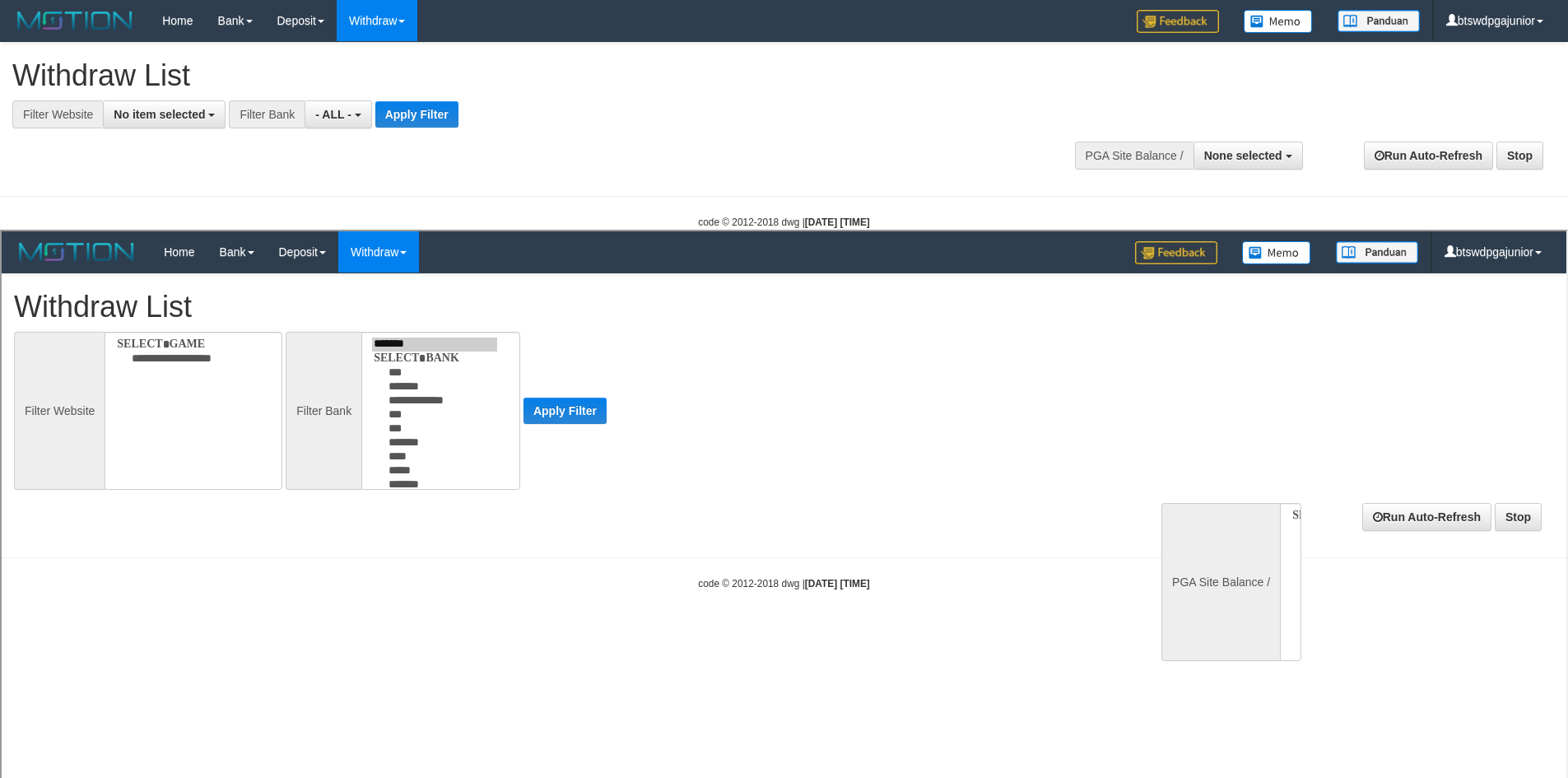 scroll, scrollTop: 0, scrollLeft: 0, axis: both 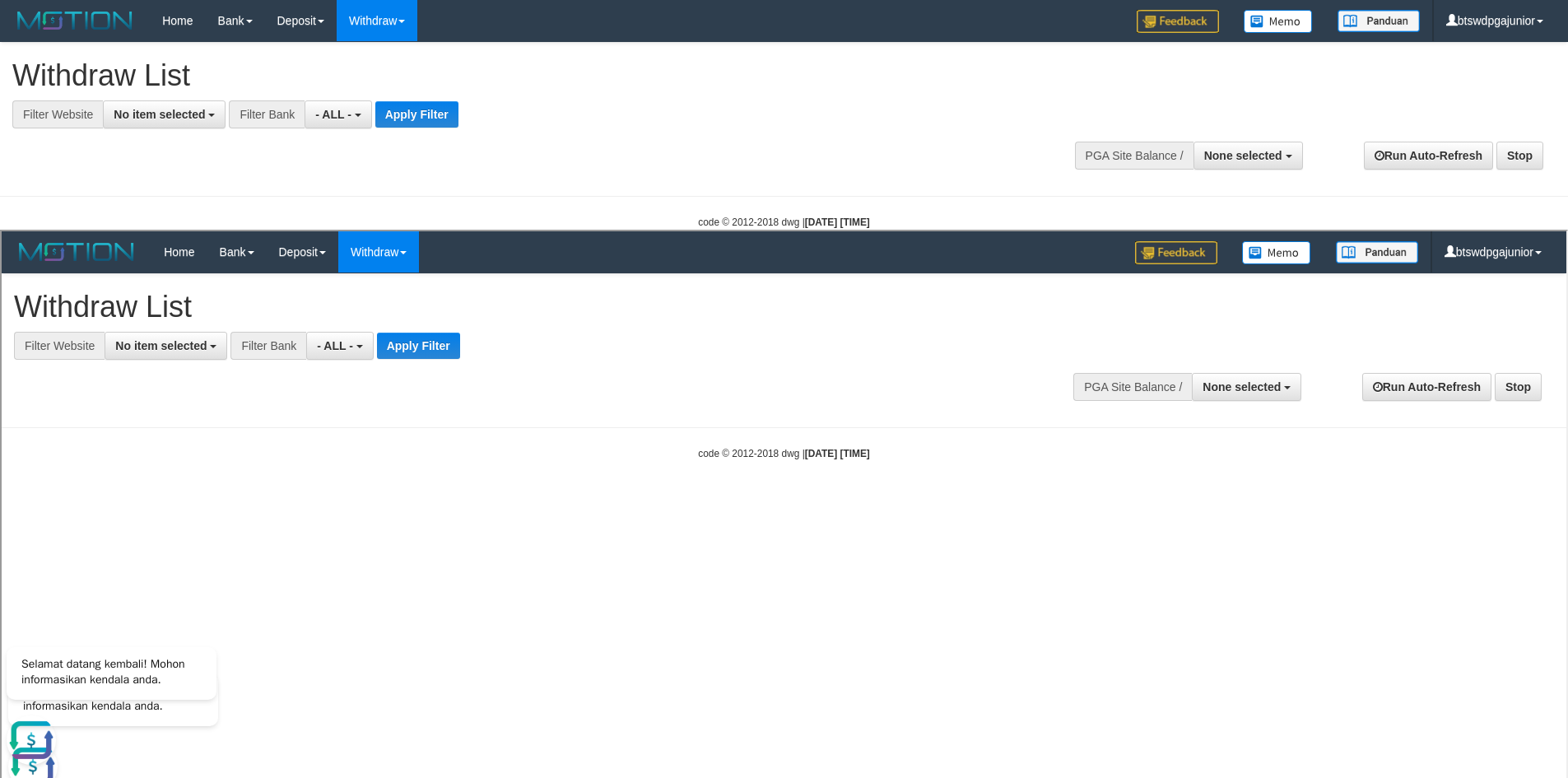 click on "Auto Withdraw (OFF)" at bounding box center [39, 857] 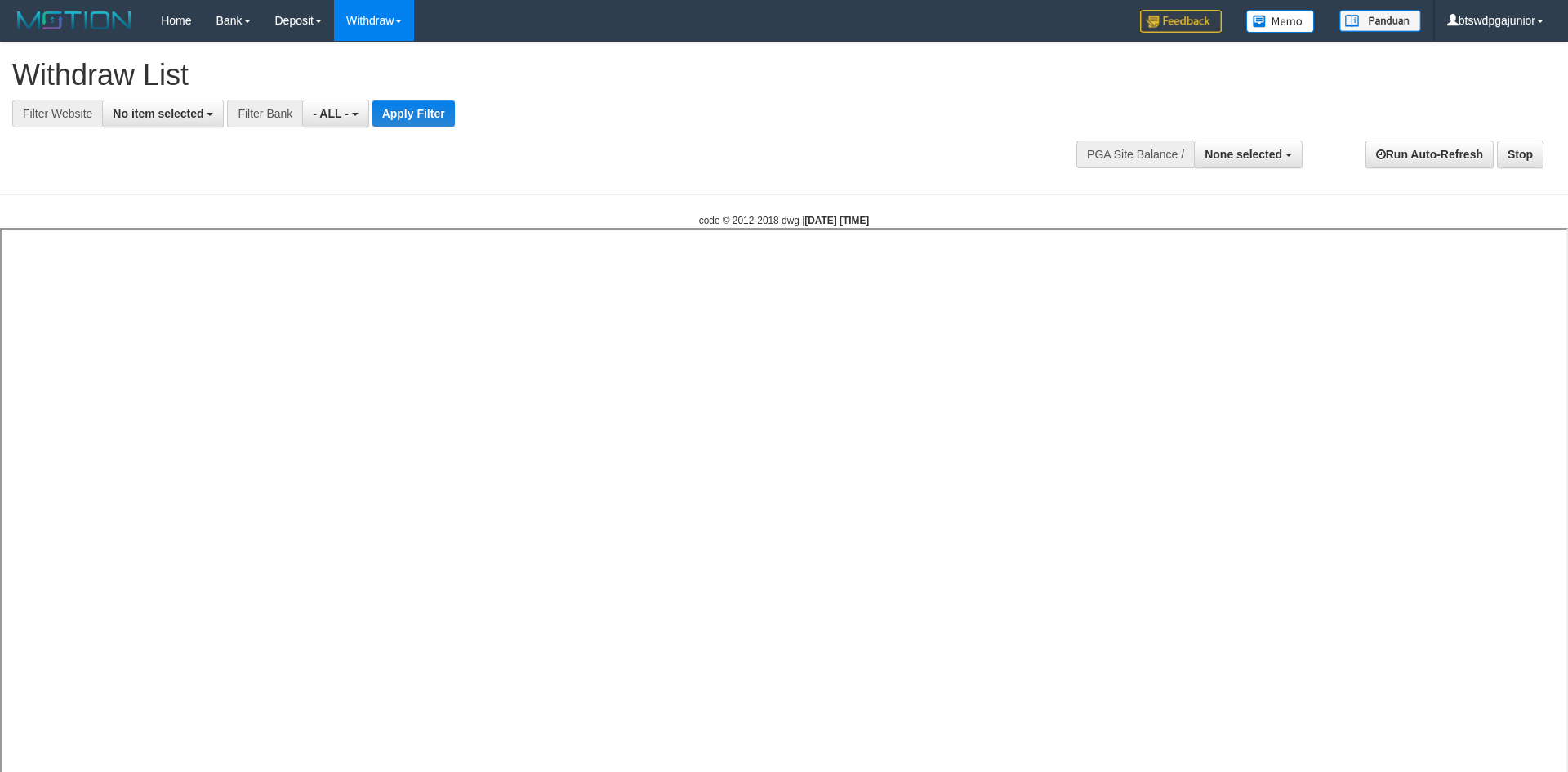 select 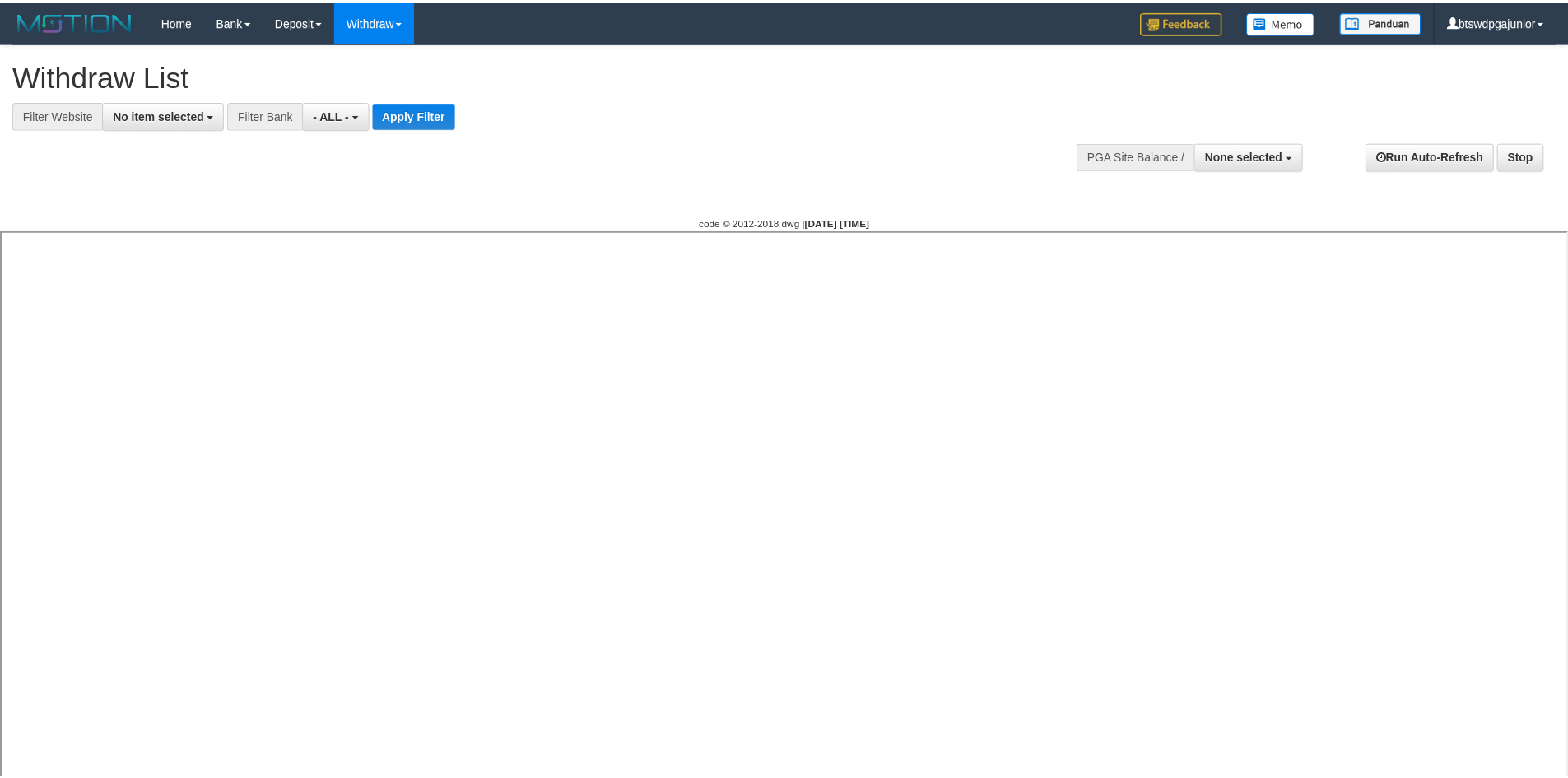 select 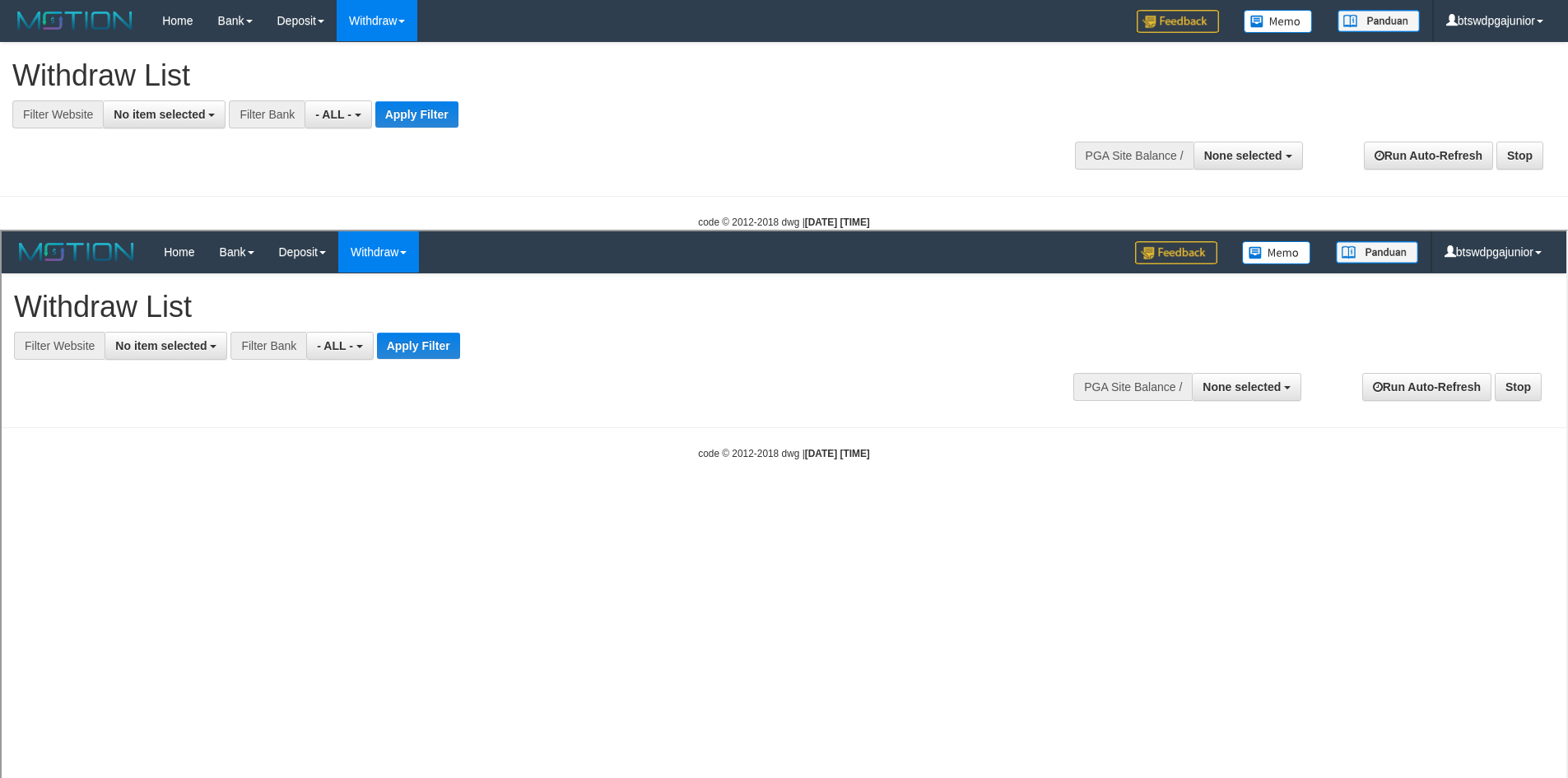 scroll, scrollTop: 0, scrollLeft: 0, axis: both 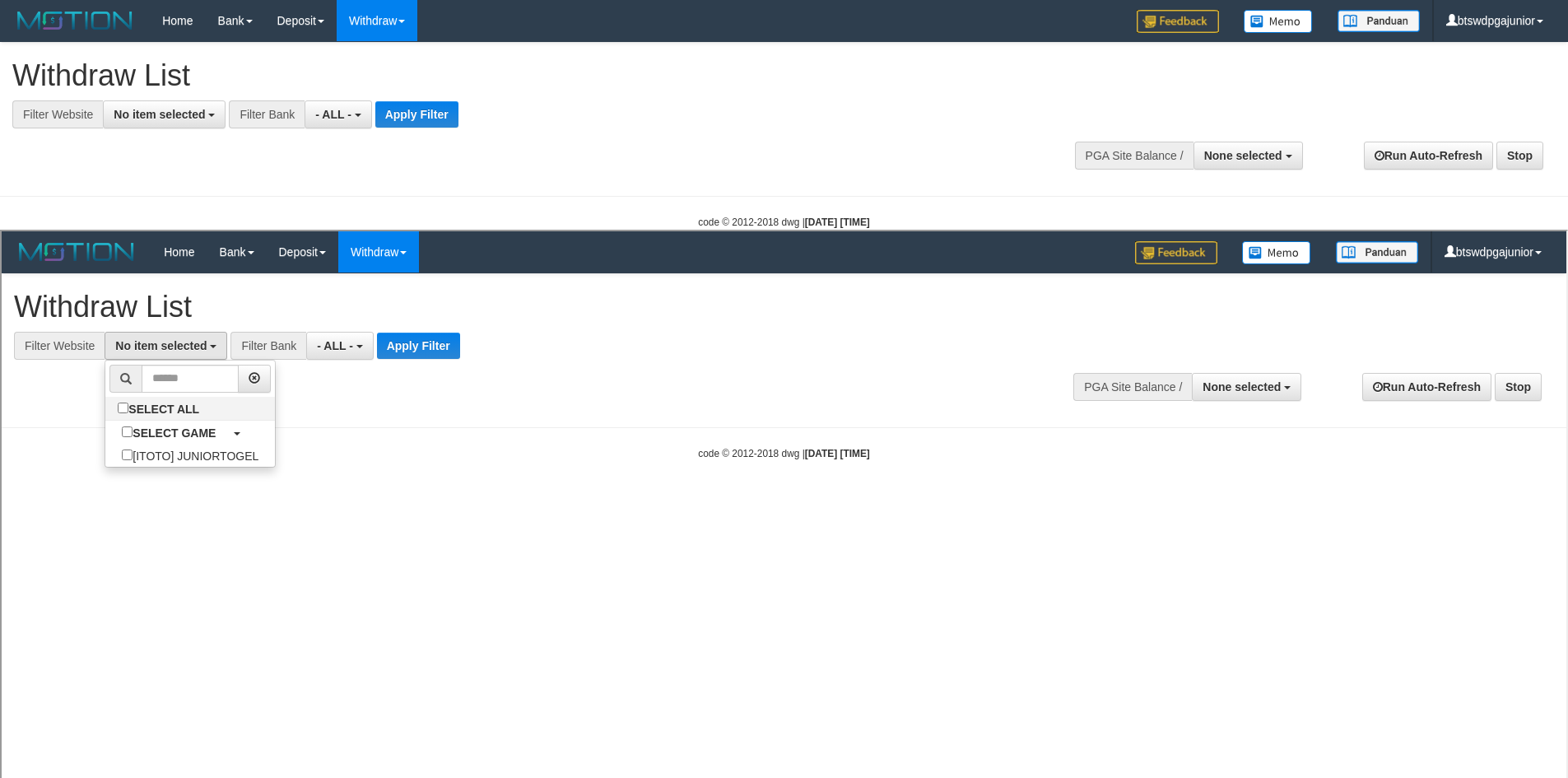 select on "****" 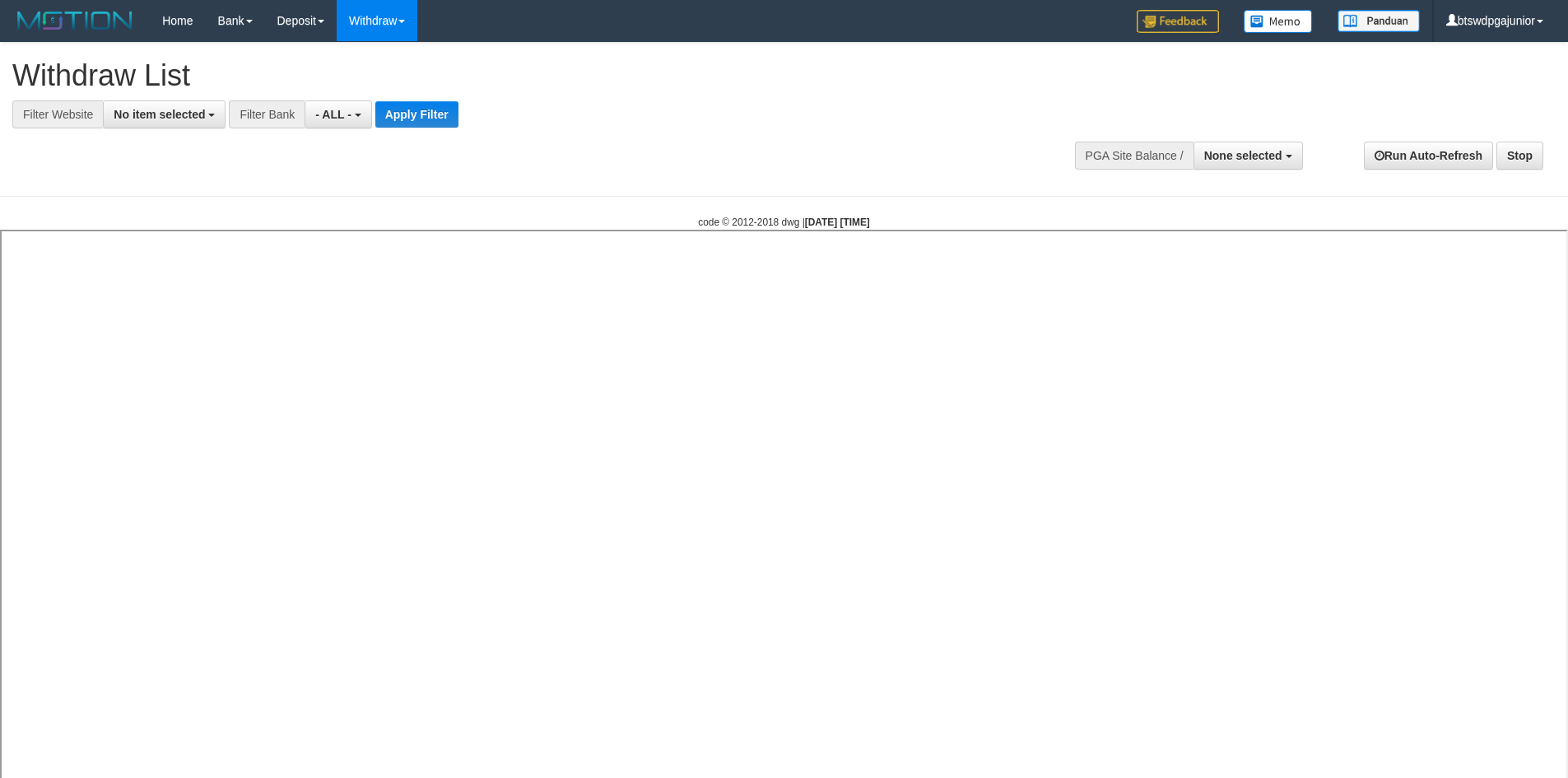 select 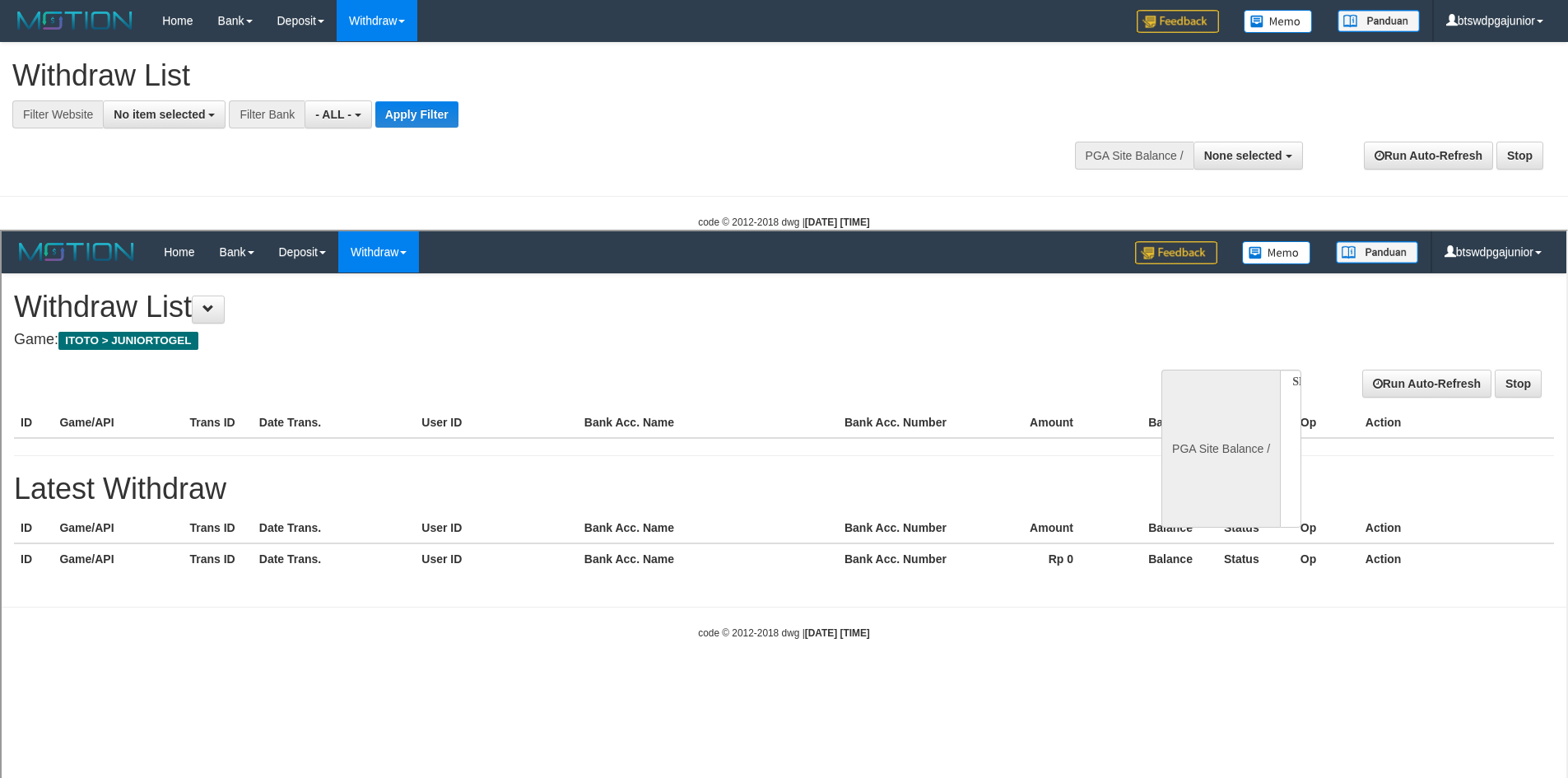 scroll, scrollTop: 0, scrollLeft: 0, axis: both 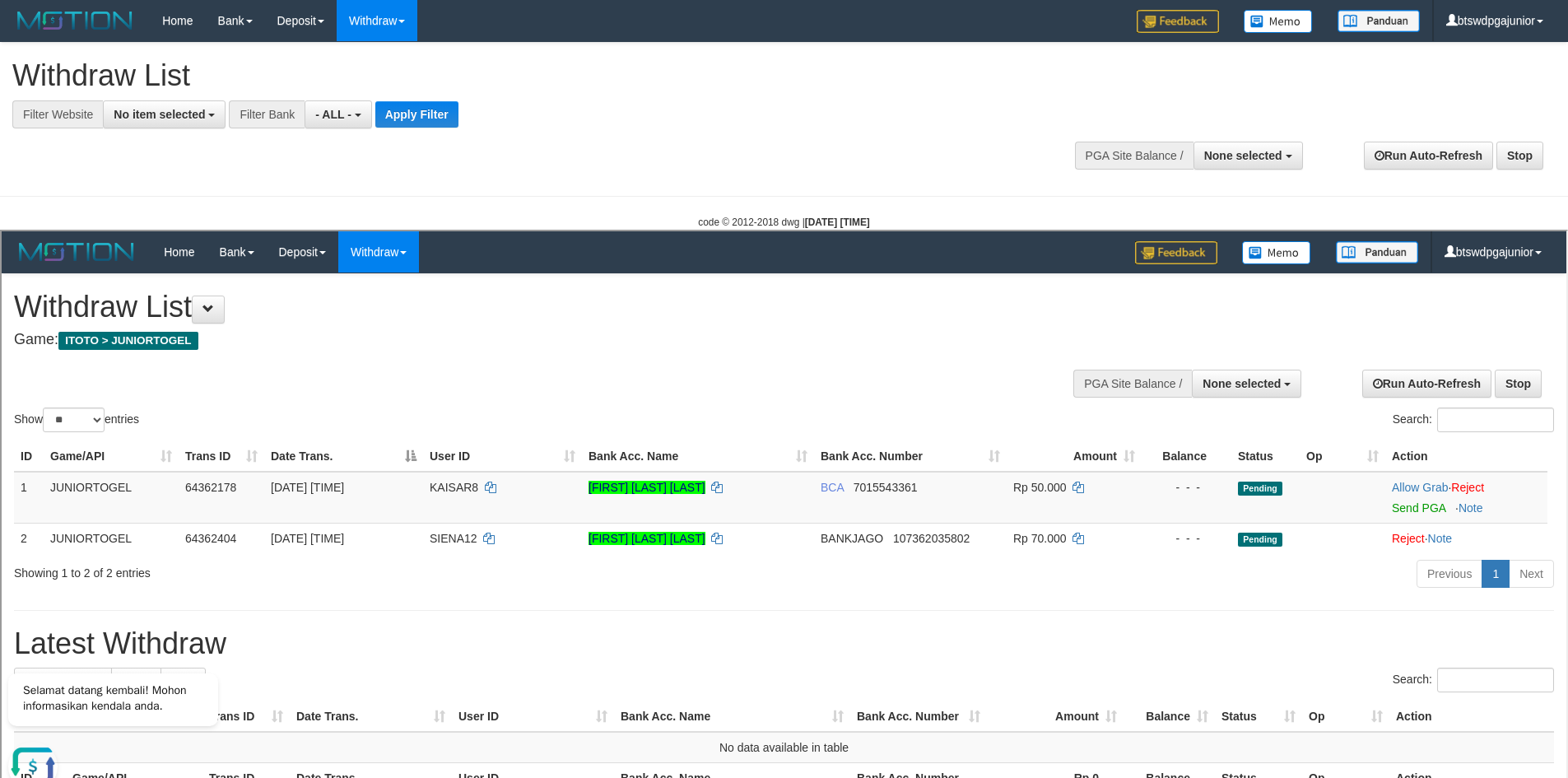 click on "**********" at bounding box center (784, 111) 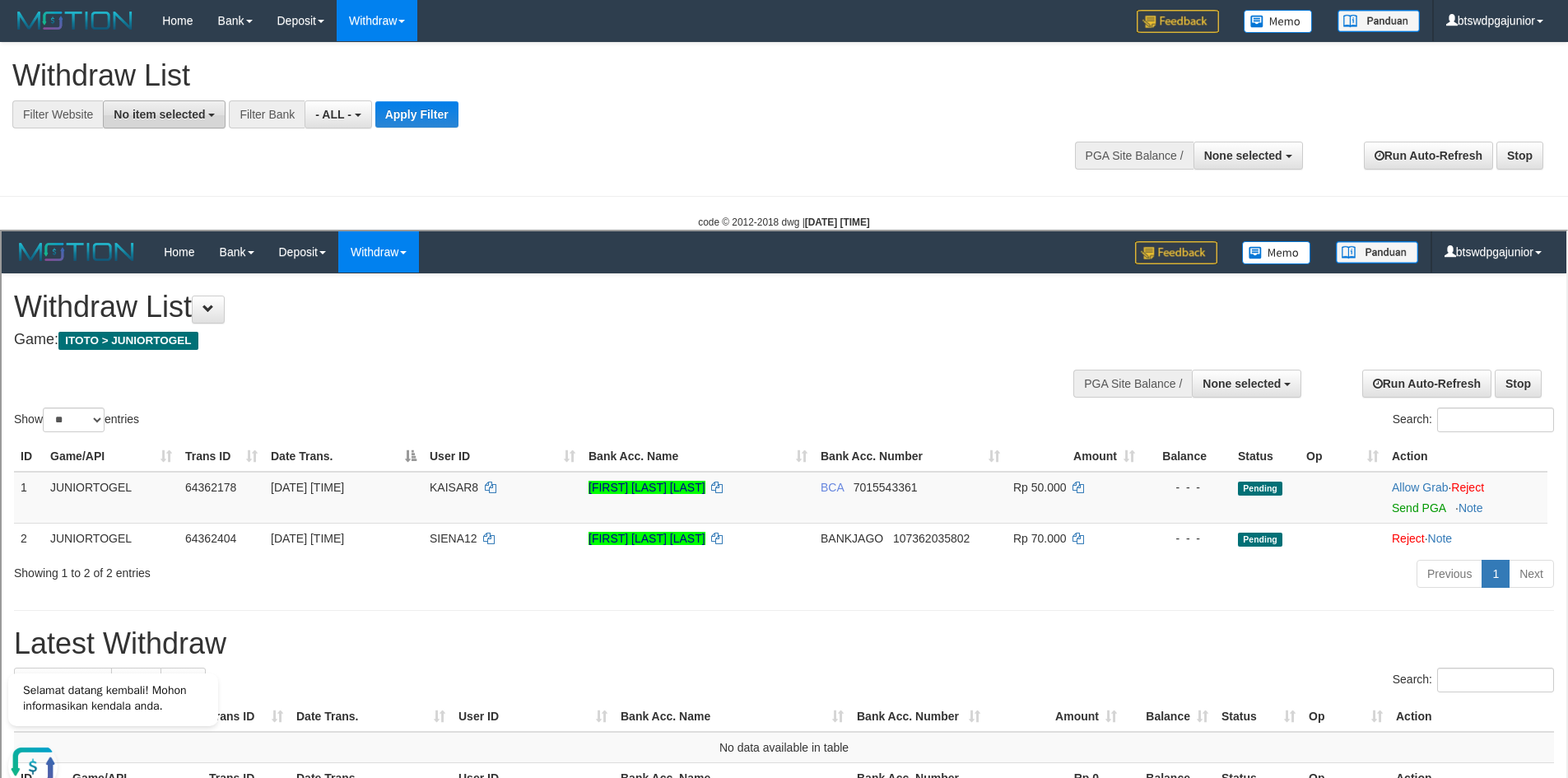click on "No item selected" at bounding box center [159, 114] 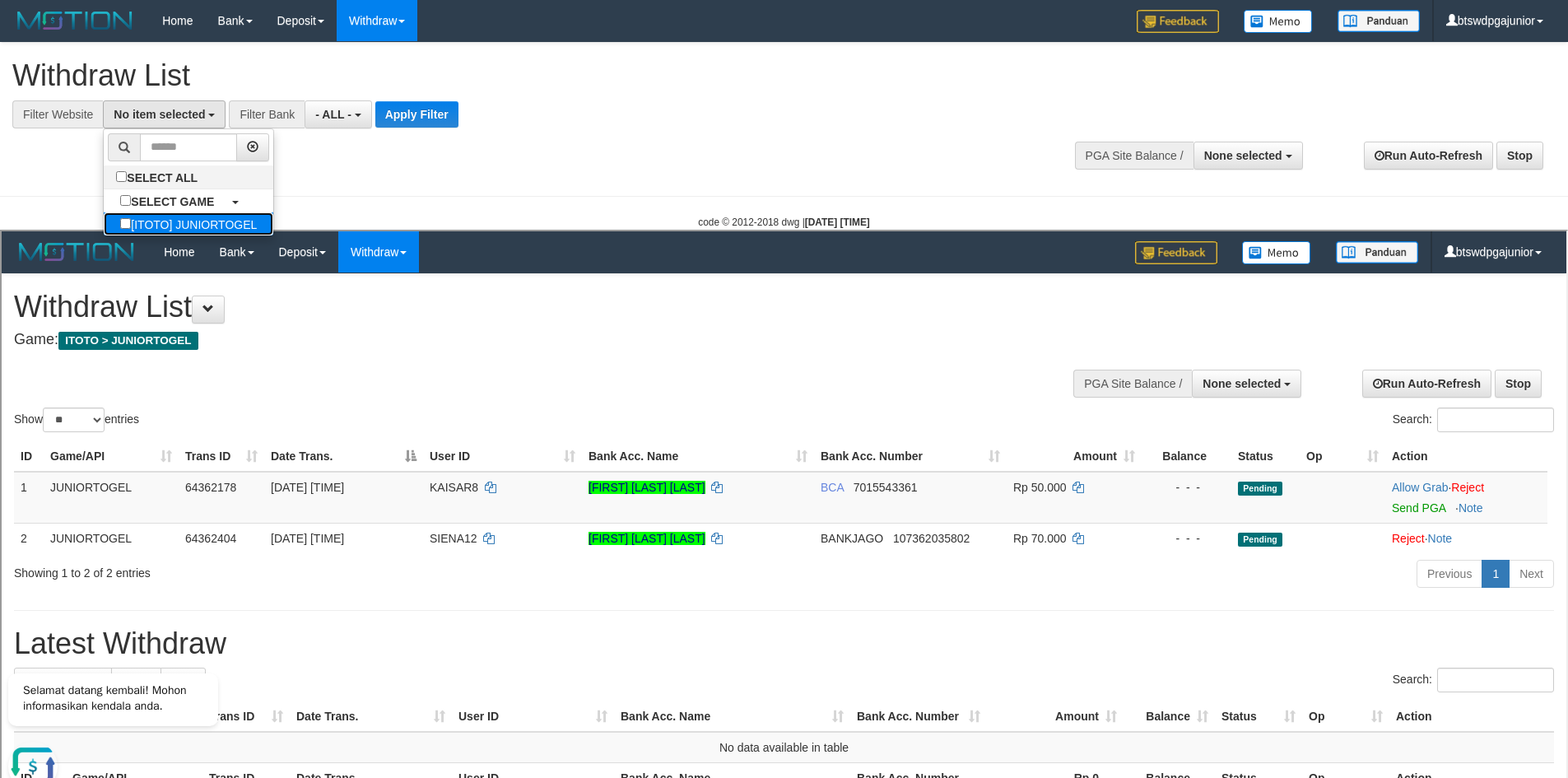 click on "[ITOTO] JUNIORTOGEL" at bounding box center [188, 224] 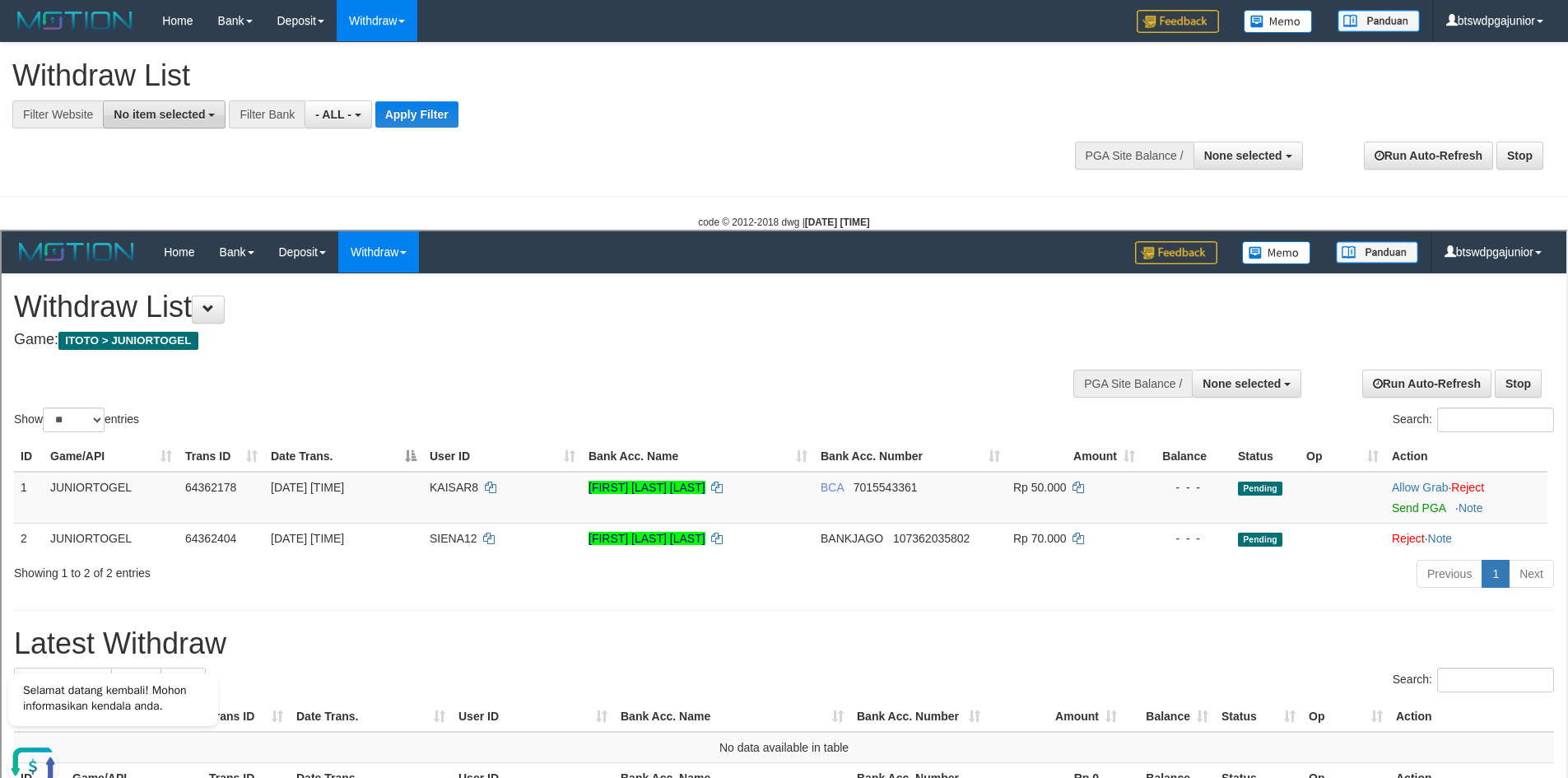 click on "No item selected" at bounding box center (159, 114) 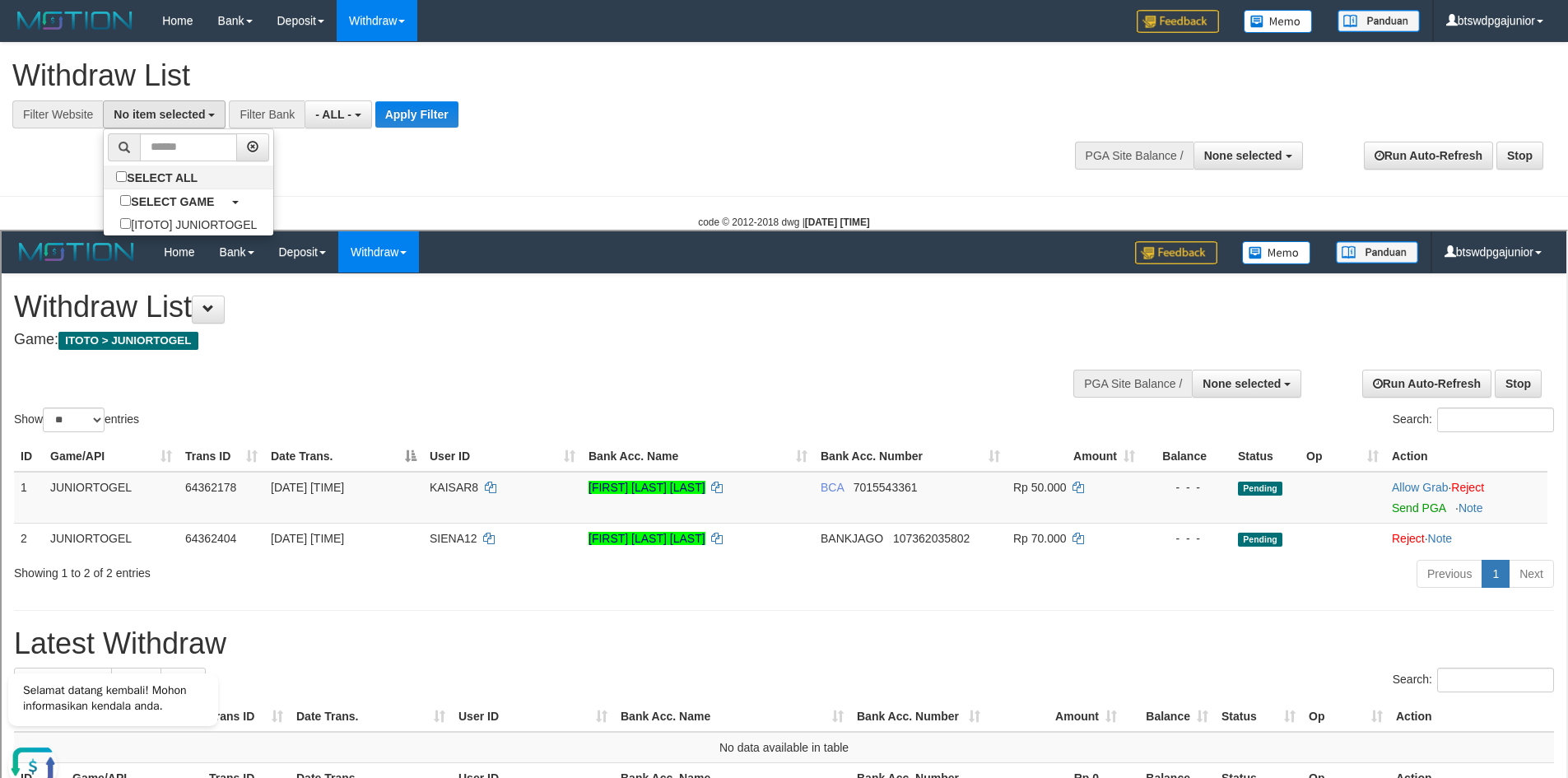 click on "**********" at bounding box center (784, 111) 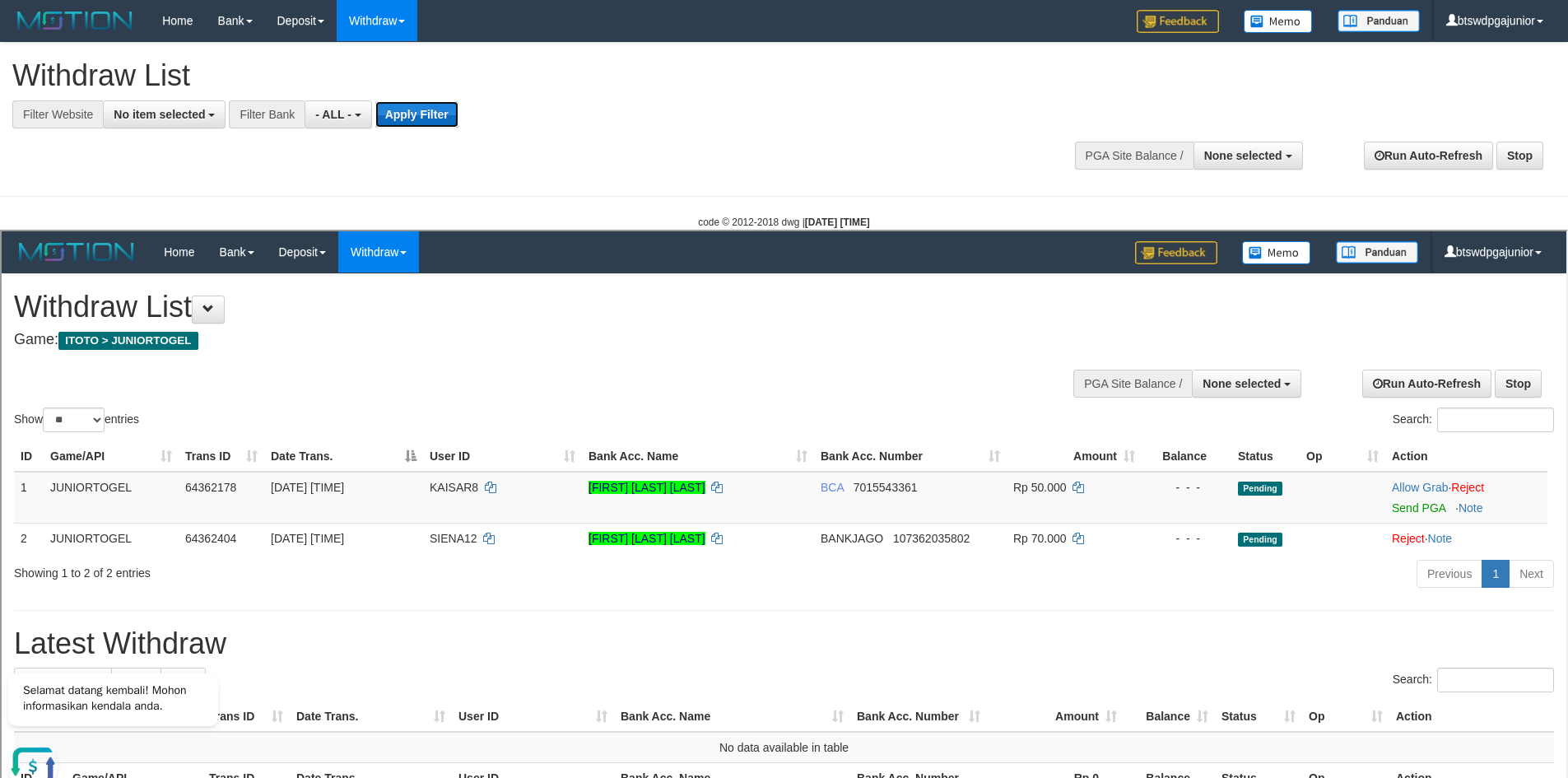 click on "Apply Filter" at bounding box center [416, 114] 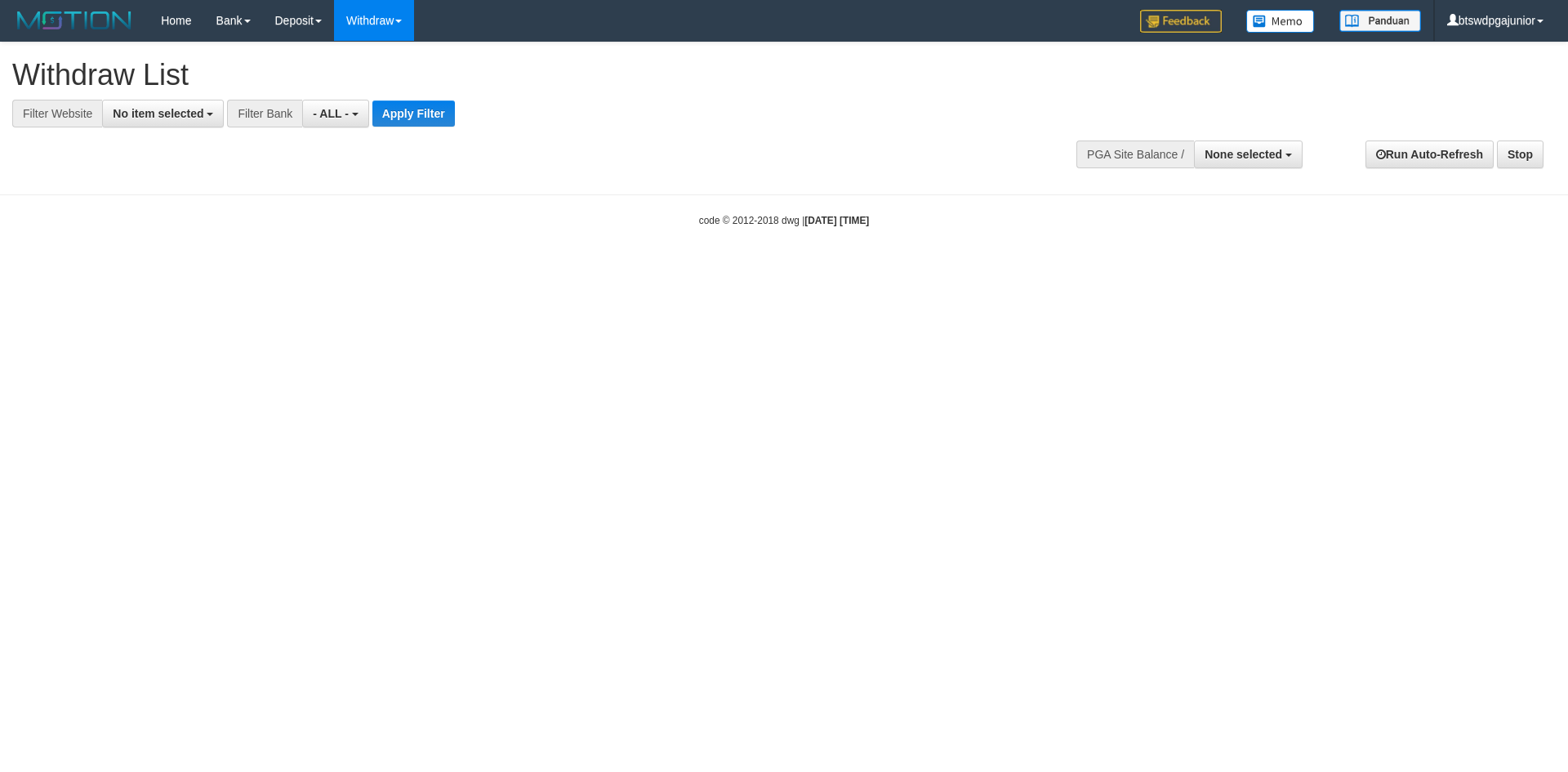 select 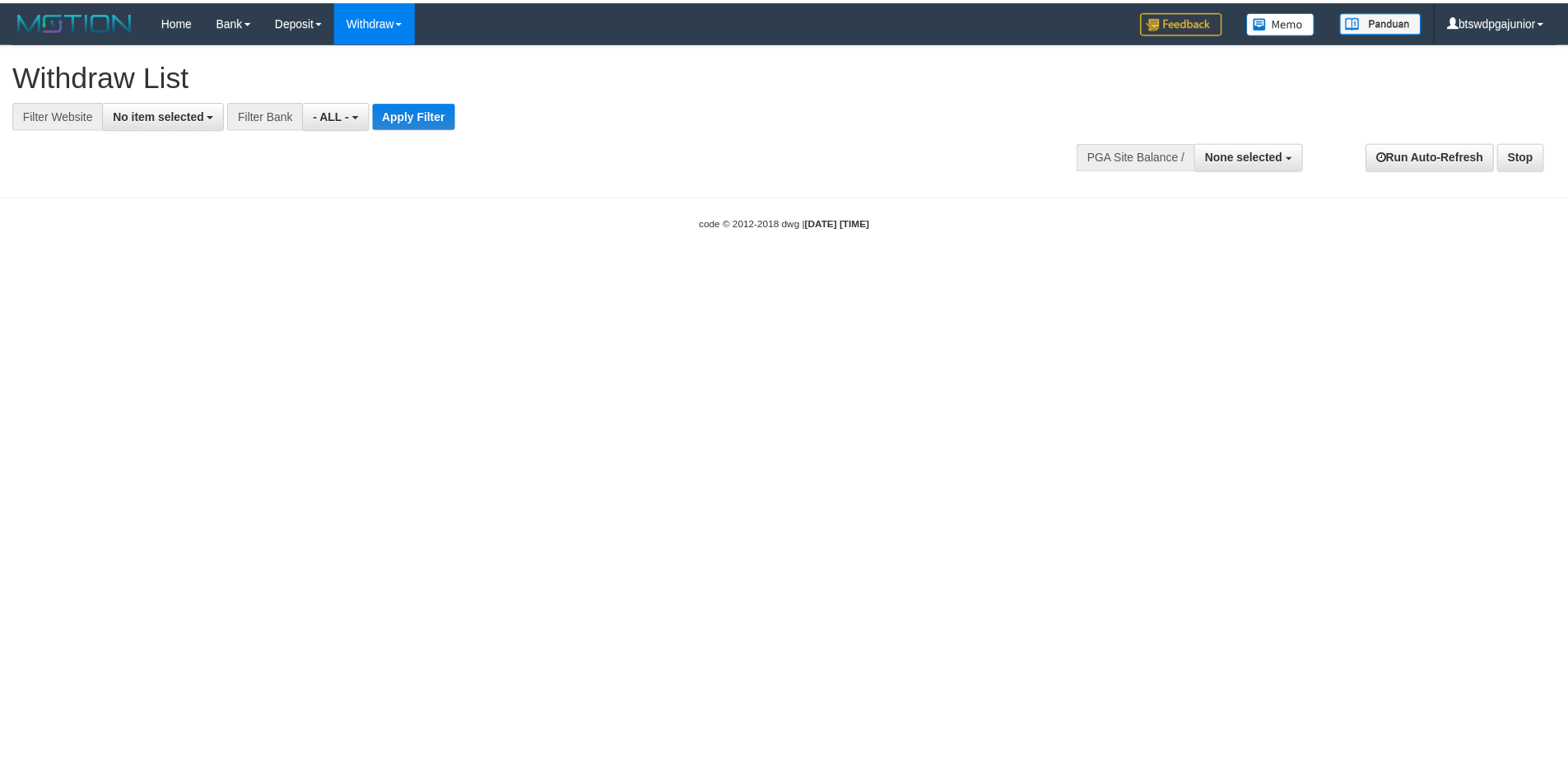 scroll, scrollTop: 0, scrollLeft: 0, axis: both 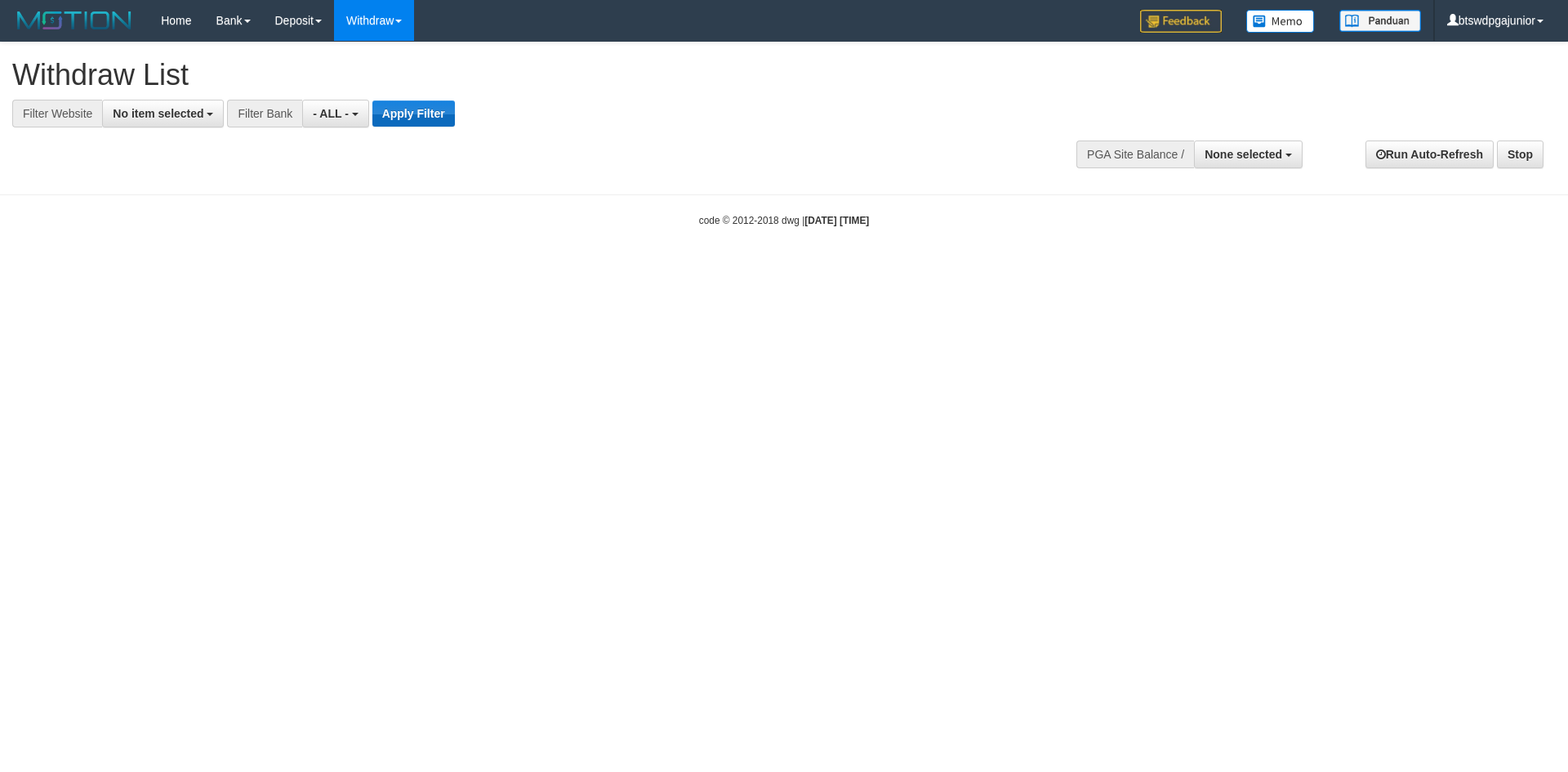 select on "**" 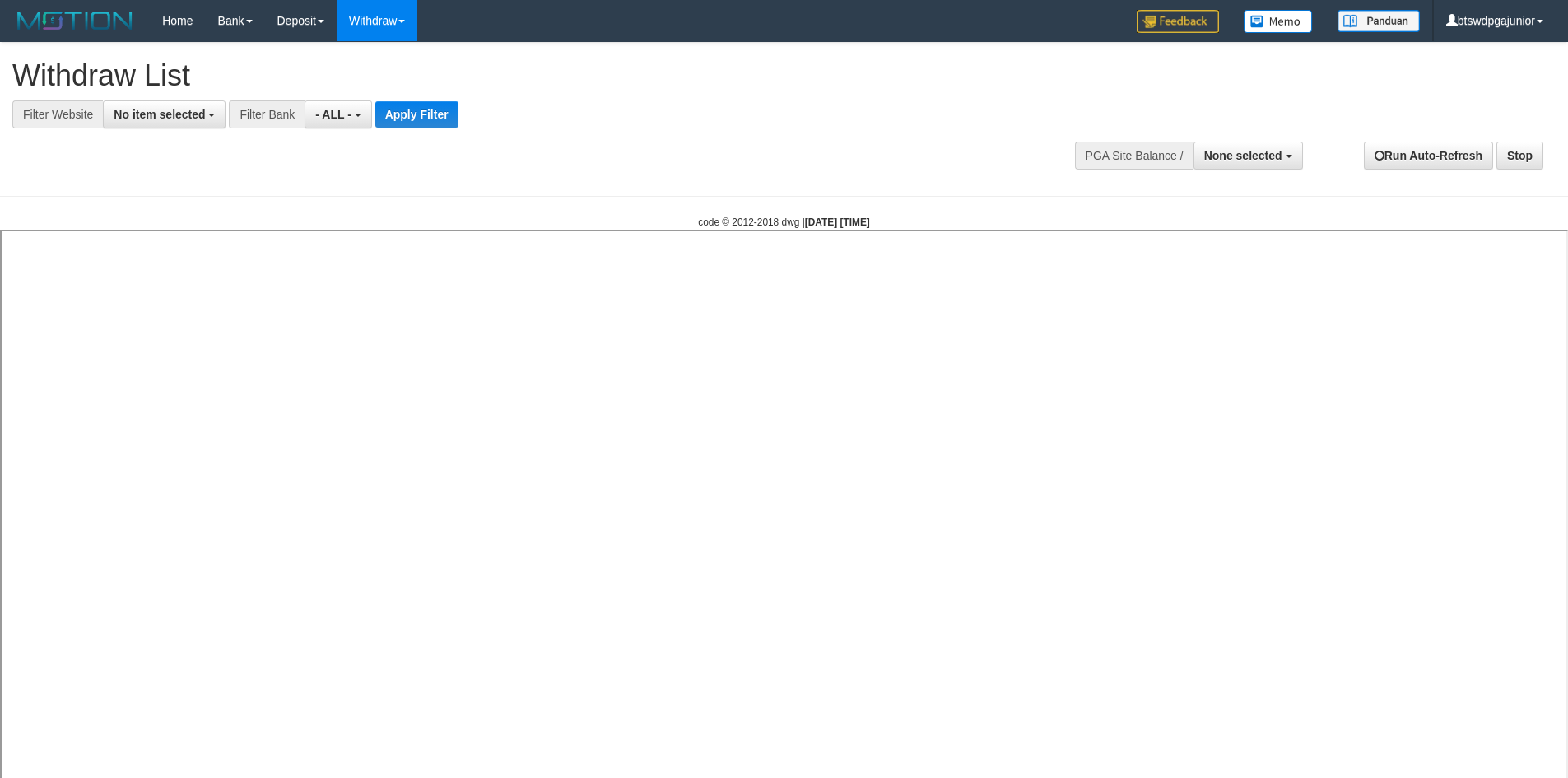 select 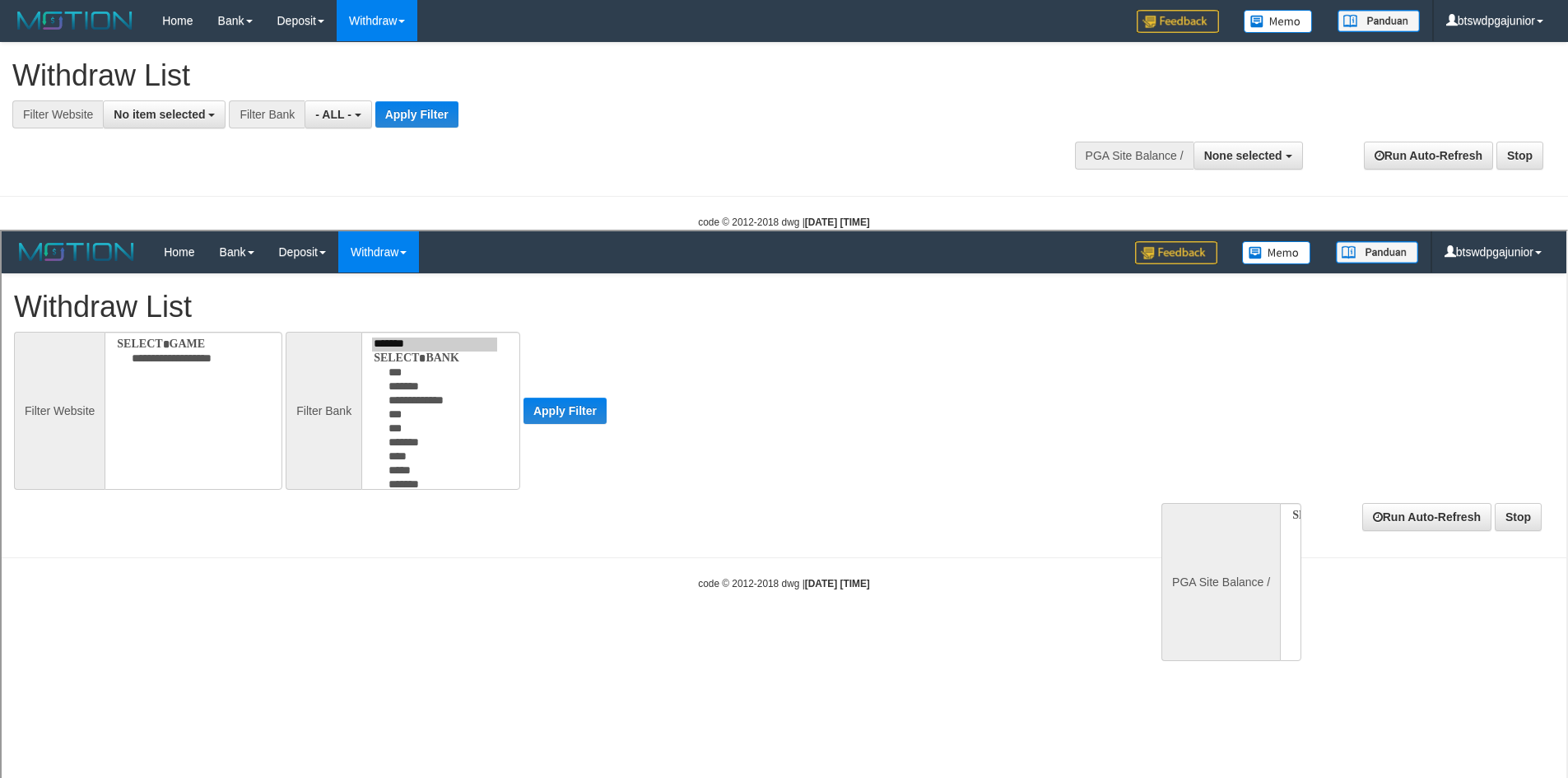 scroll, scrollTop: 0, scrollLeft: 0, axis: both 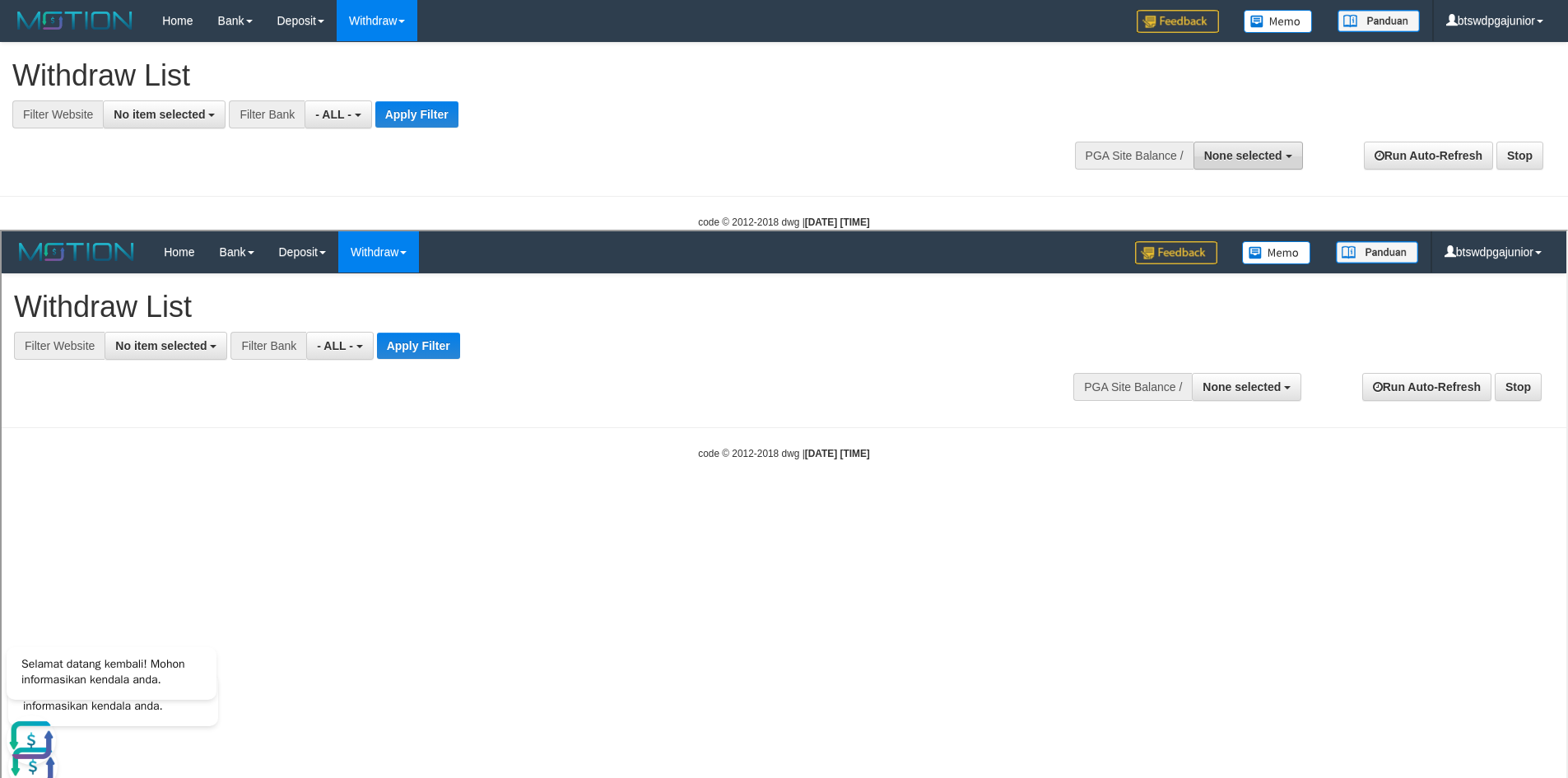 click on "None selected" at bounding box center [1243, 156] 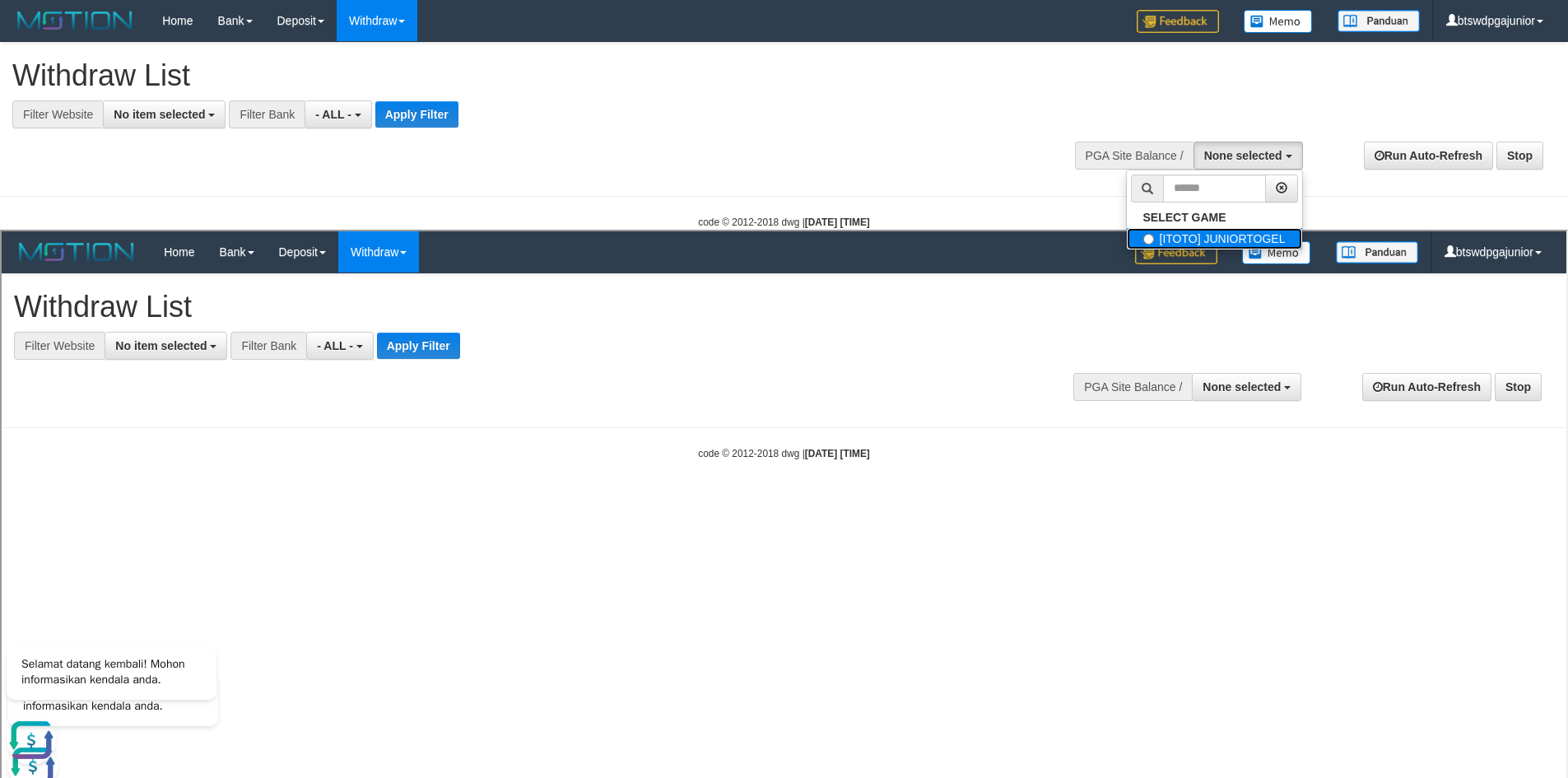 click on "[ITOTO] JUNIORTOGEL" at bounding box center (1214, 239) 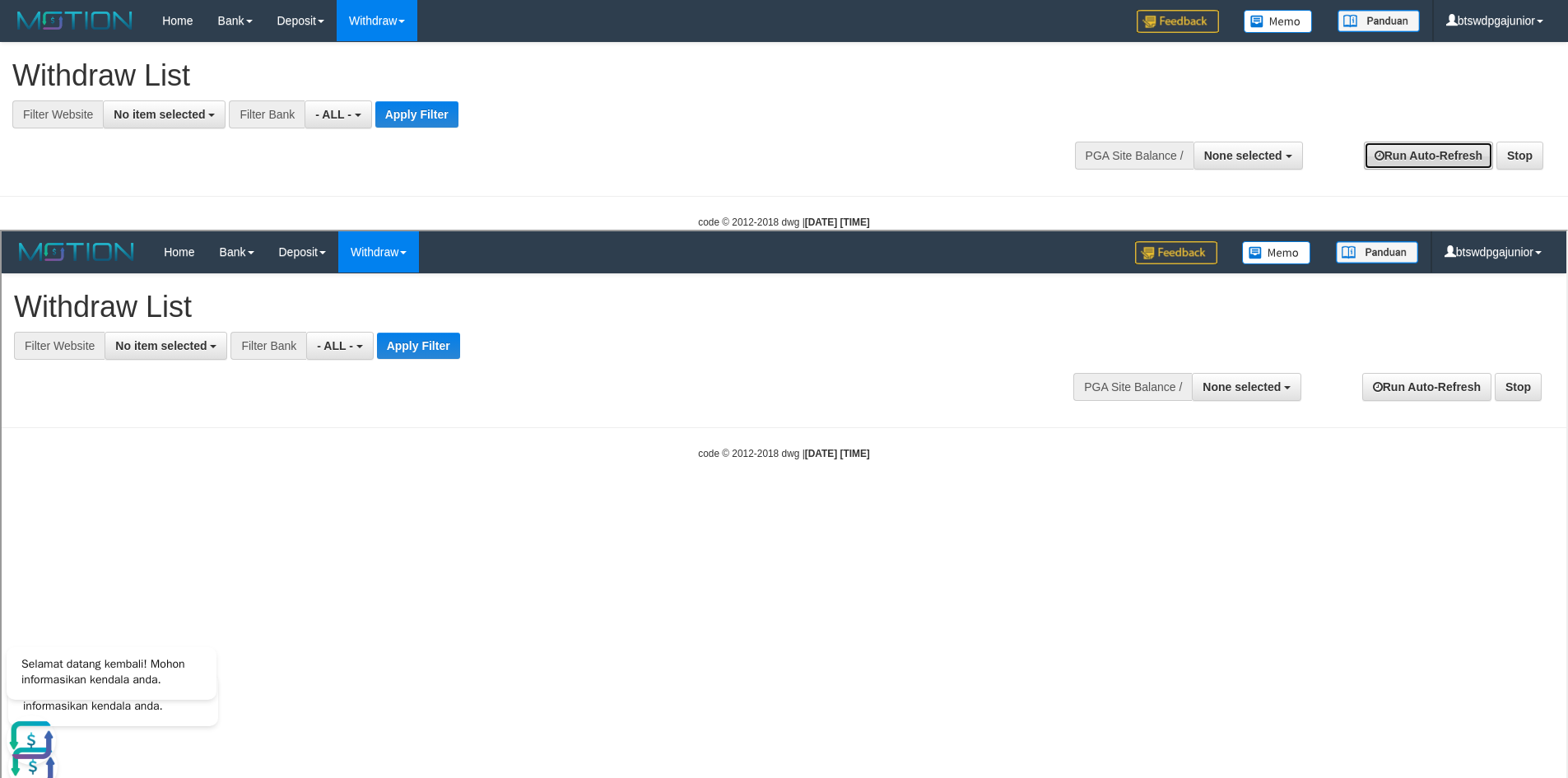 click on "Run Auto-Refresh" at bounding box center [1428, 156] 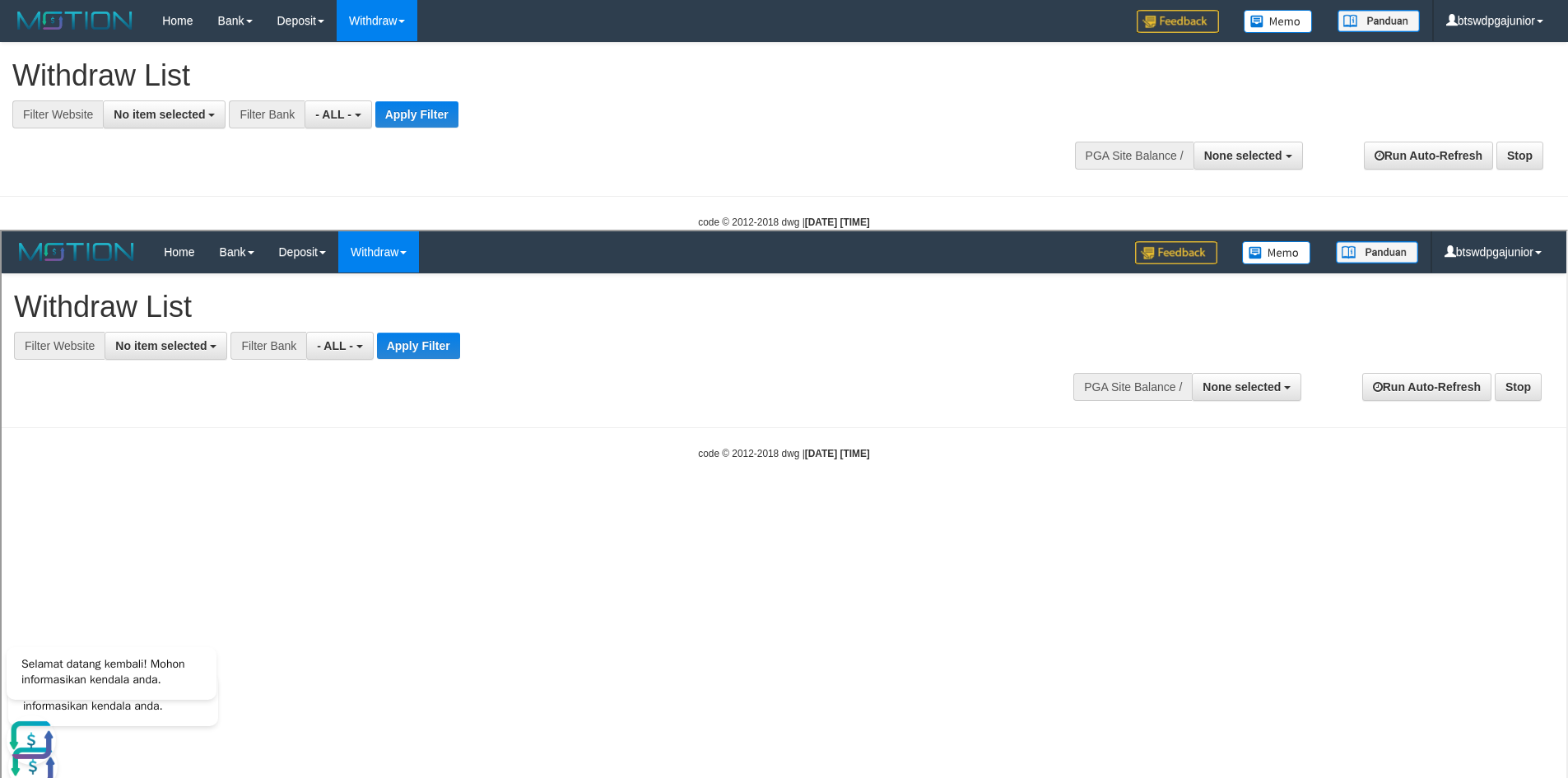 click on "Auto Withdraw (OFF)" at bounding box center [39, 857] 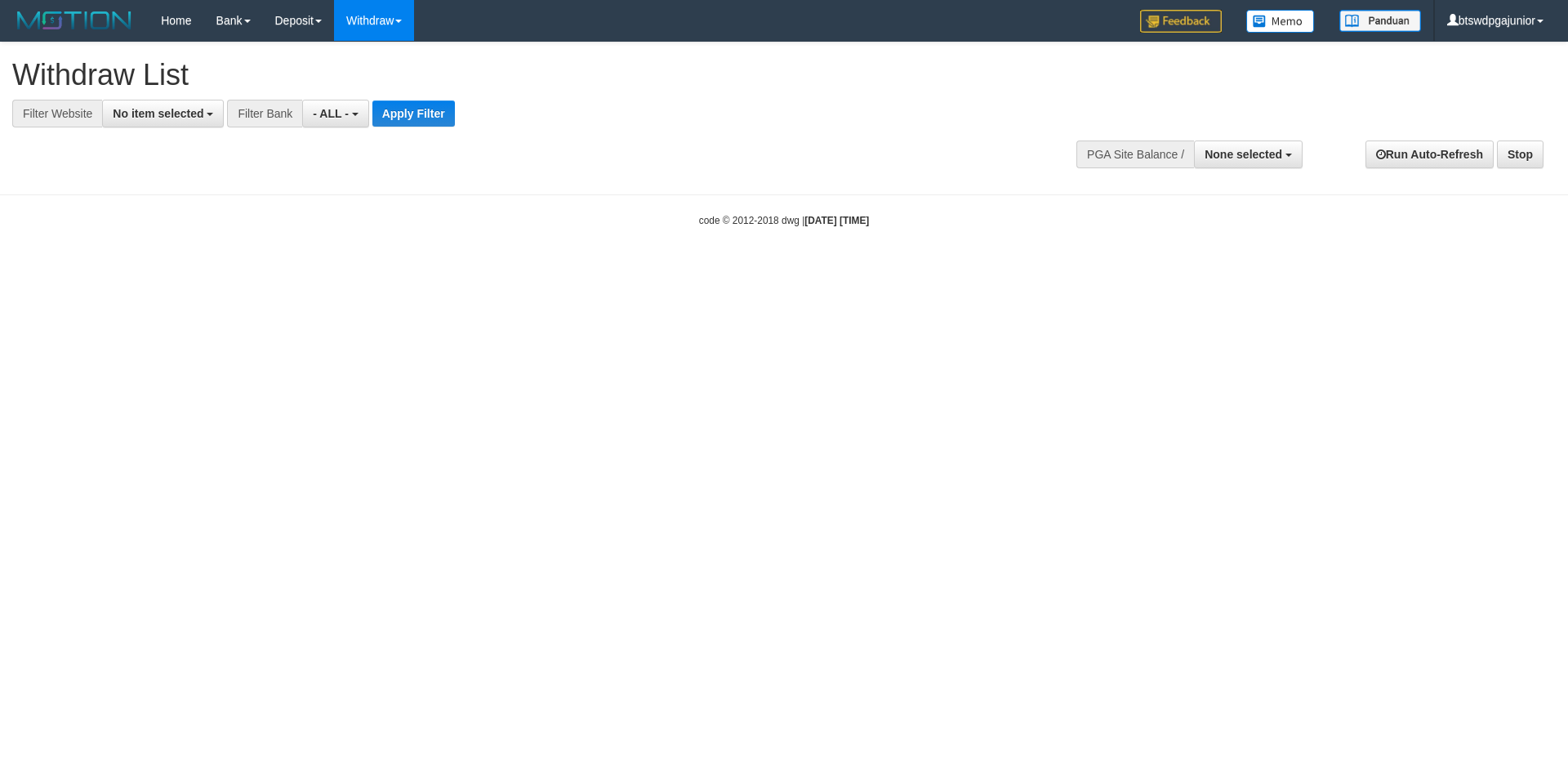 select 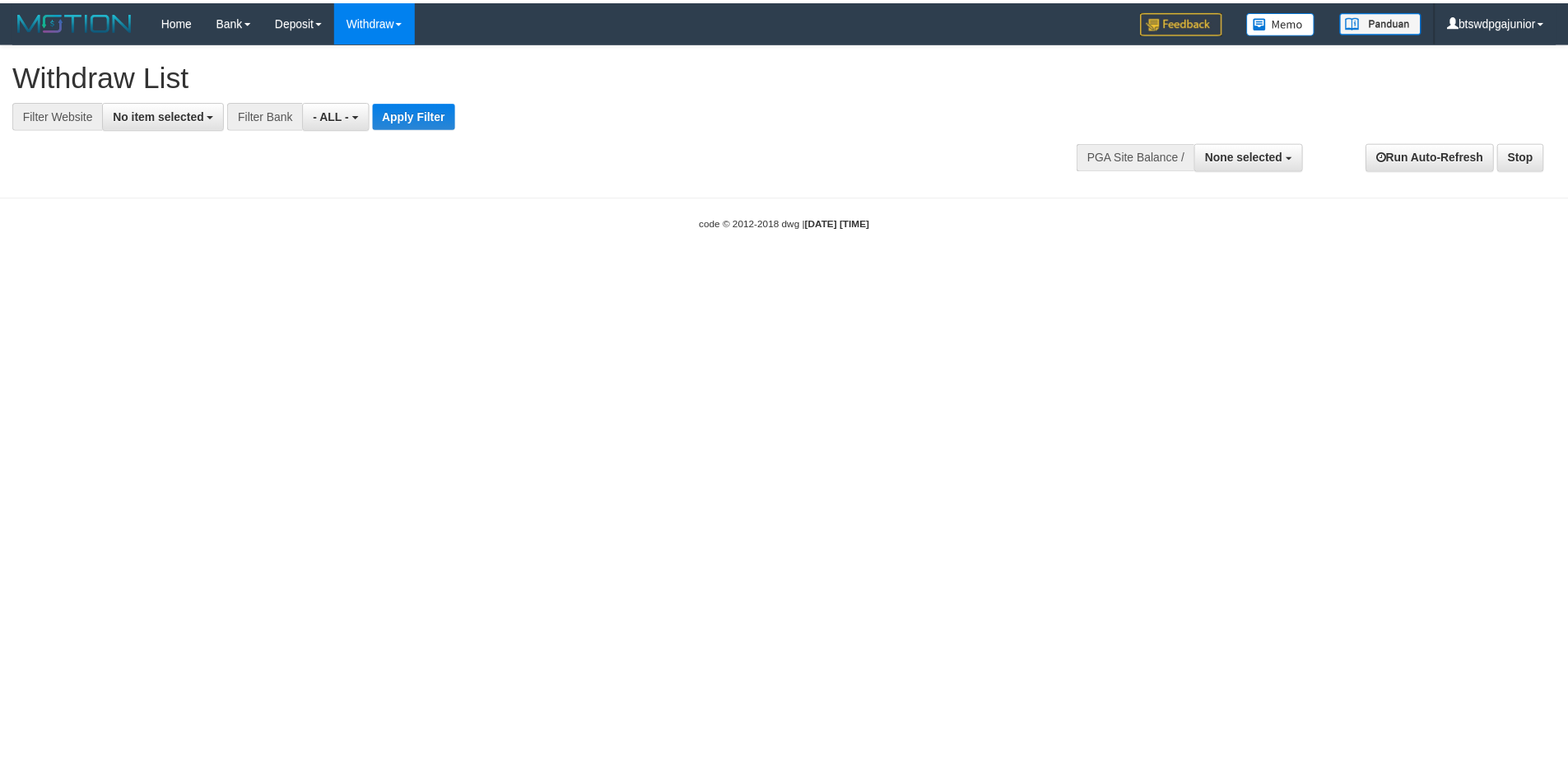 scroll, scrollTop: 0, scrollLeft: 0, axis: both 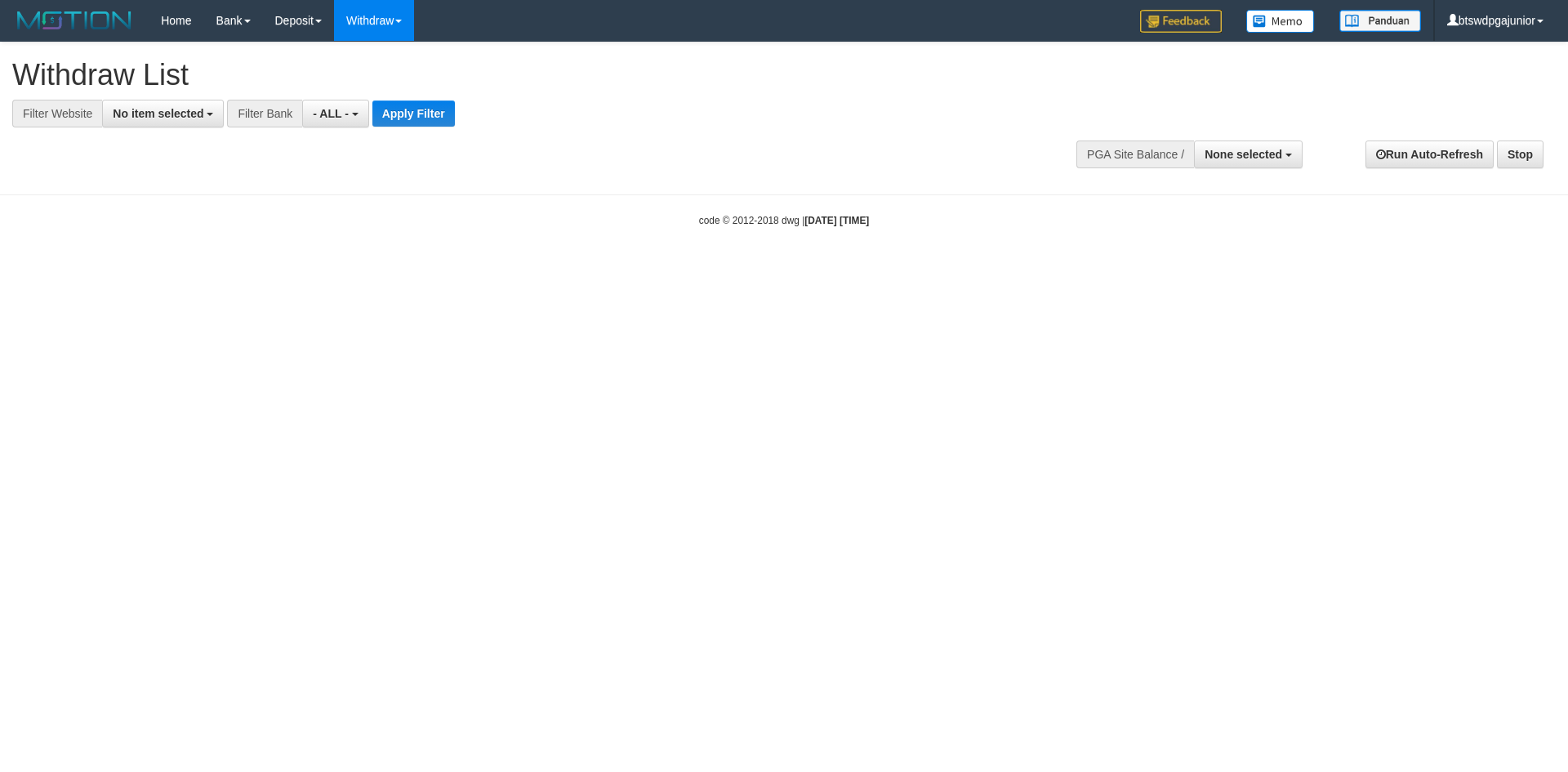 select on "**" 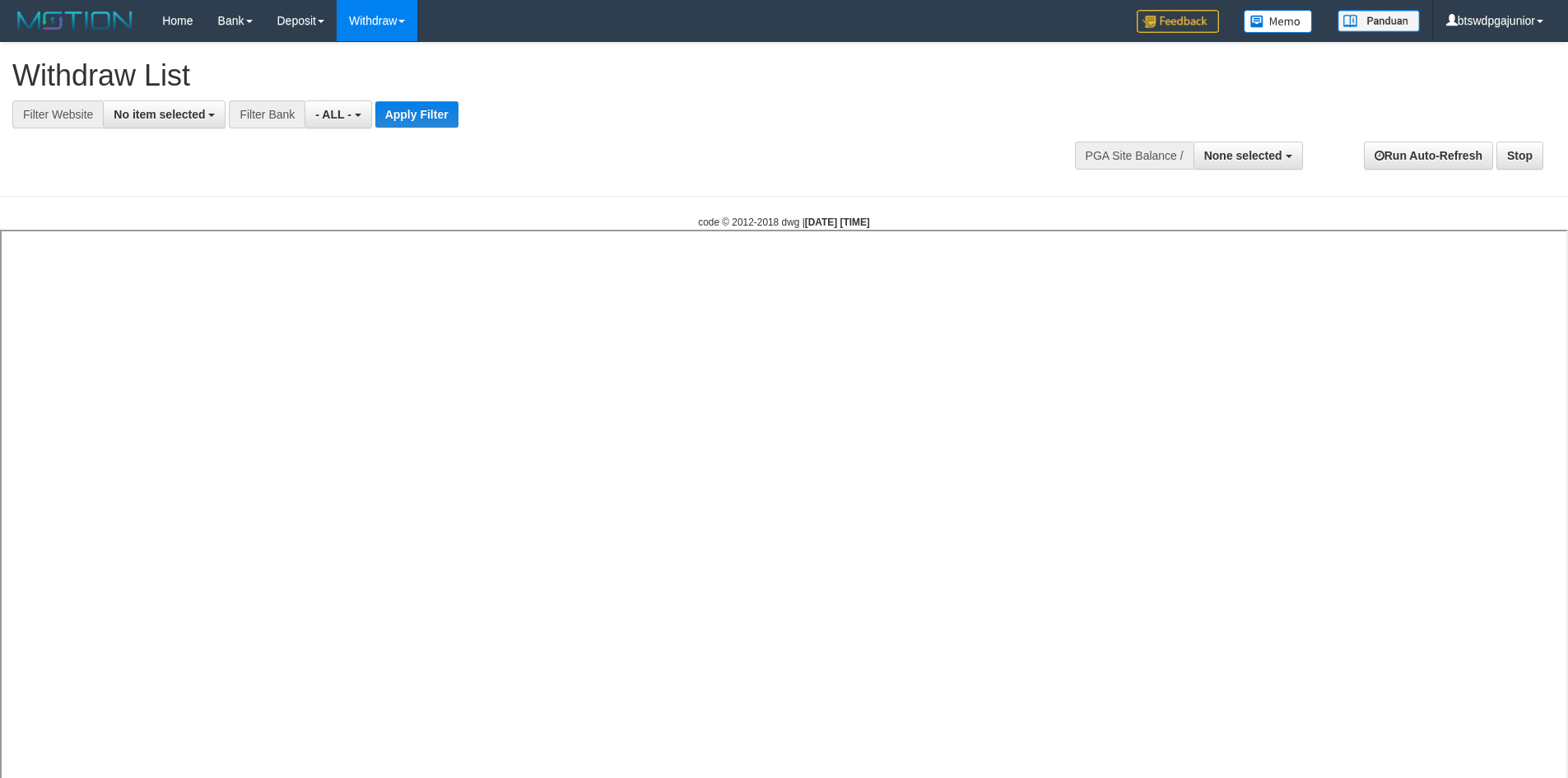 select 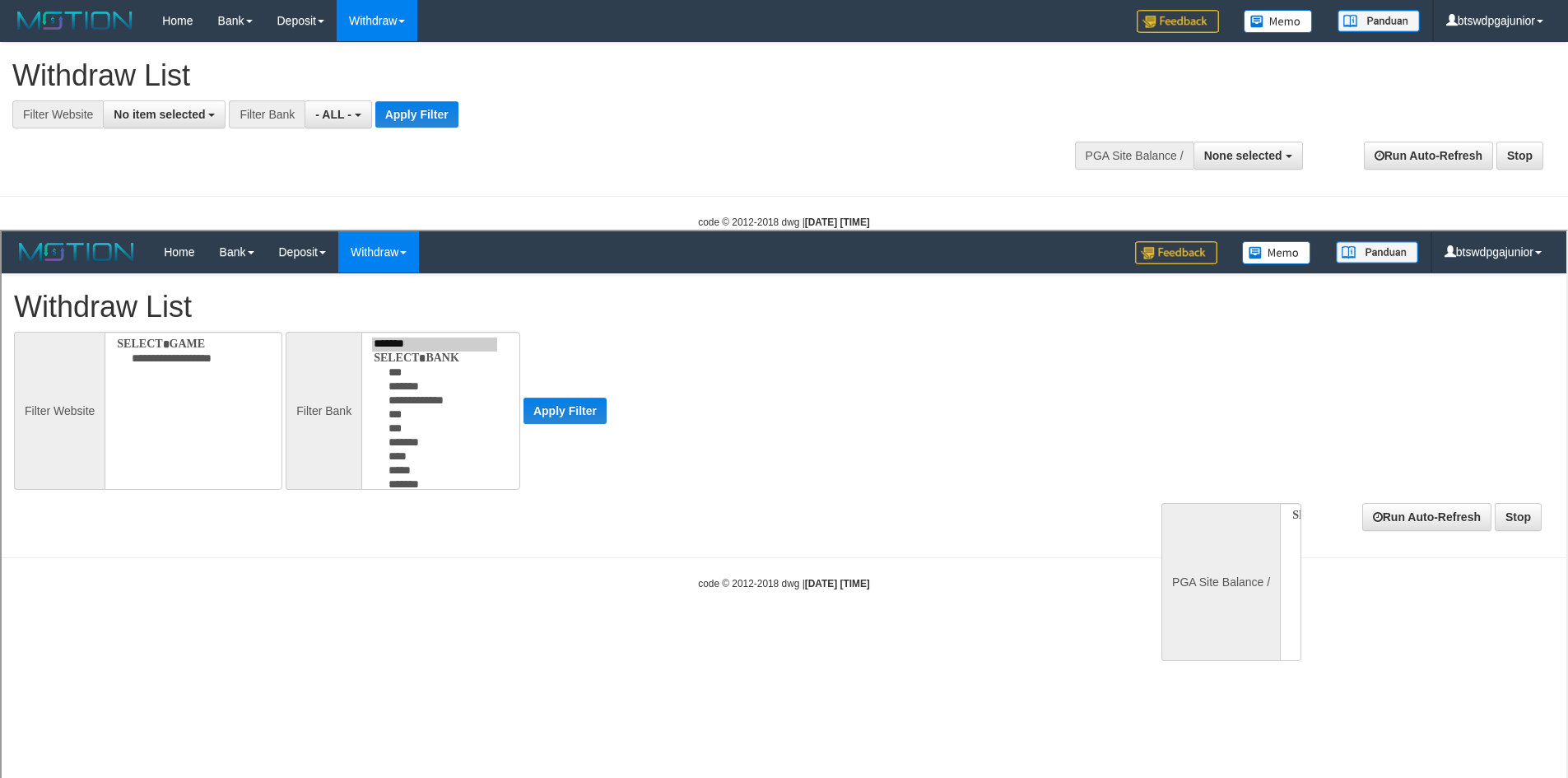 scroll, scrollTop: 0, scrollLeft: 0, axis: both 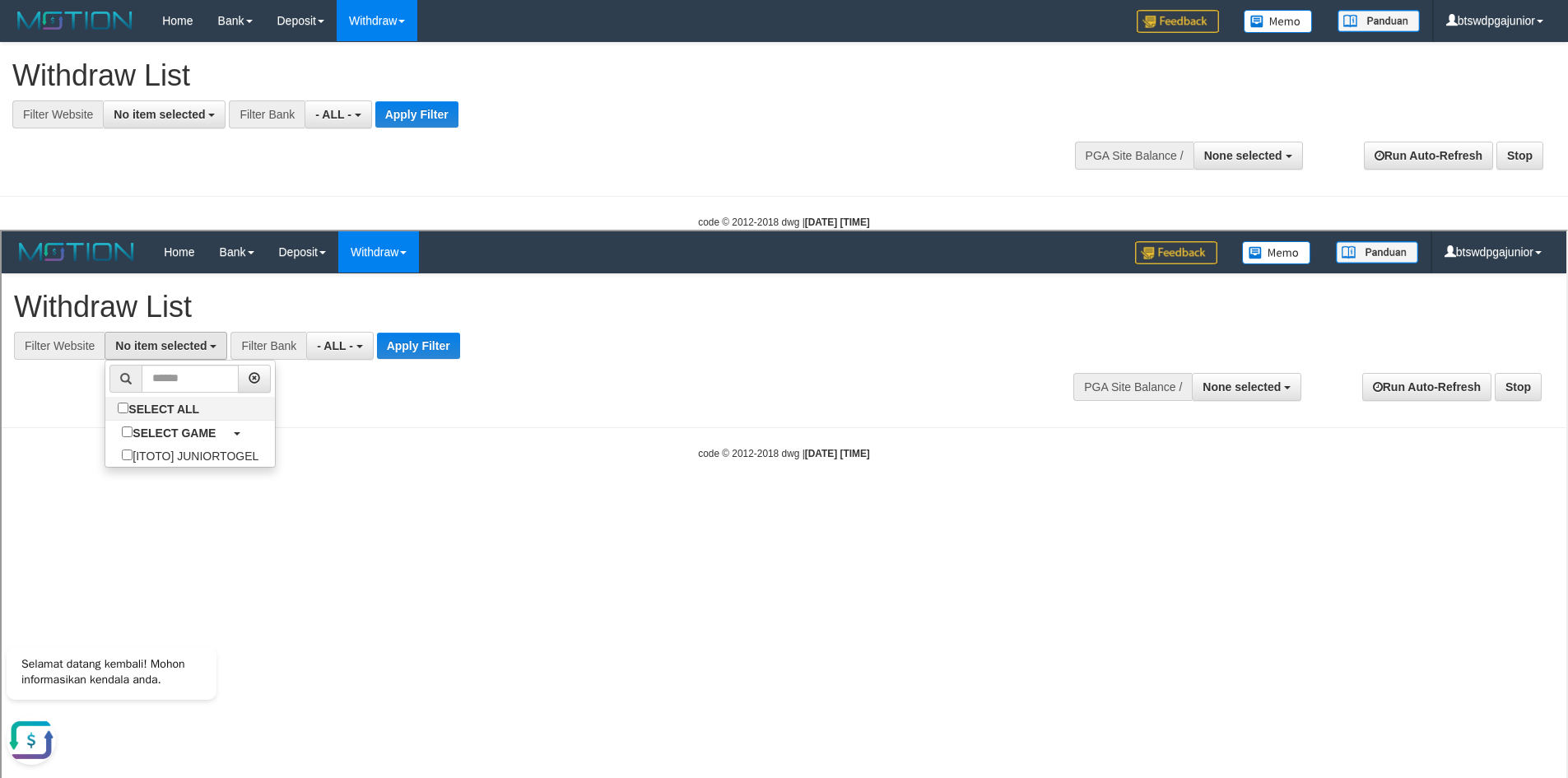 select on "****" 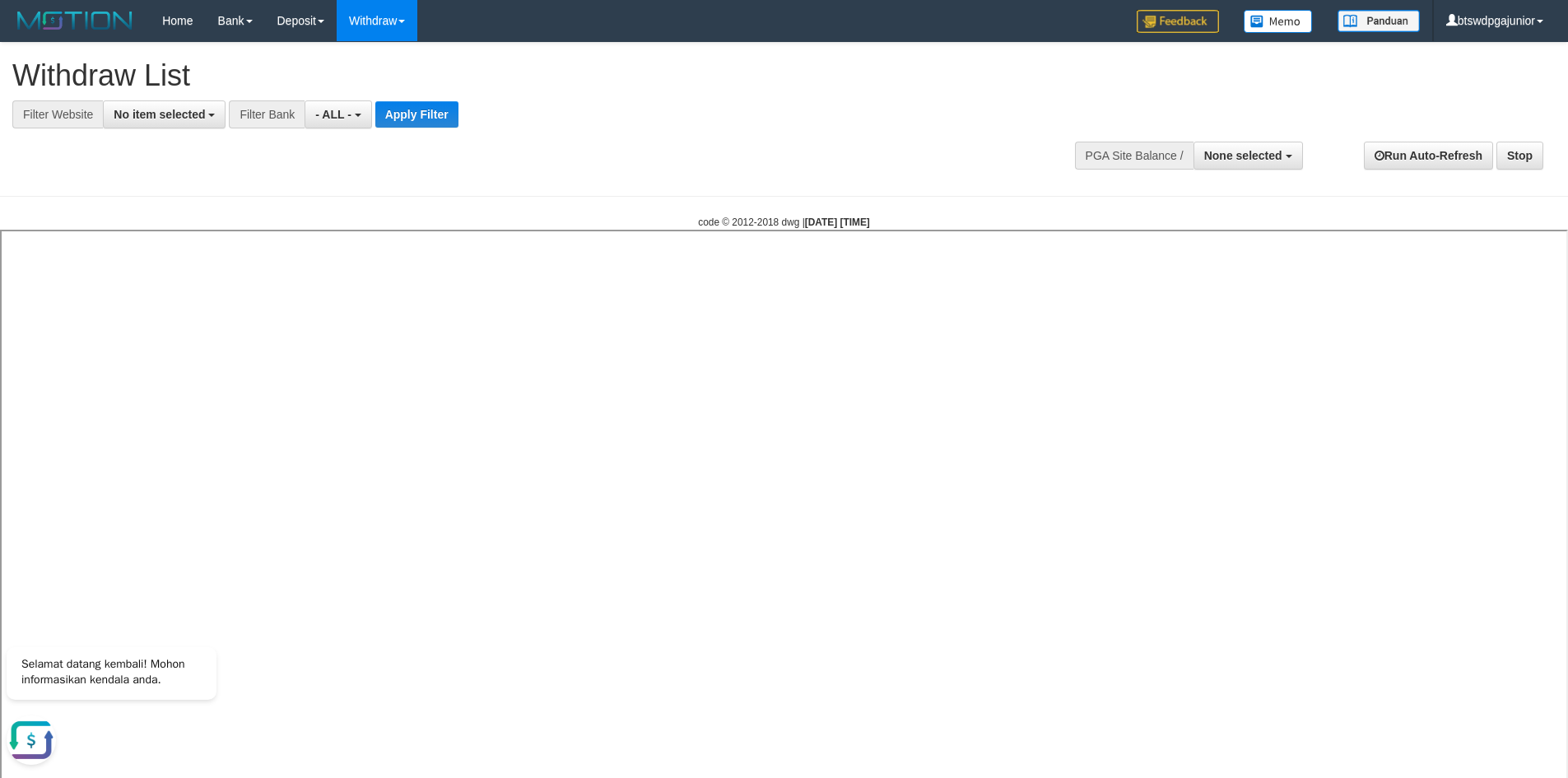select 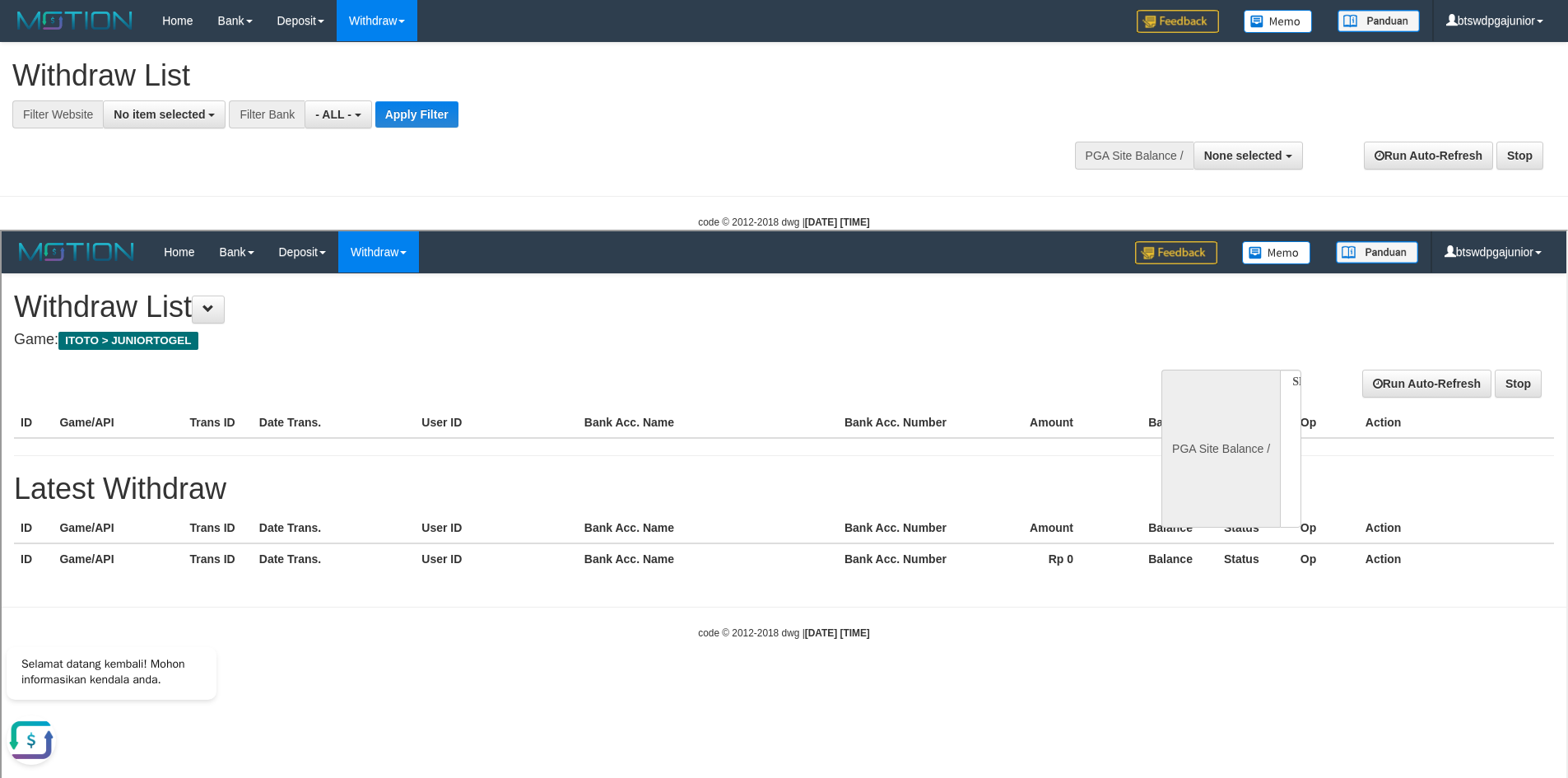 scroll, scrollTop: 0, scrollLeft: 0, axis: both 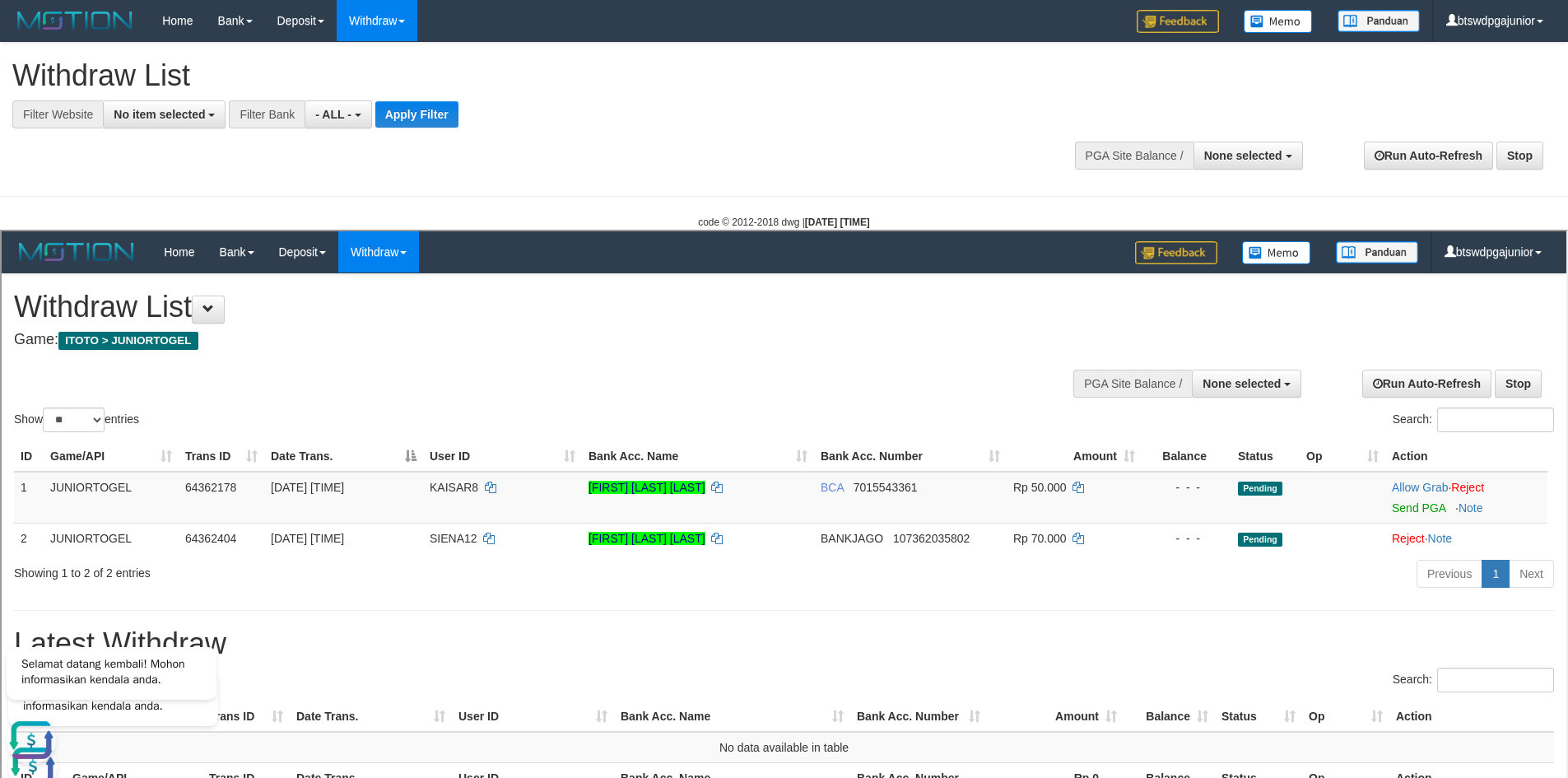 click on "**********" at bounding box center (784, 111) 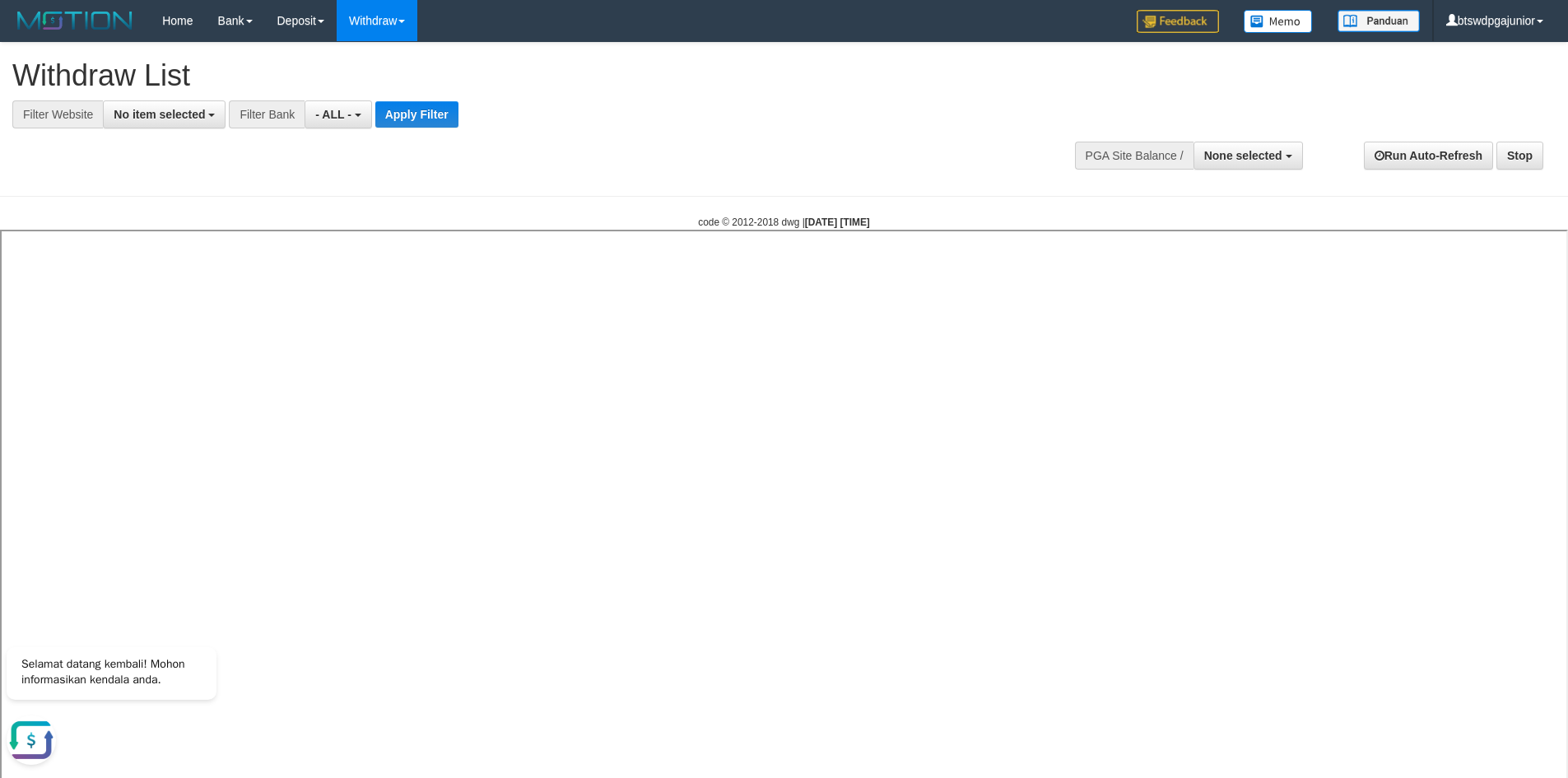 select 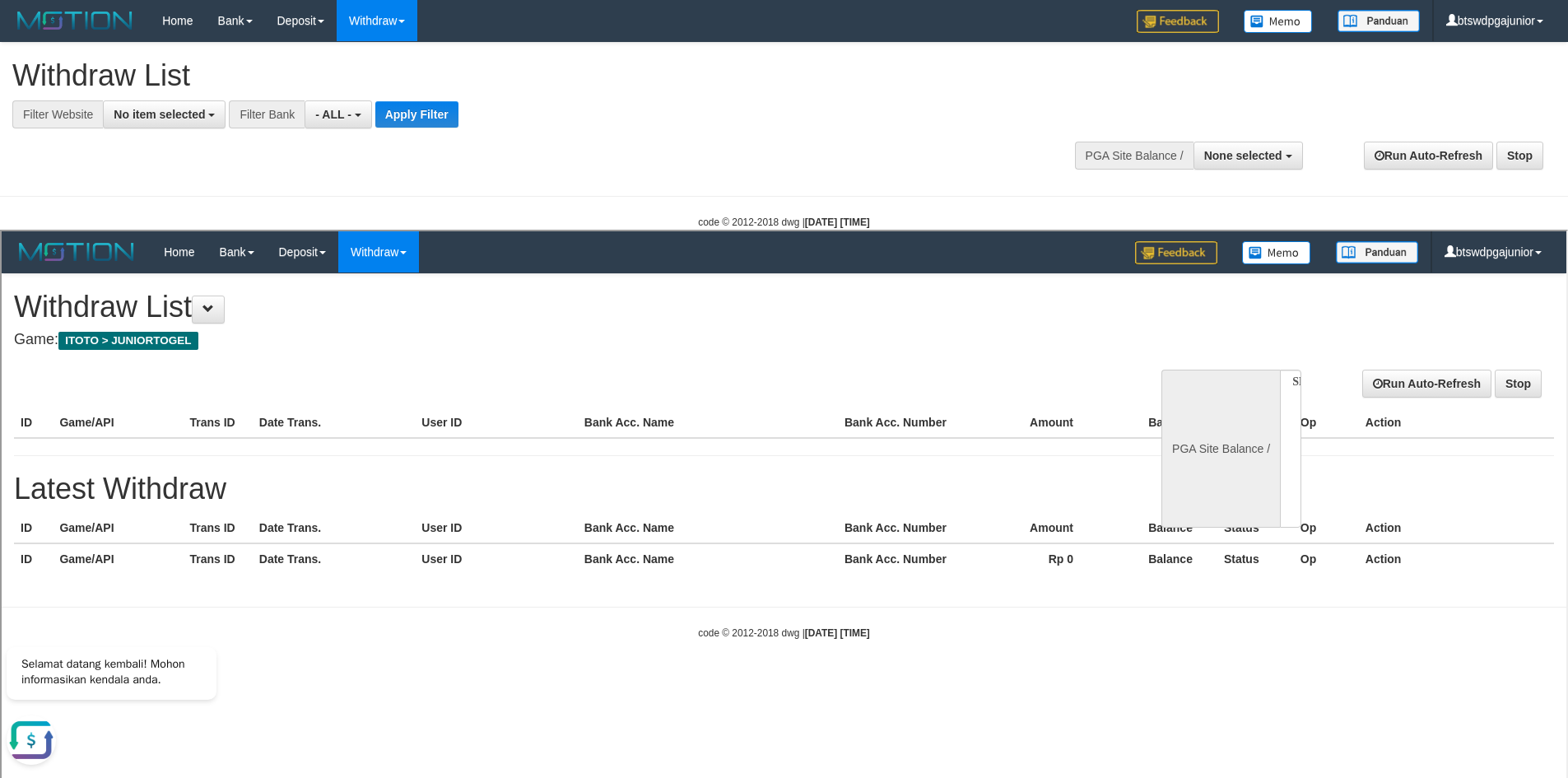 scroll, scrollTop: 0, scrollLeft: 0, axis: both 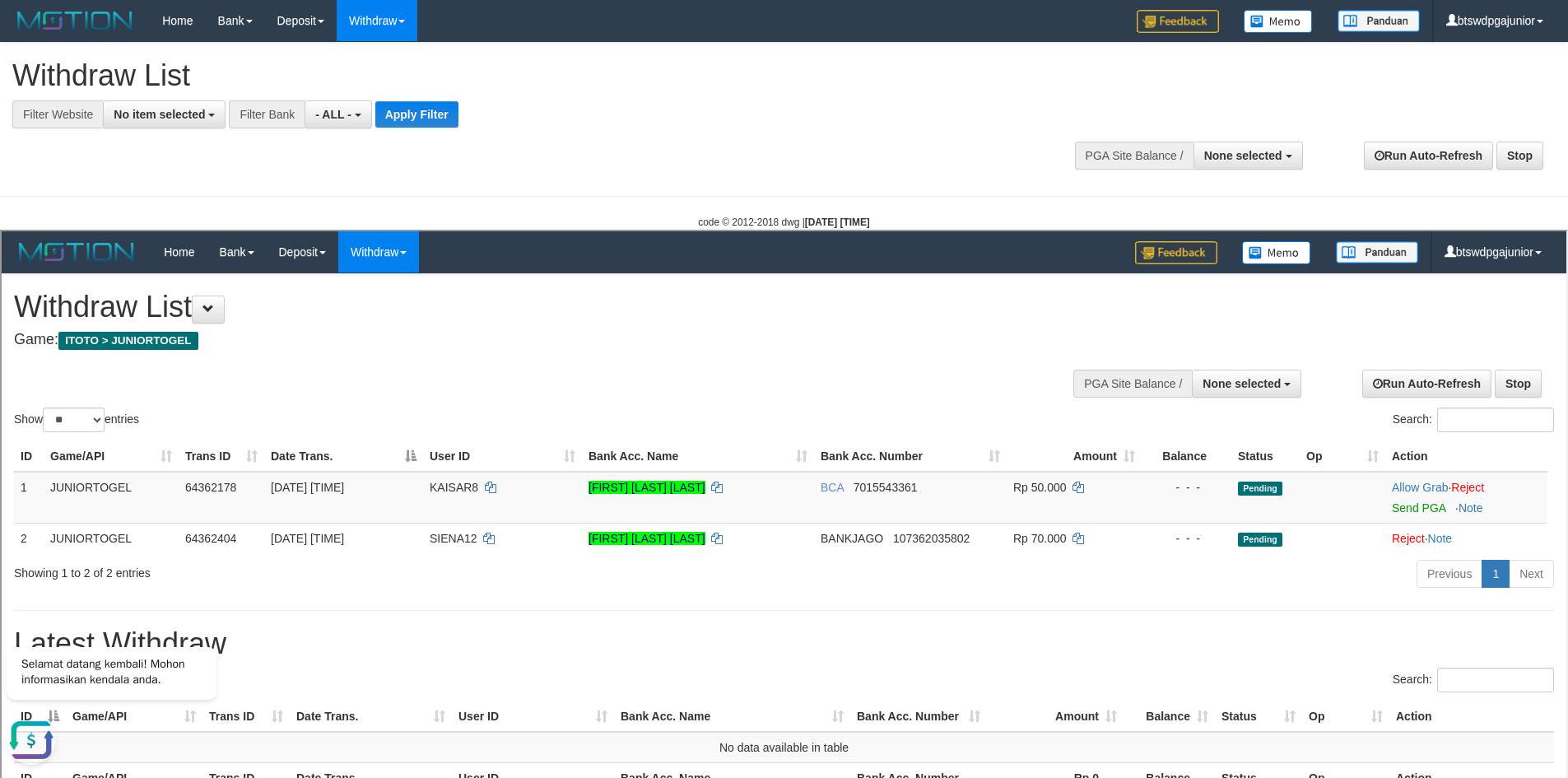 click on "Click Filter Withdraw IDN -" at bounding box center (784, 868) 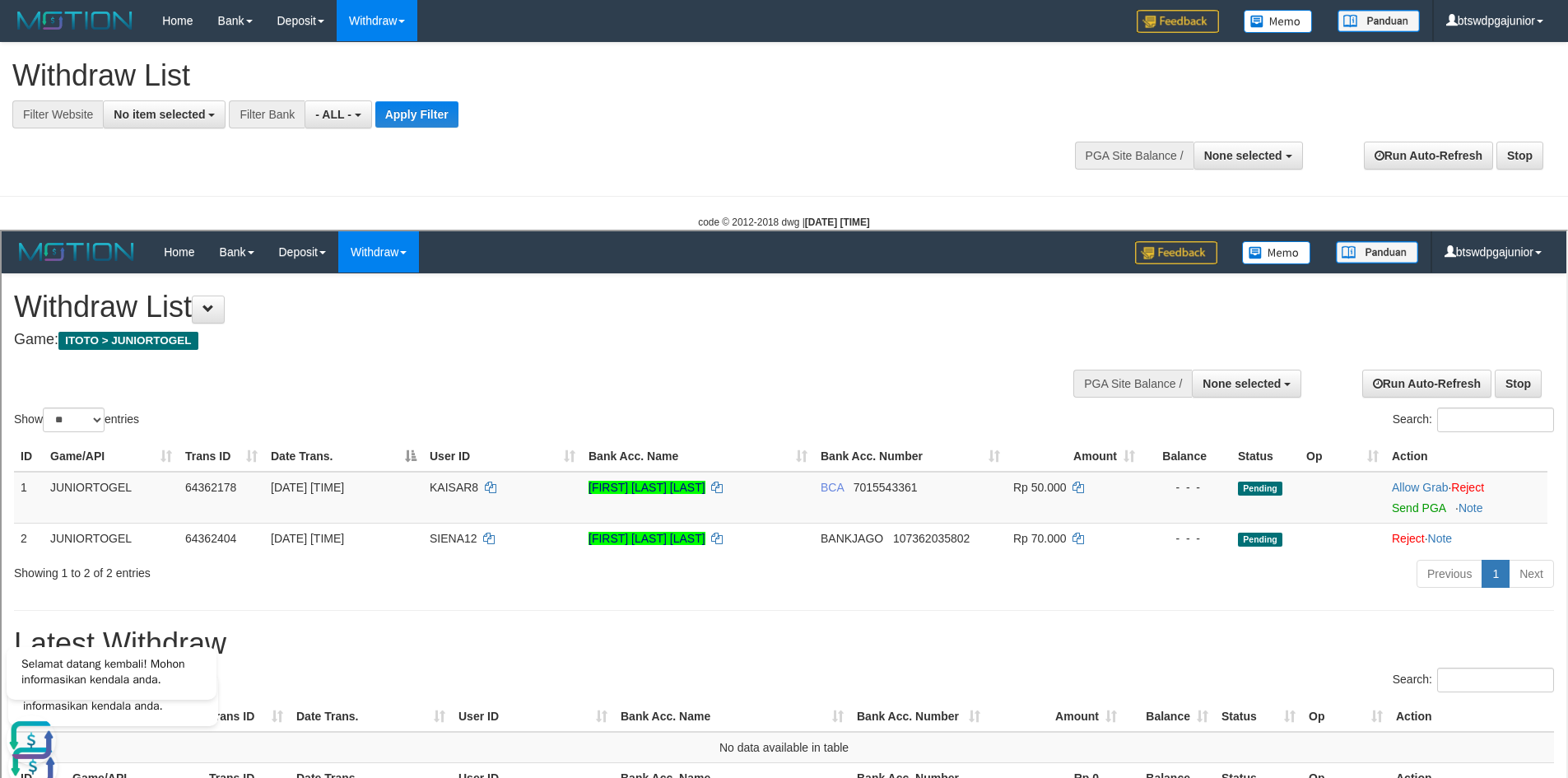 scroll, scrollTop: 0, scrollLeft: 0, axis: both 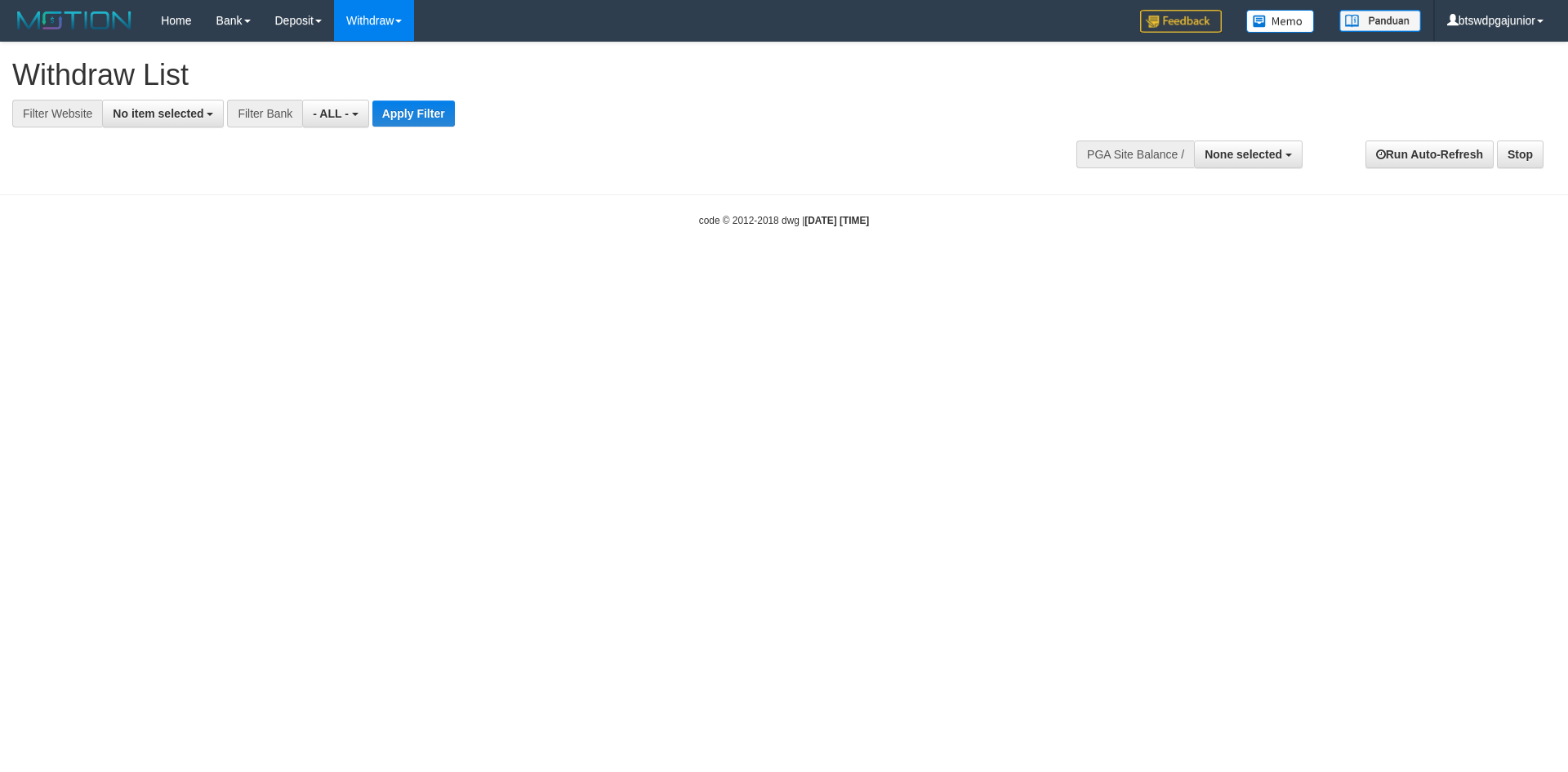 select 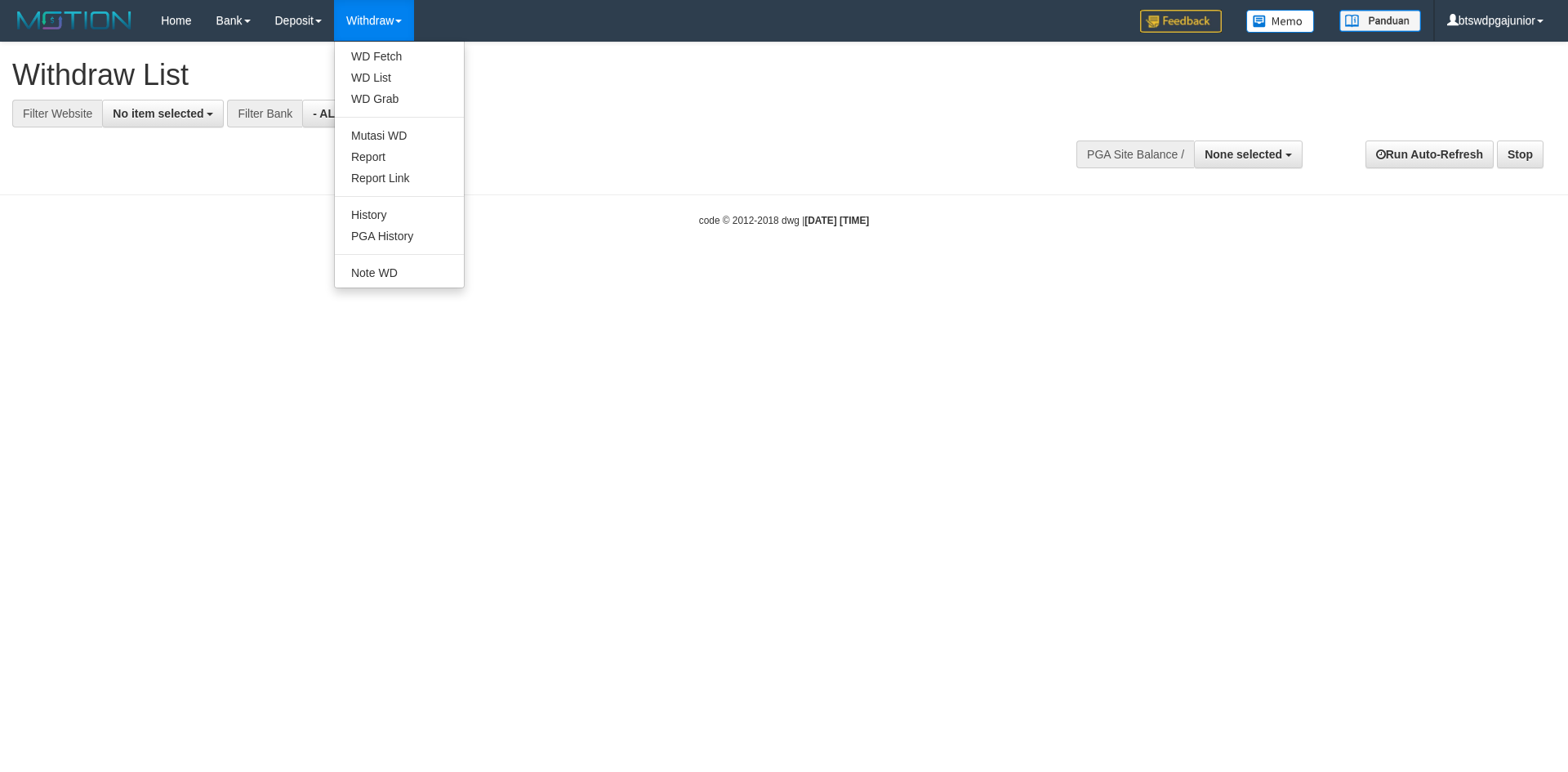 click on "Withdraw" at bounding box center (374, 20) 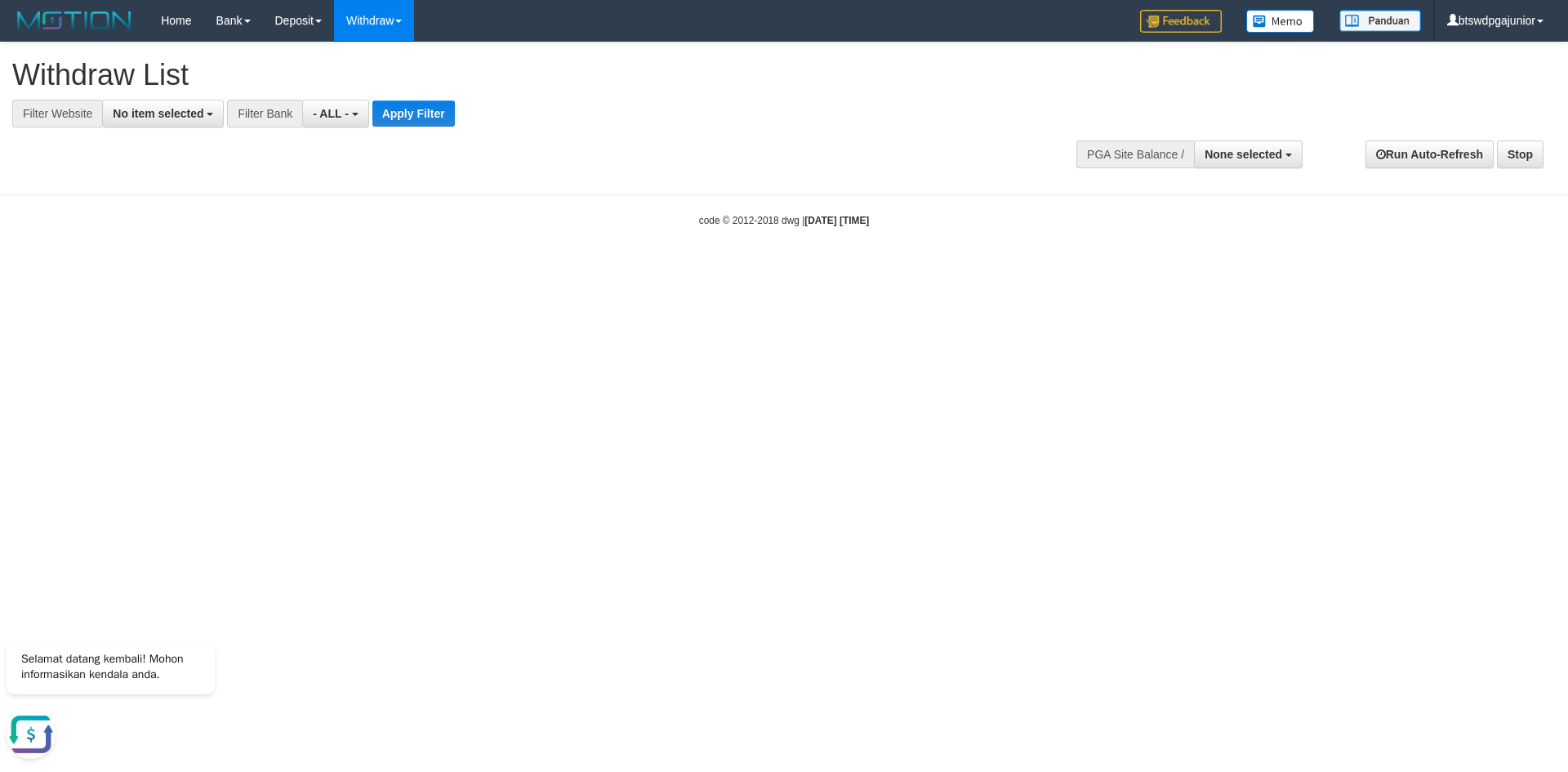 scroll, scrollTop: 0, scrollLeft: 0, axis: both 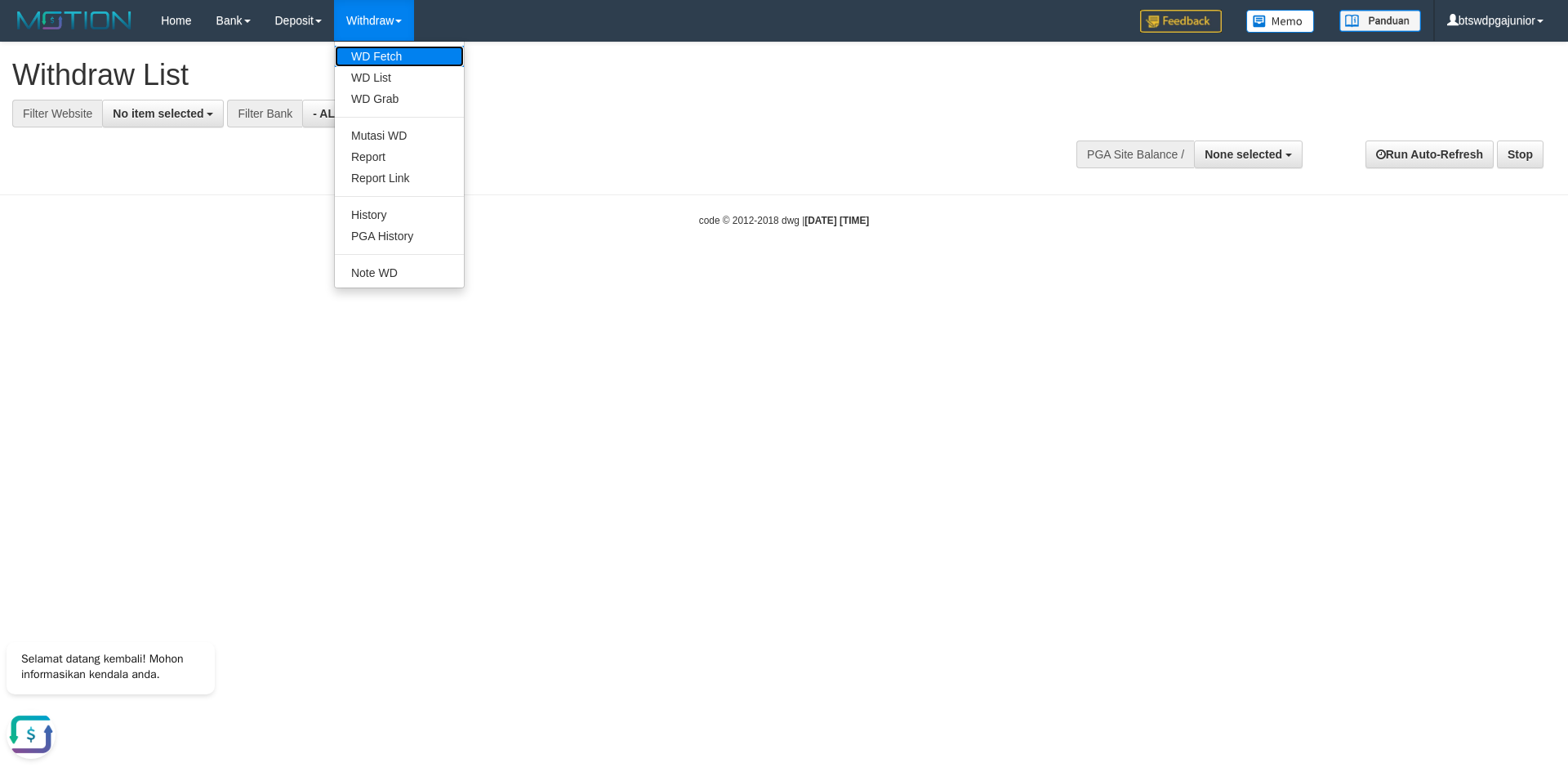 click on "WD Fetch" at bounding box center [399, 56] 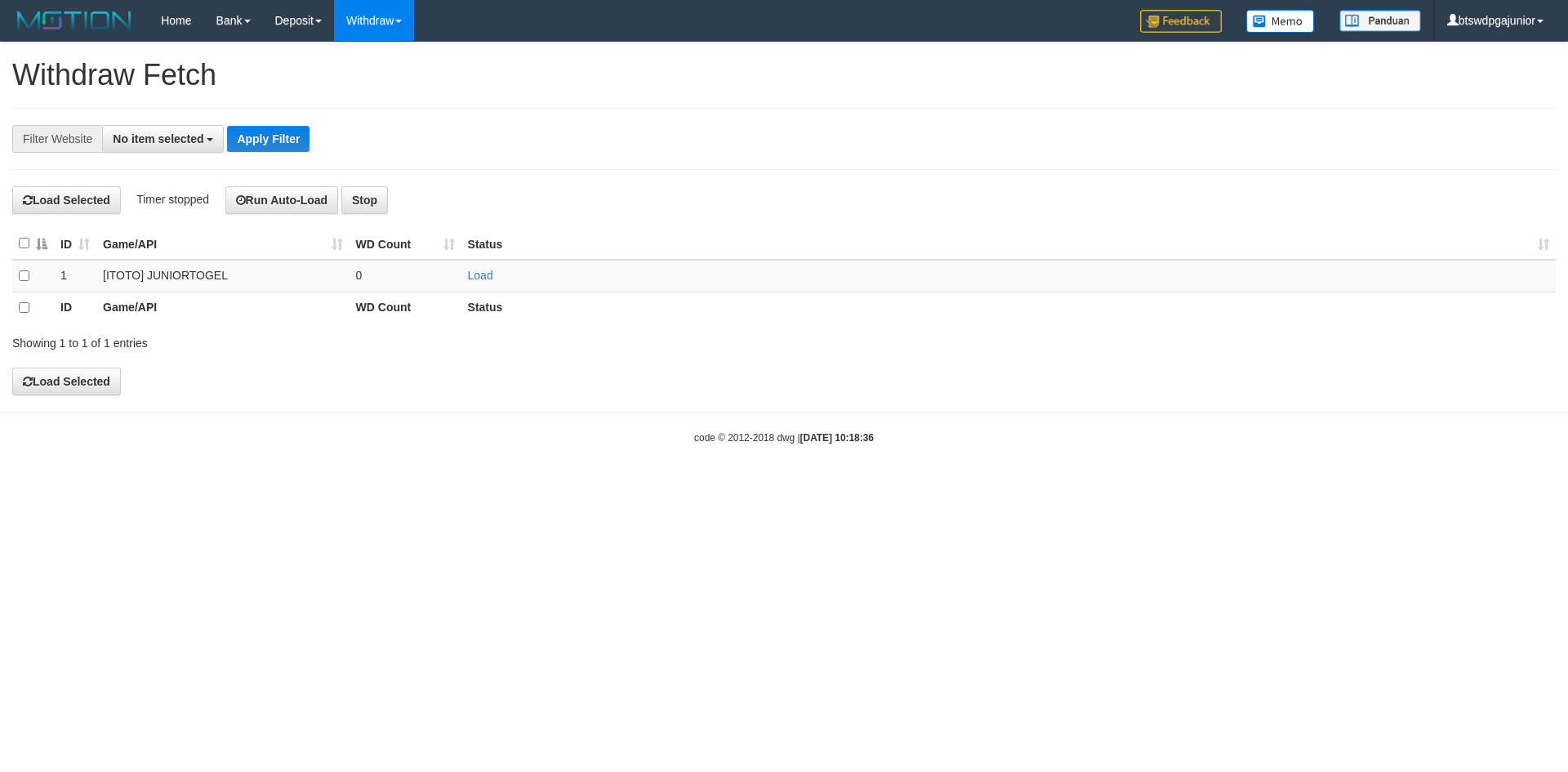 select 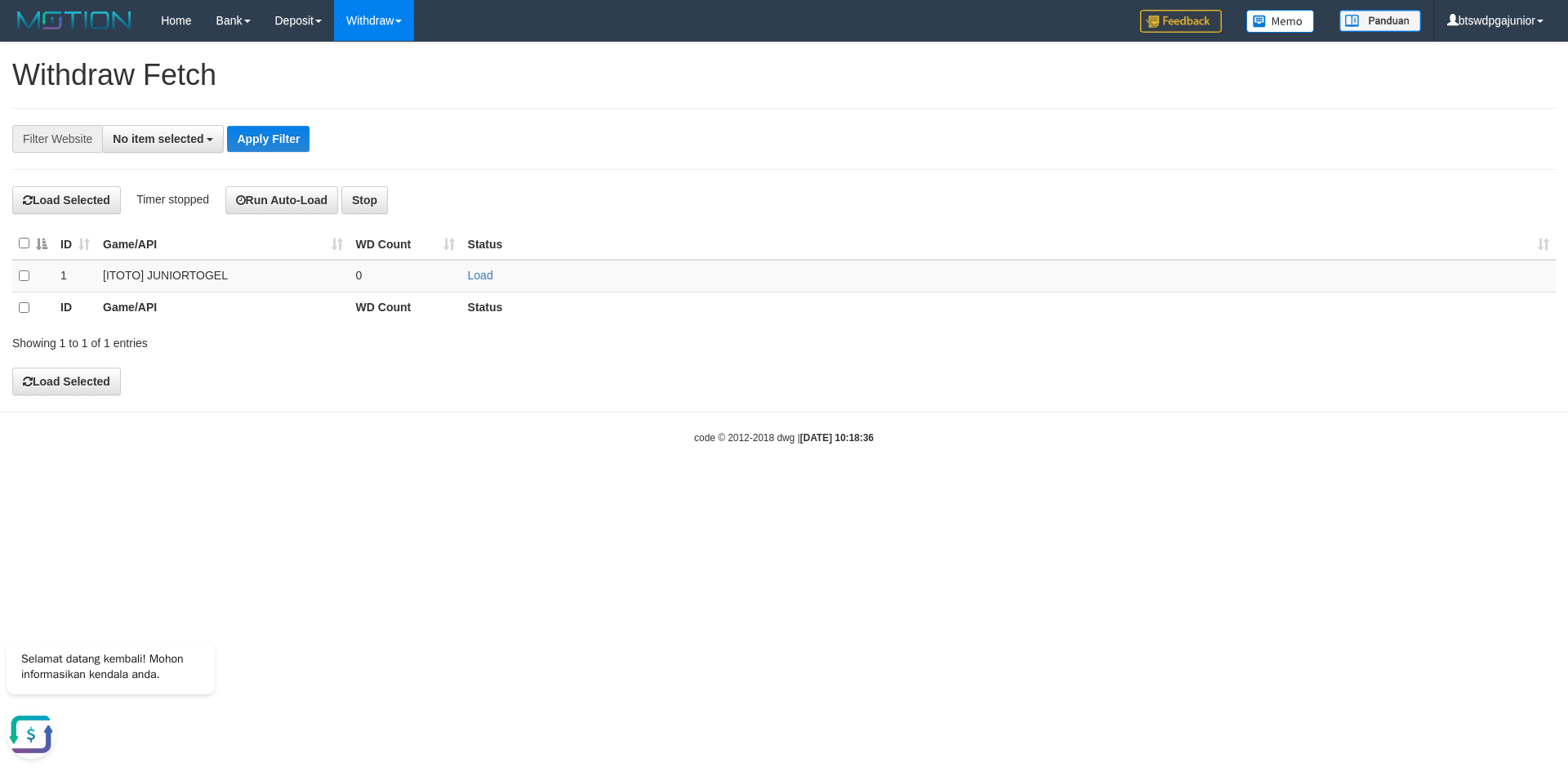 scroll, scrollTop: 0, scrollLeft: 0, axis: both 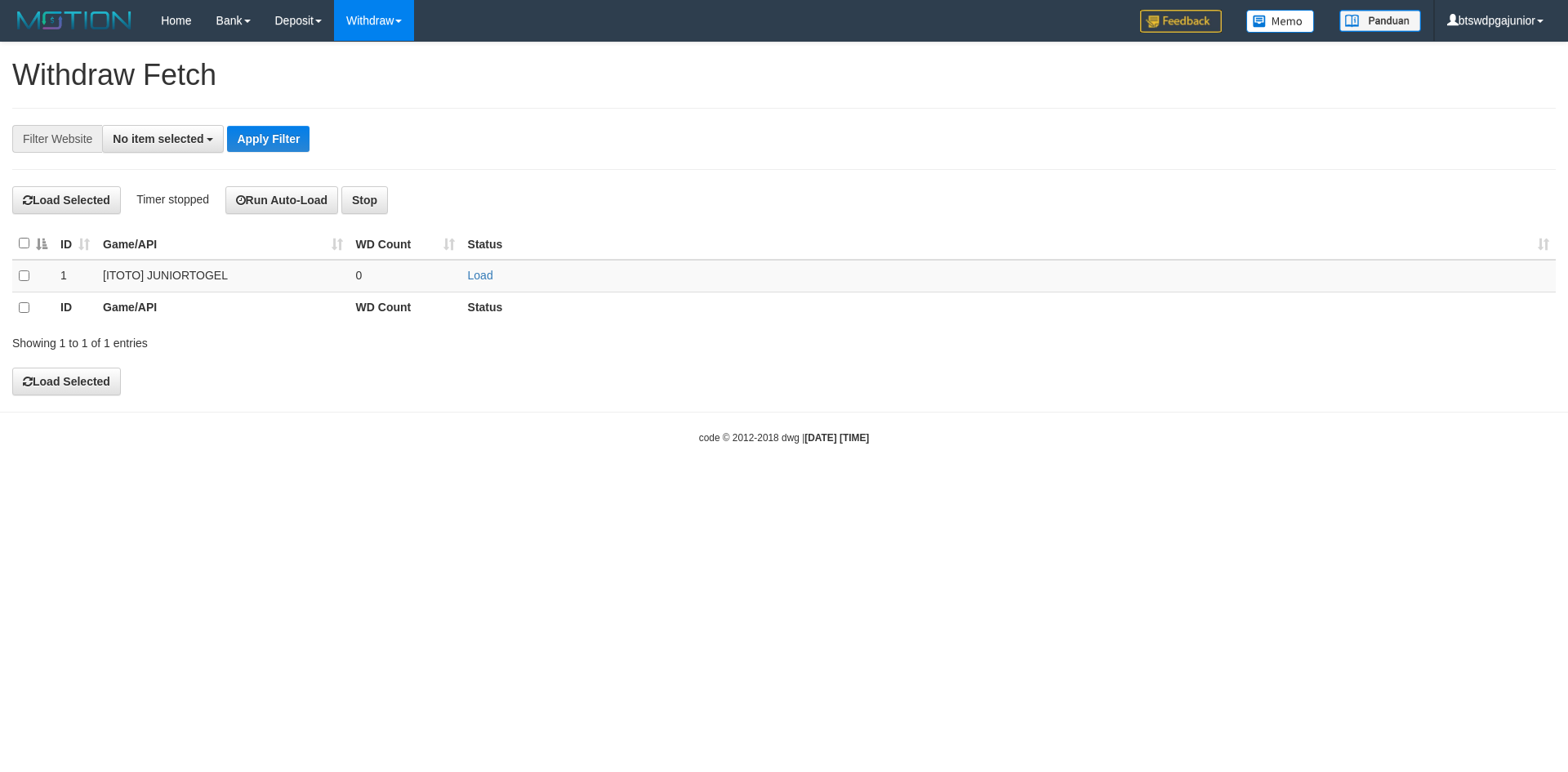select 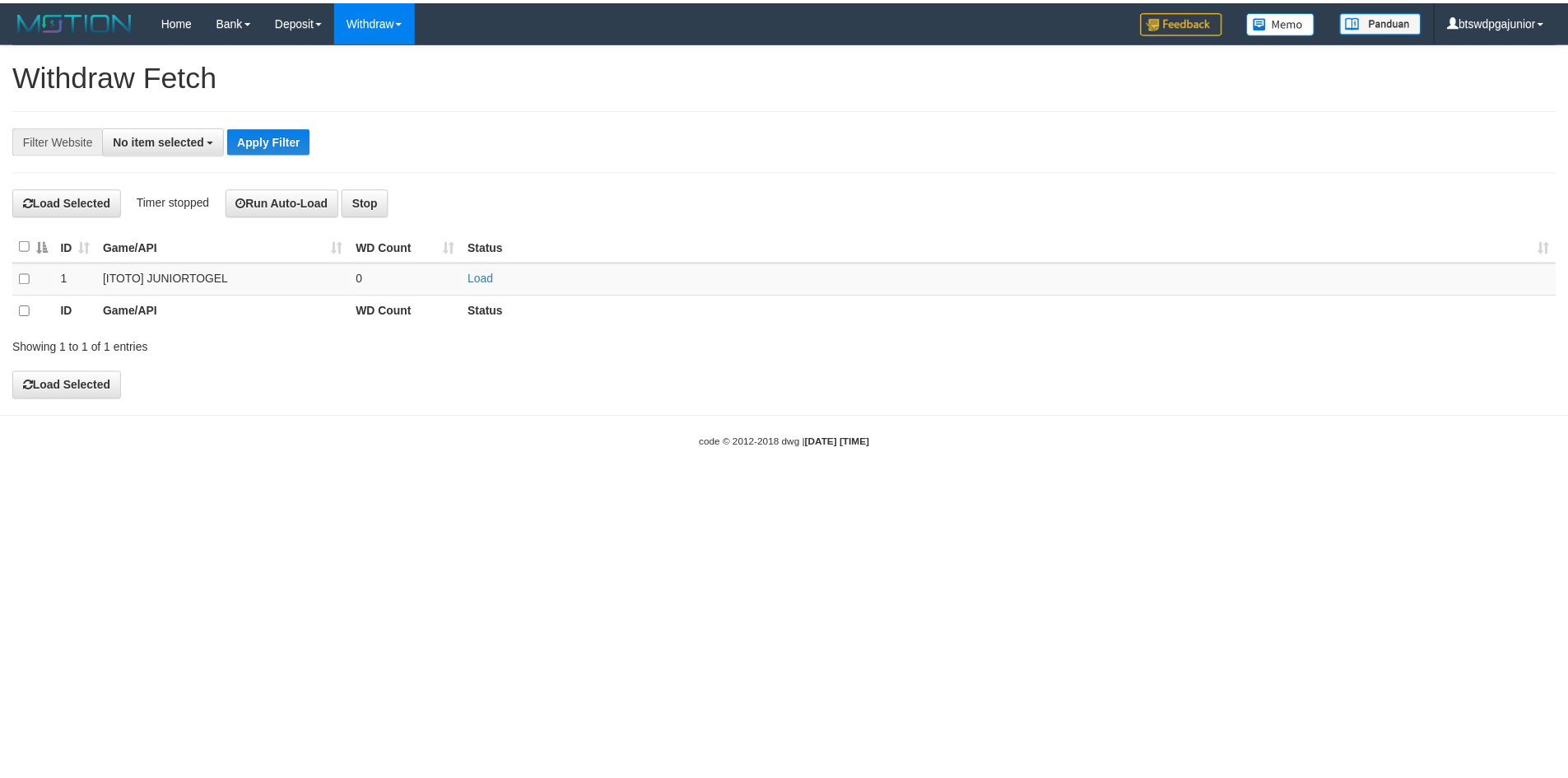 scroll, scrollTop: 0, scrollLeft: 0, axis: both 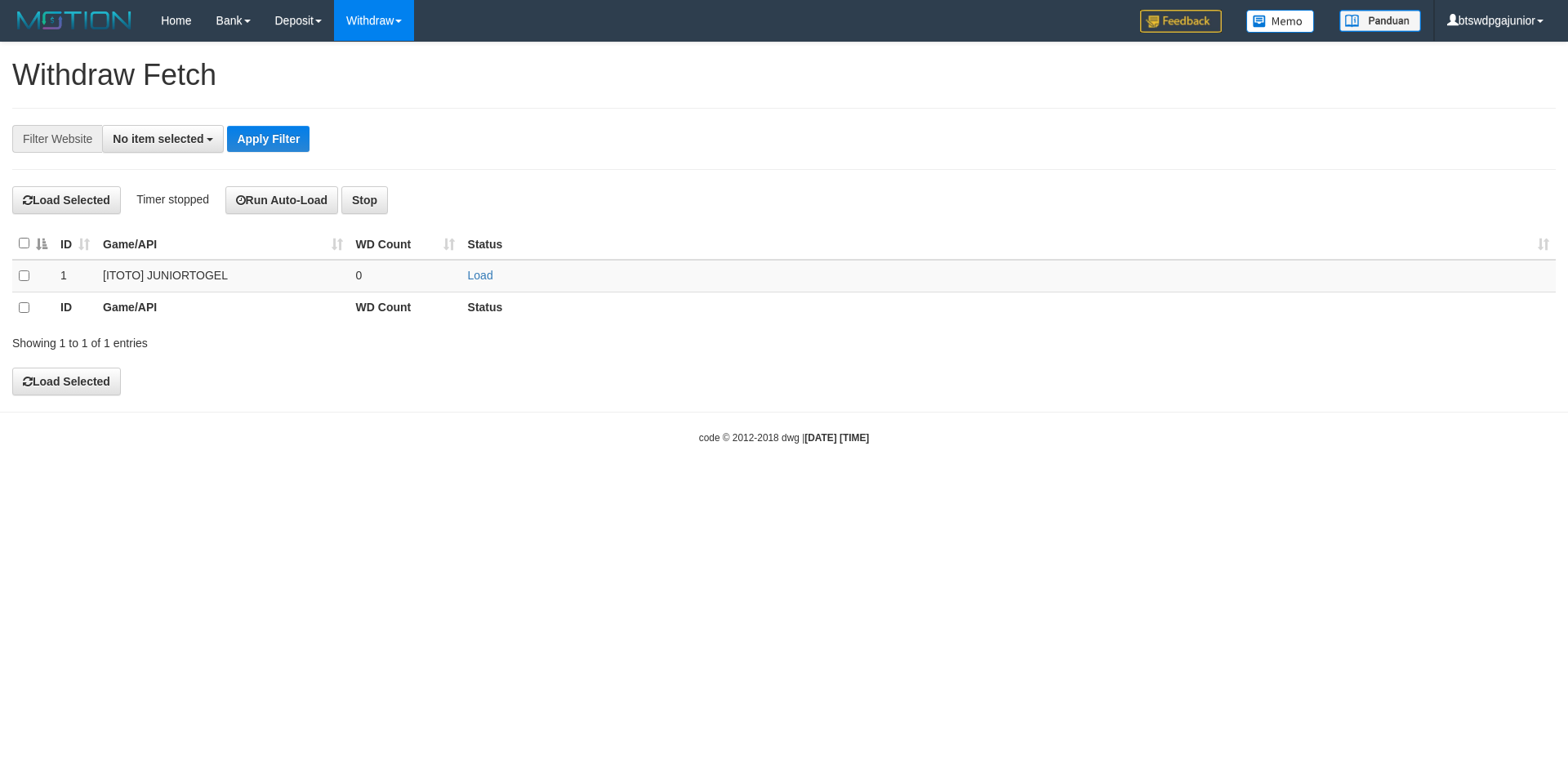 select on "**" 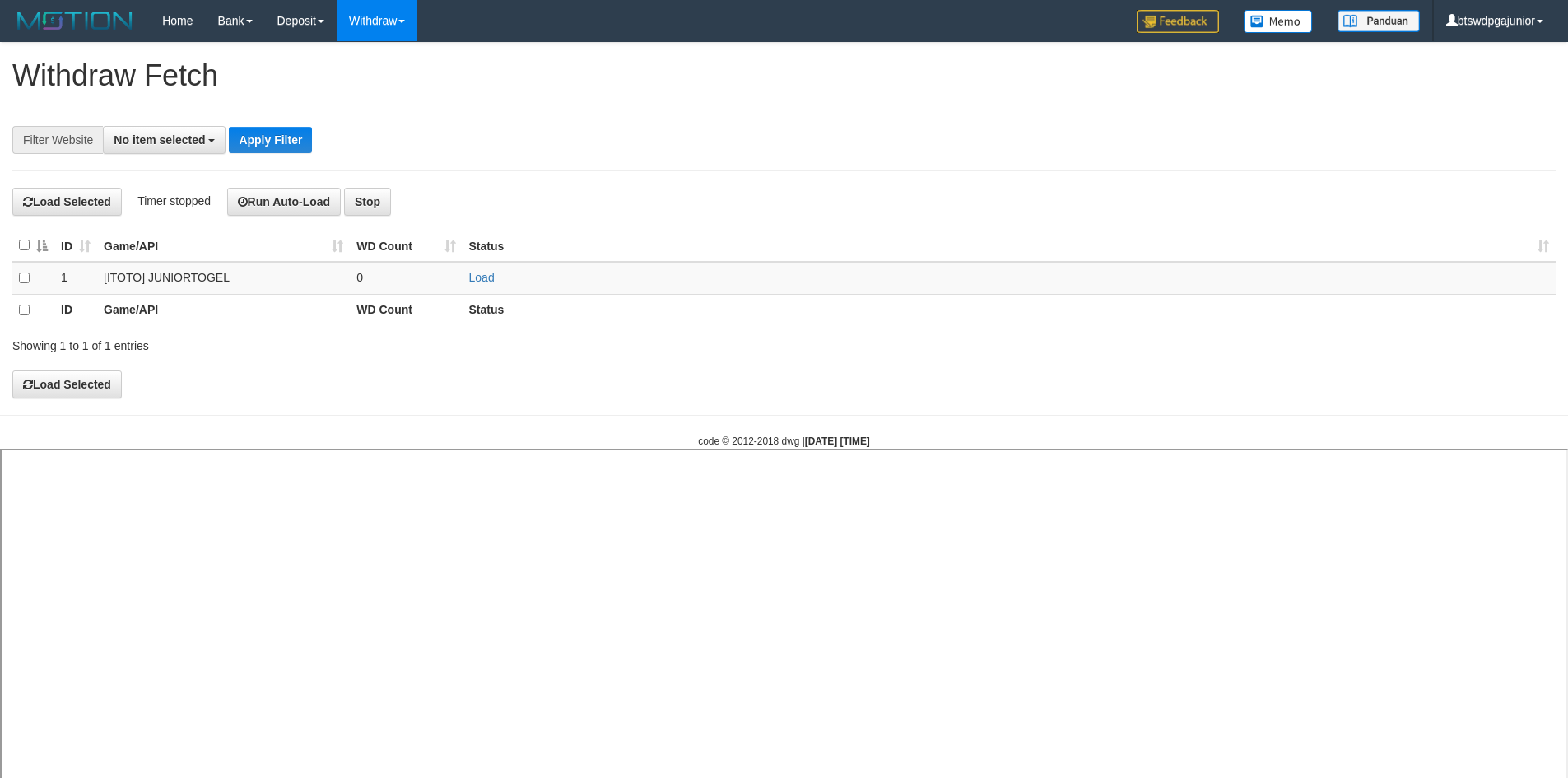 select 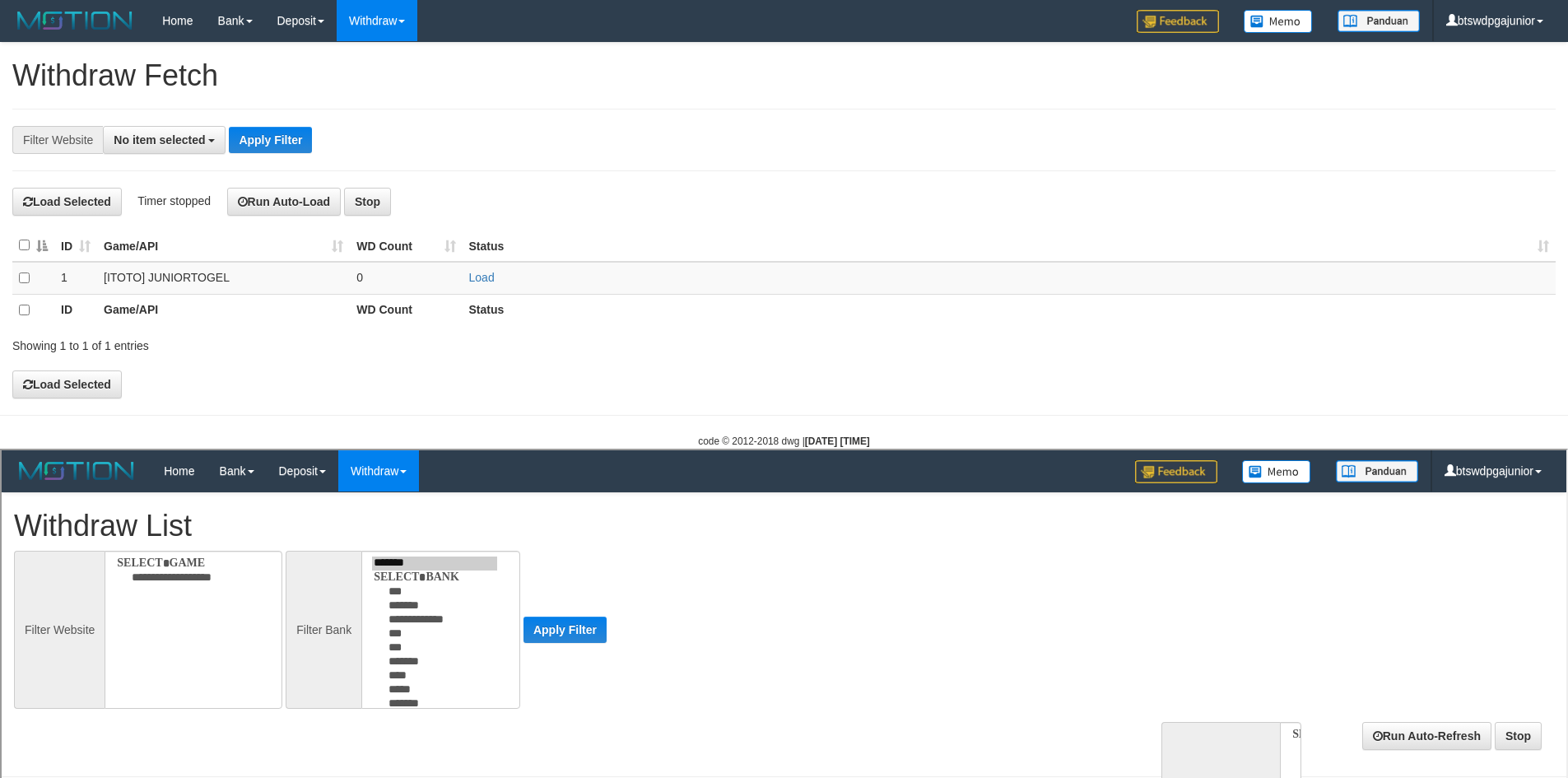scroll, scrollTop: 0, scrollLeft: 0, axis: both 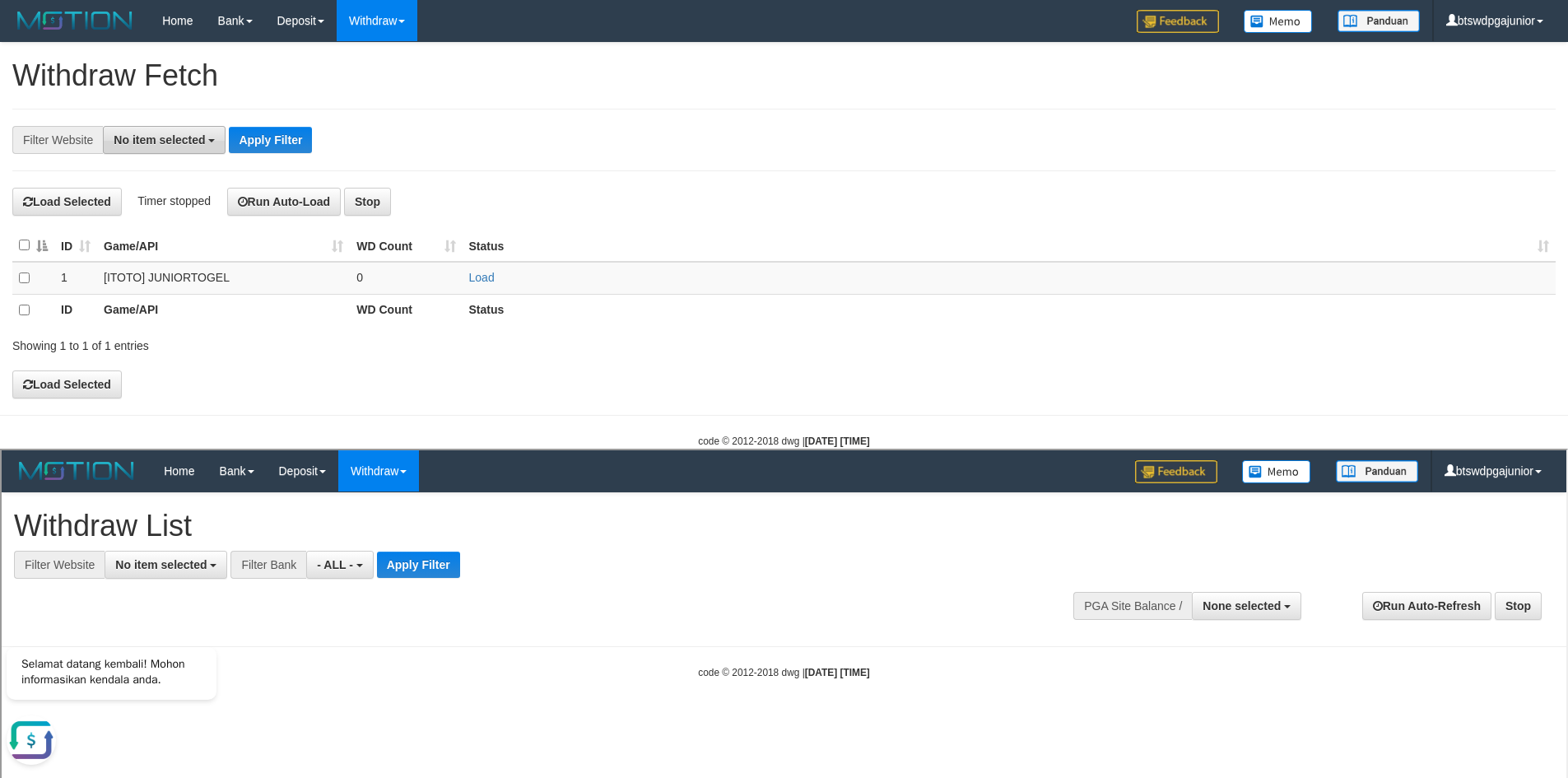 click on "No item selected" at bounding box center [159, 140] 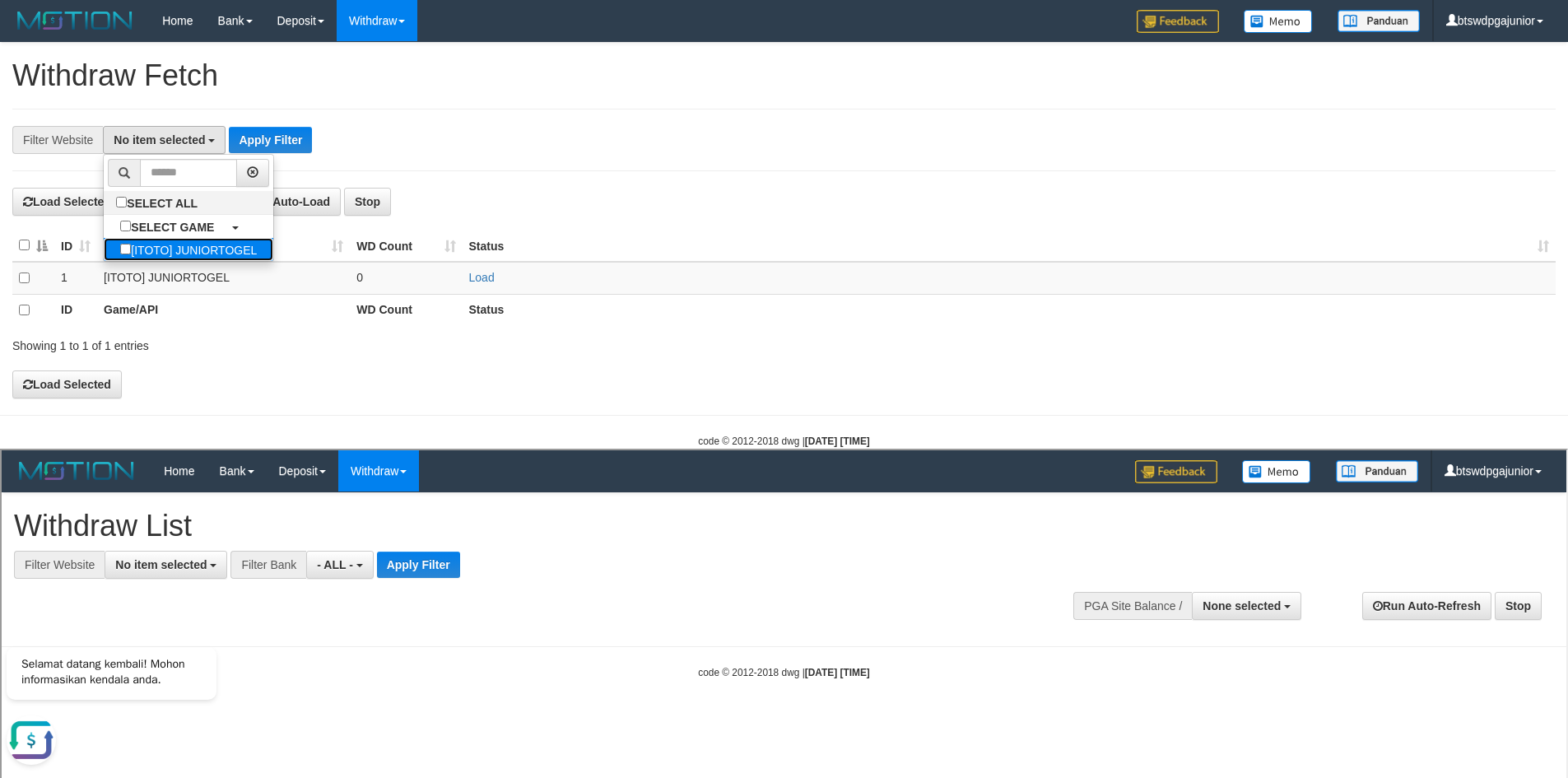 click on "[ITOTO] JUNIORTOGEL" at bounding box center [188, 249] 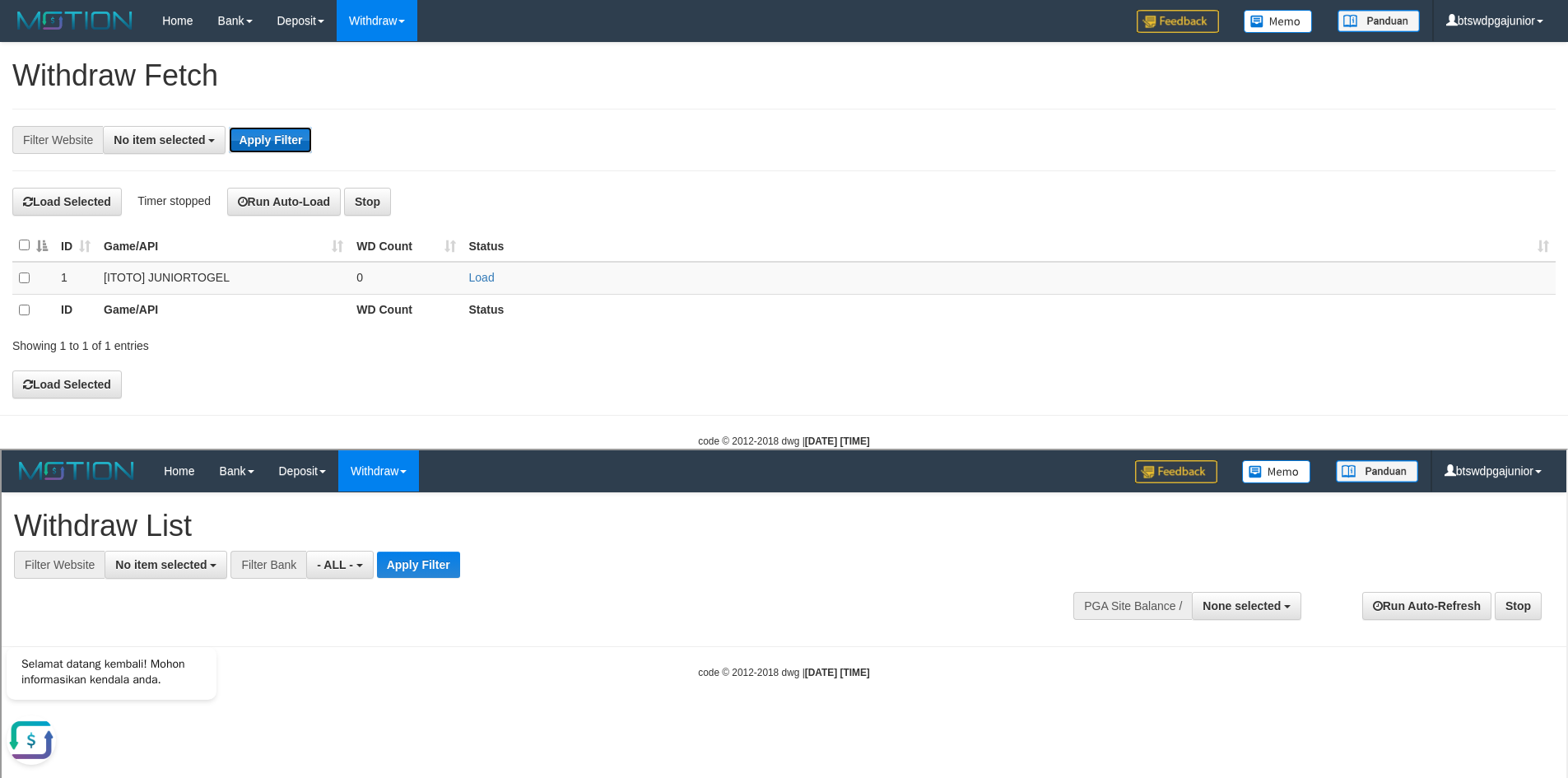 click on "Apply Filter" at bounding box center (270, 140) 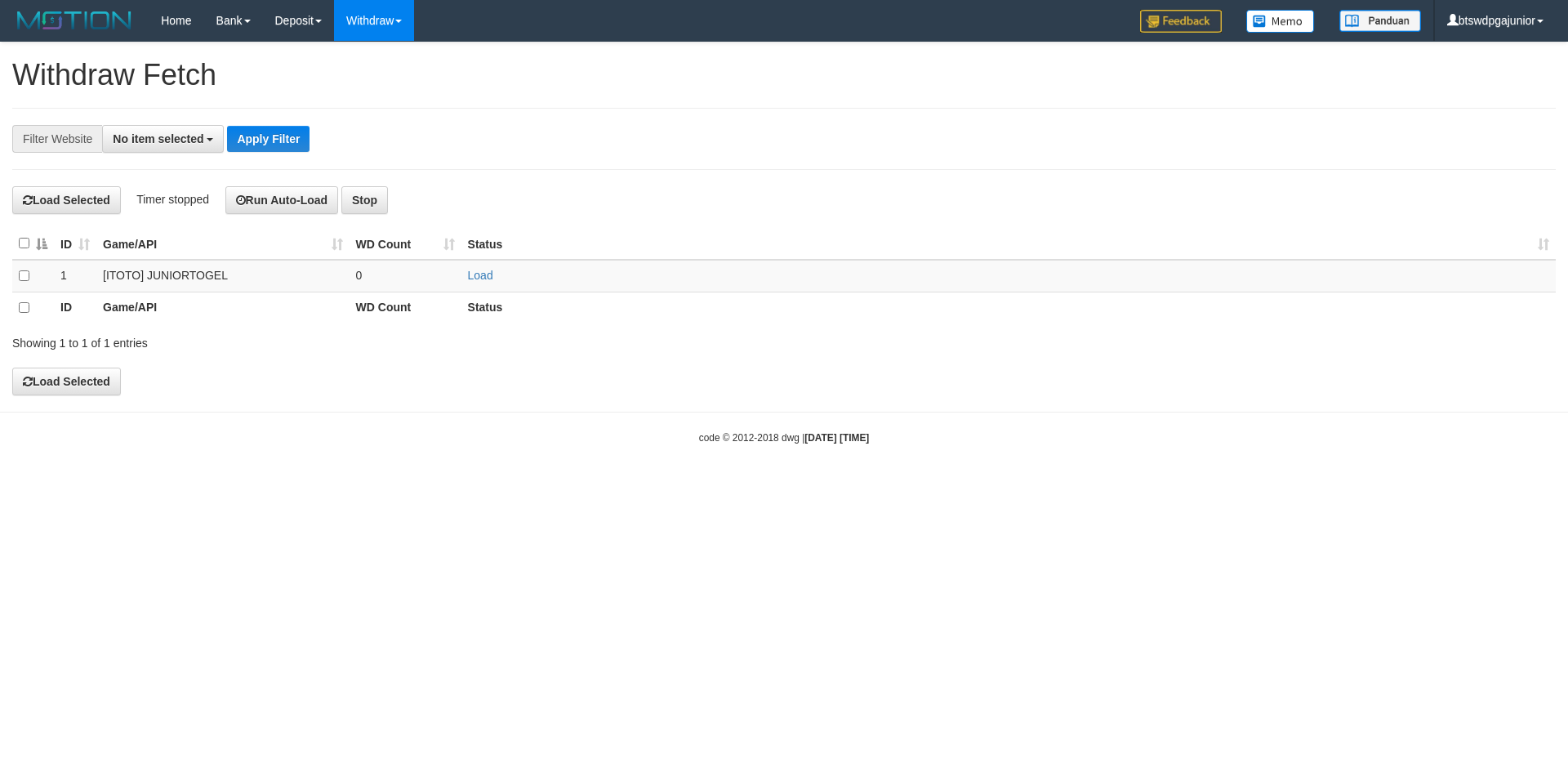 select 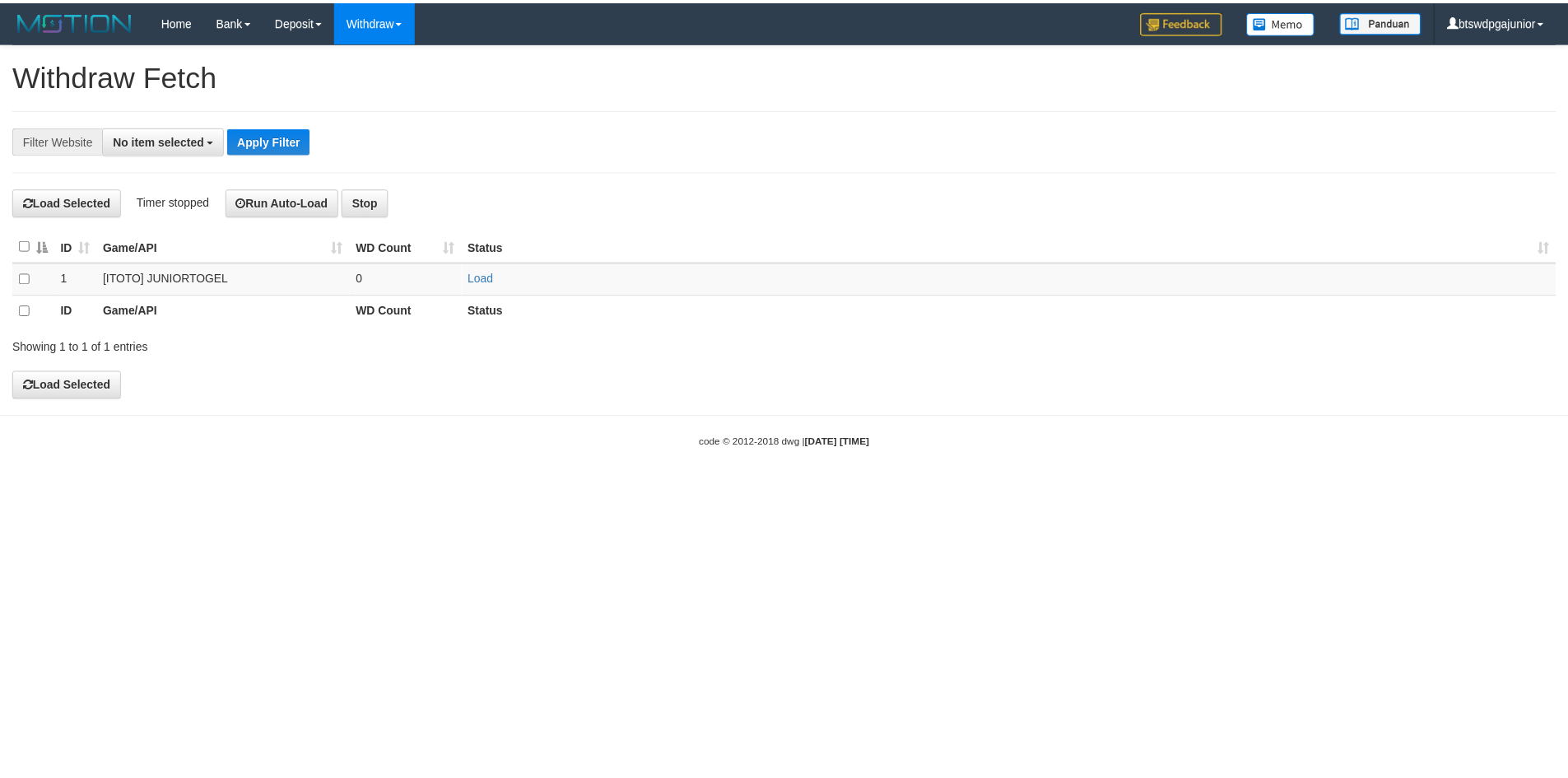scroll, scrollTop: 0, scrollLeft: 0, axis: both 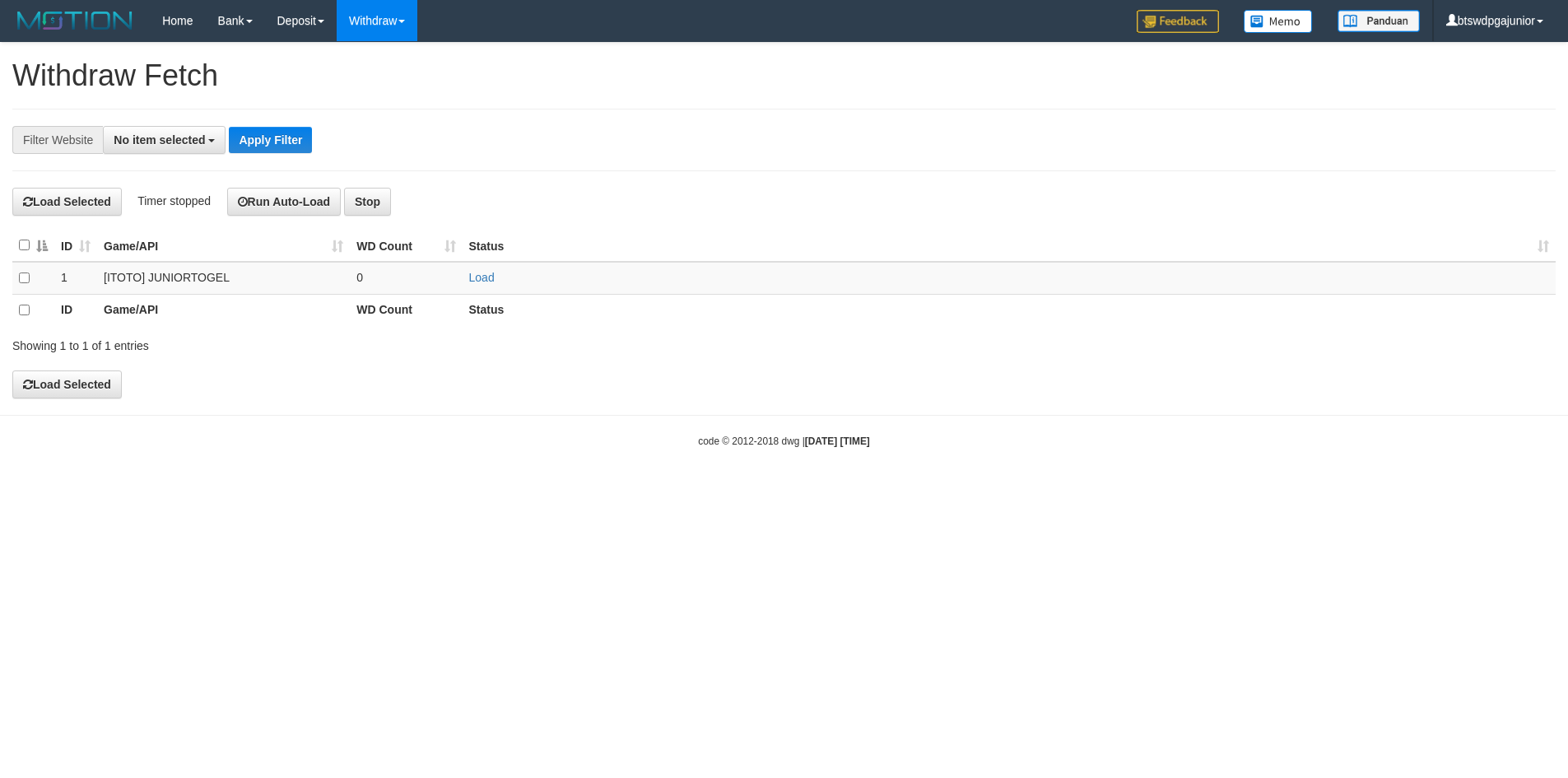 select on "**" 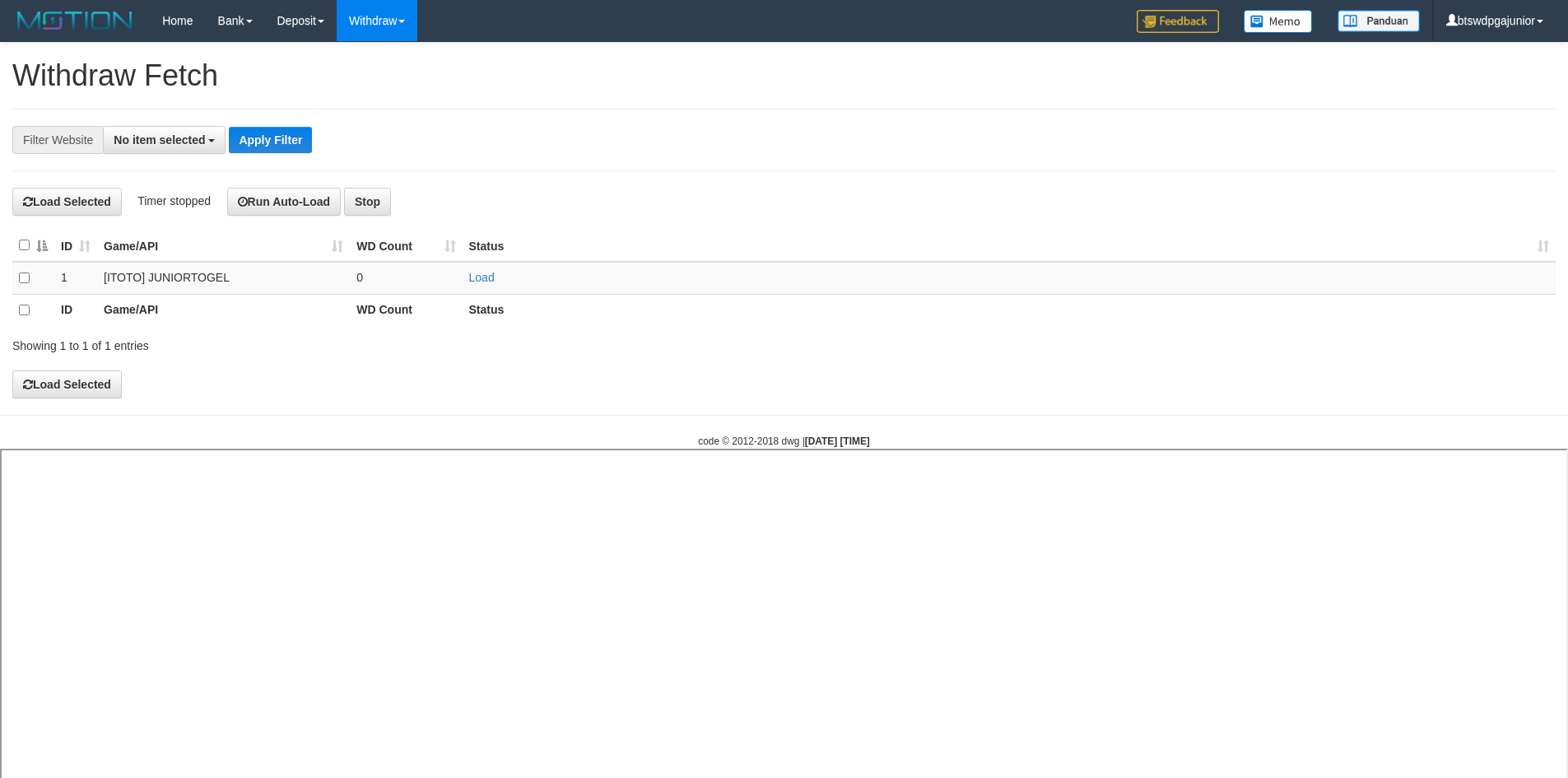 select 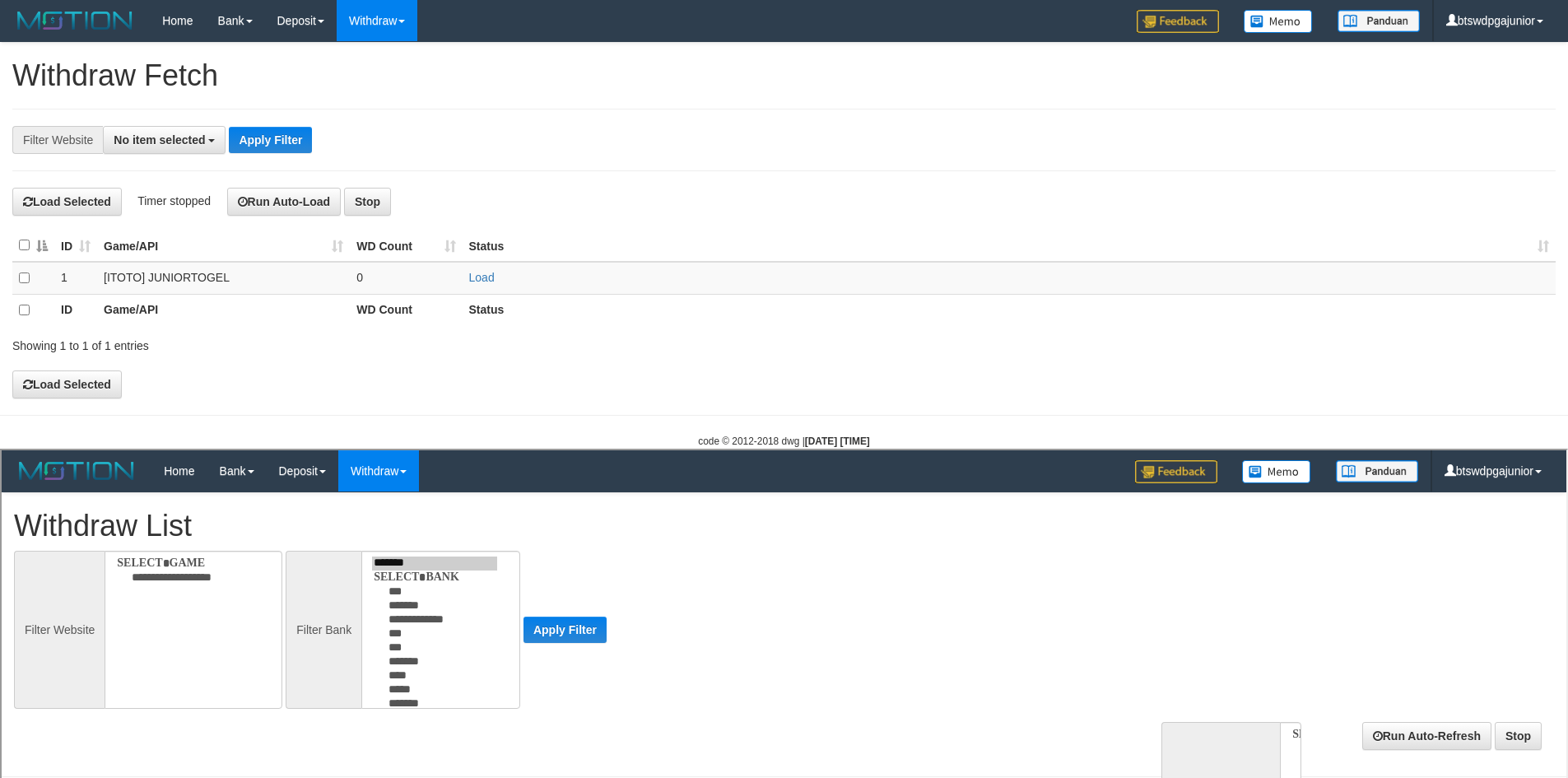 scroll, scrollTop: 0, scrollLeft: 0, axis: both 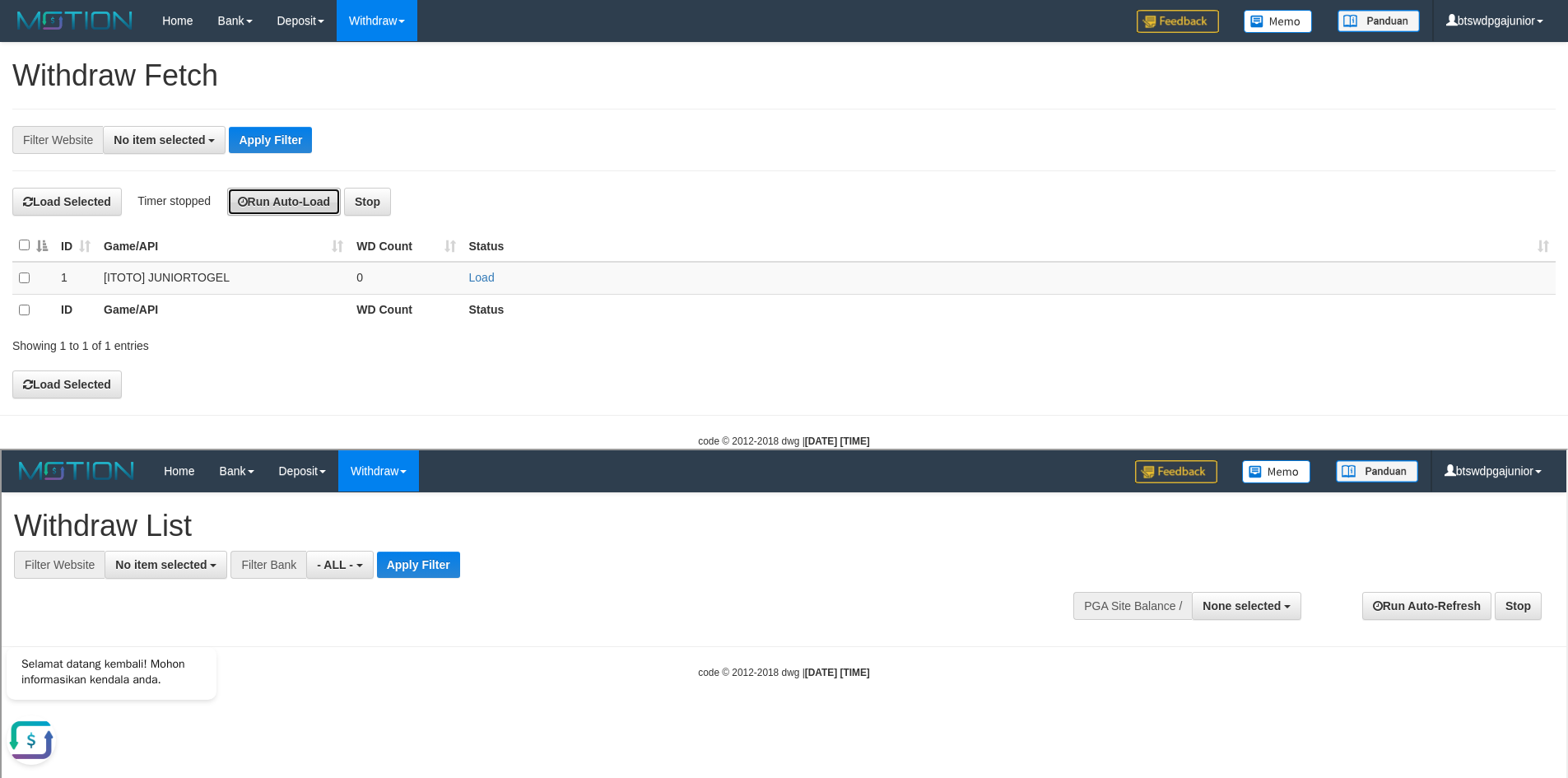 click on "Run Auto-Load" at bounding box center [284, 202] 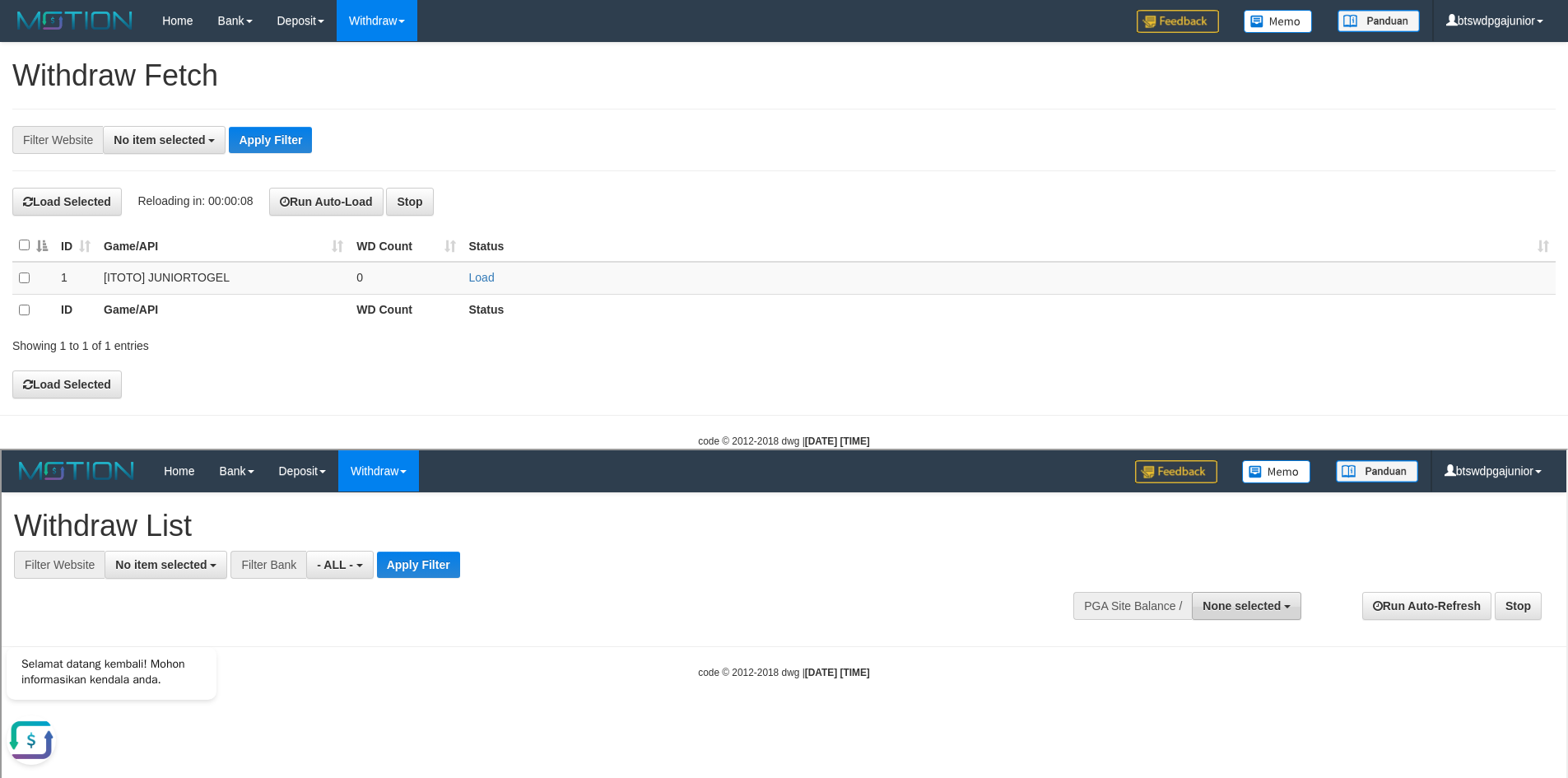 click on "None selected" at bounding box center (1240, 603) 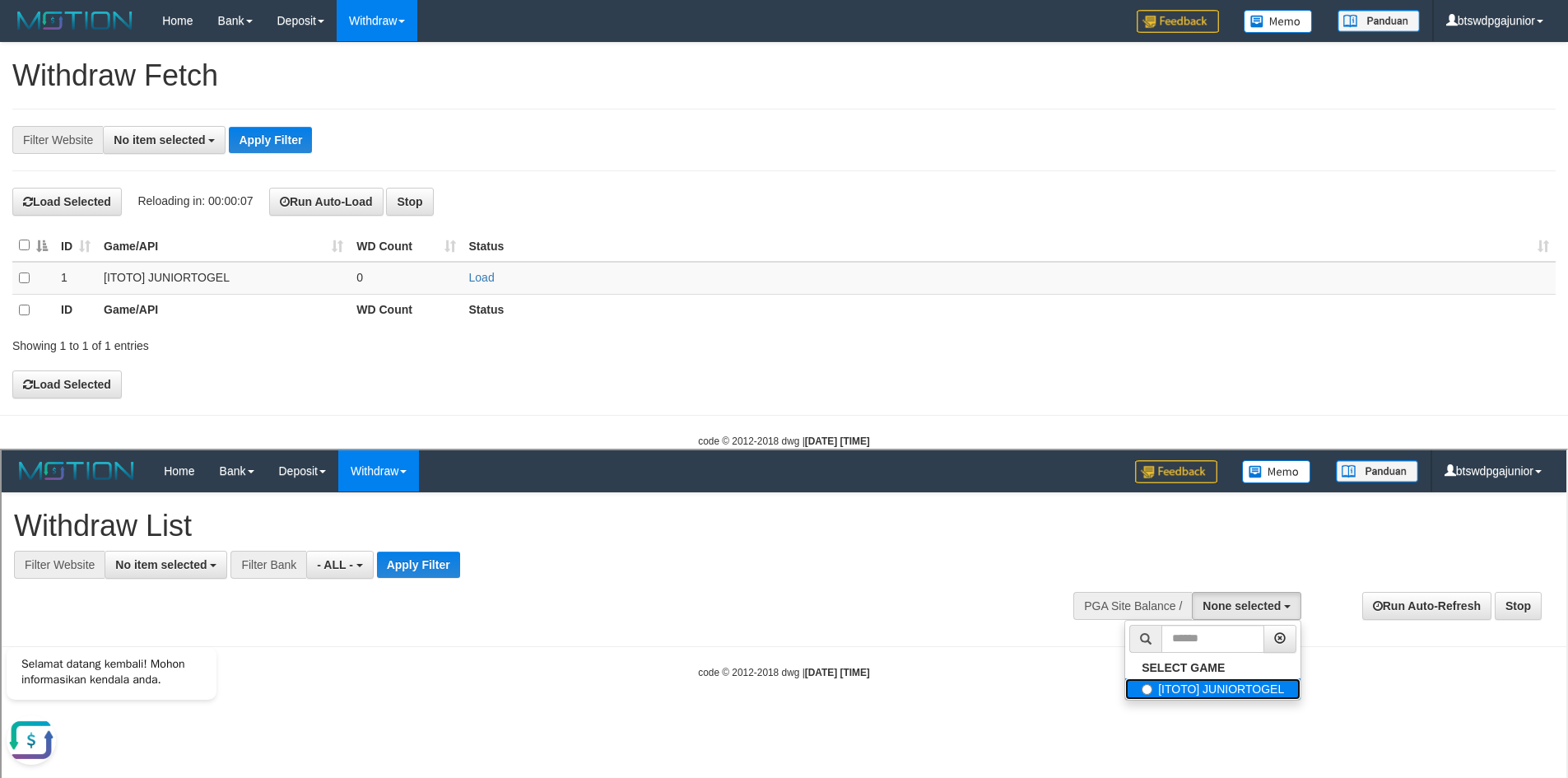 click on "[ITOTO] JUNIORTOGEL" at bounding box center (1211, 687) 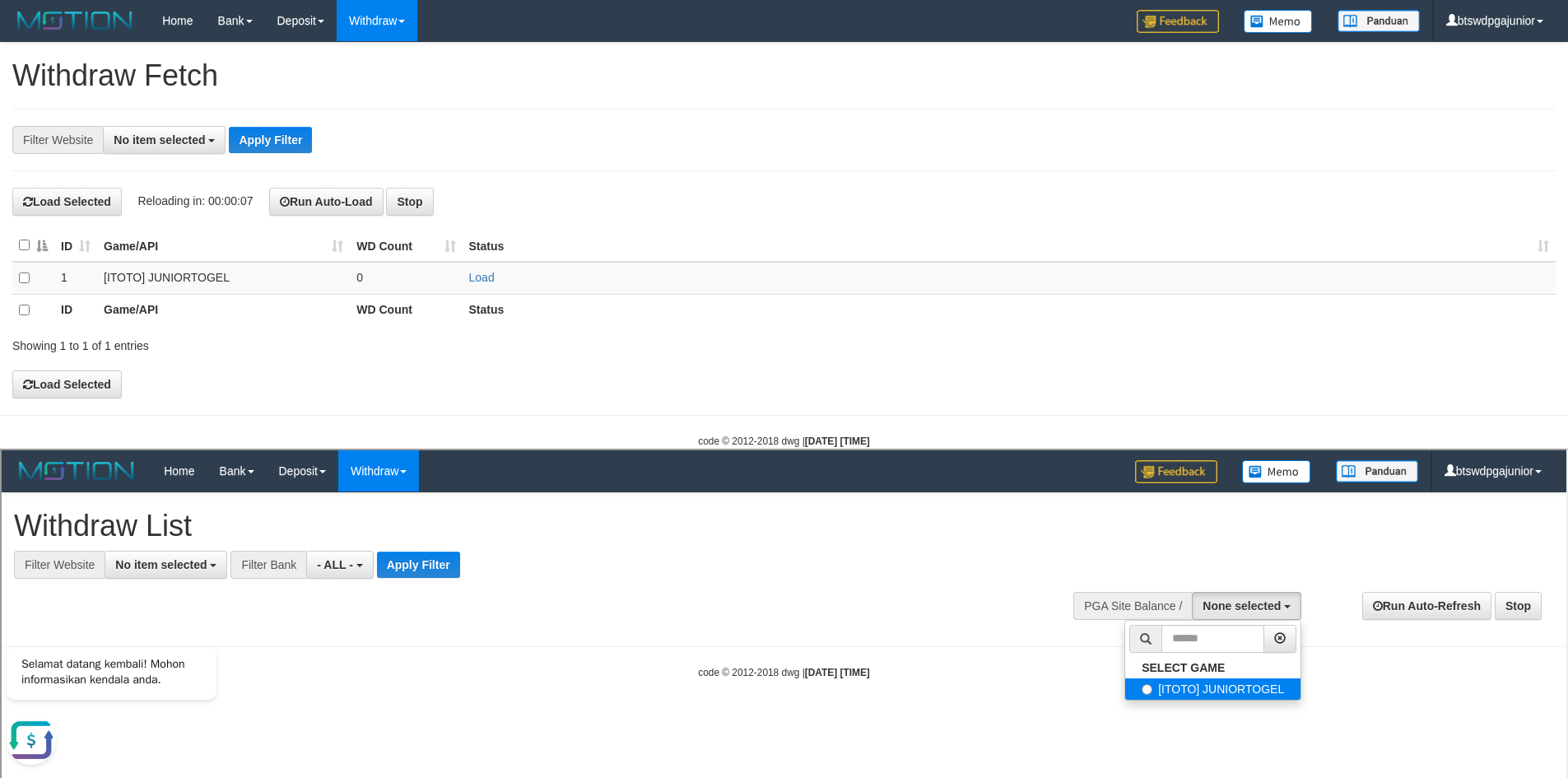 select on "****" 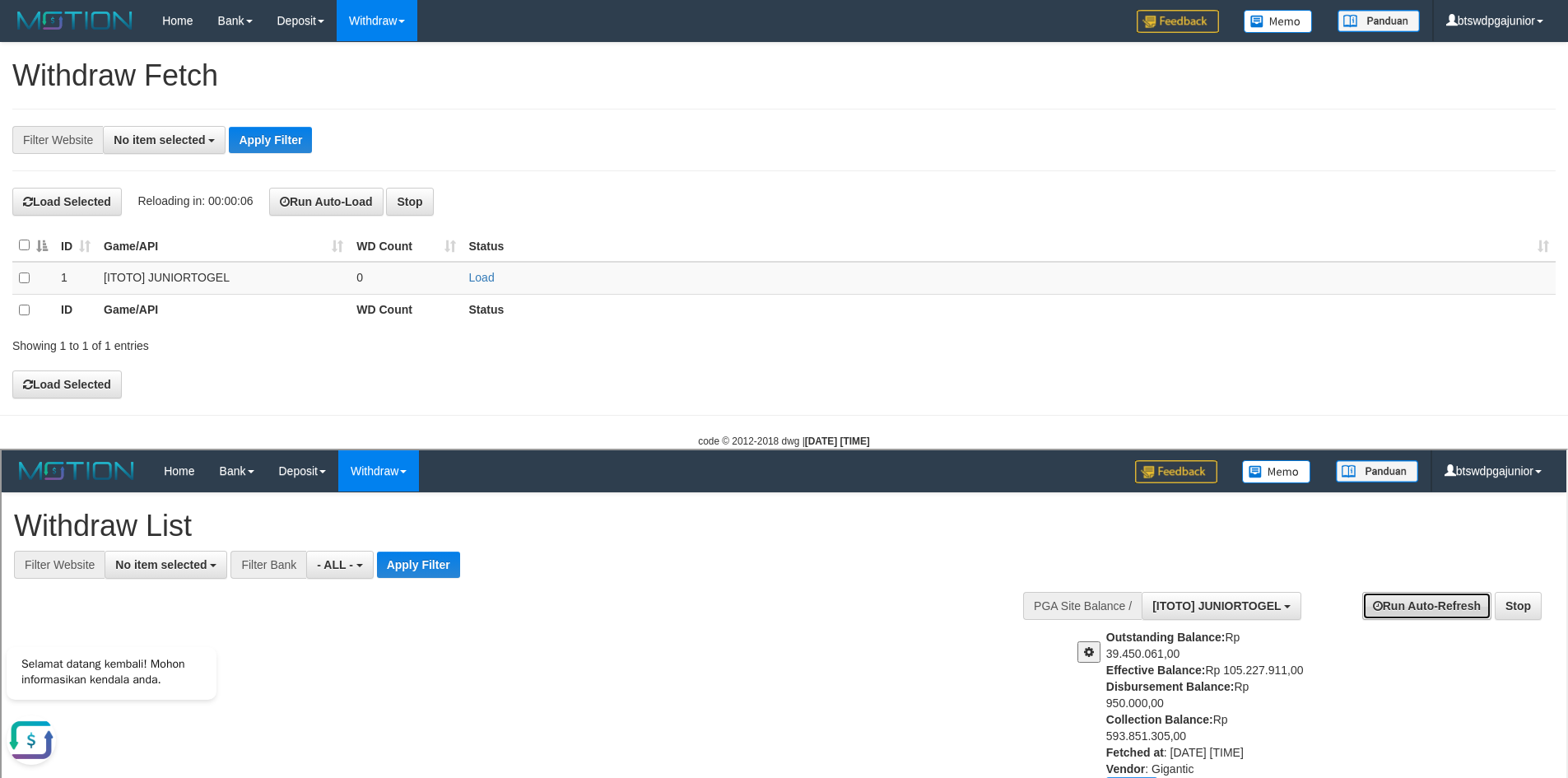 click on "Run Auto-Refresh" at bounding box center [1425, 603] 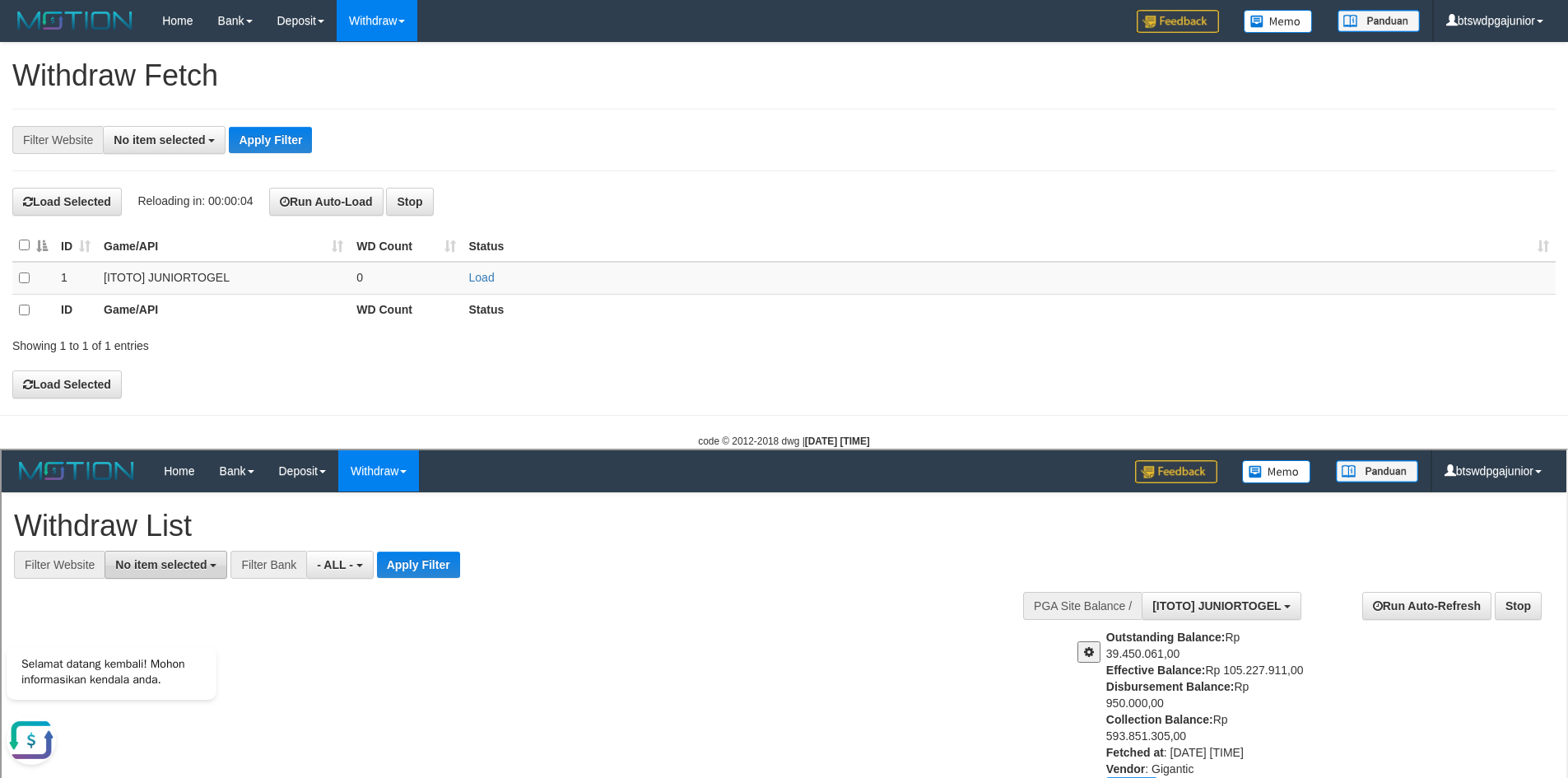 click on "No item selected" at bounding box center (164, 562) 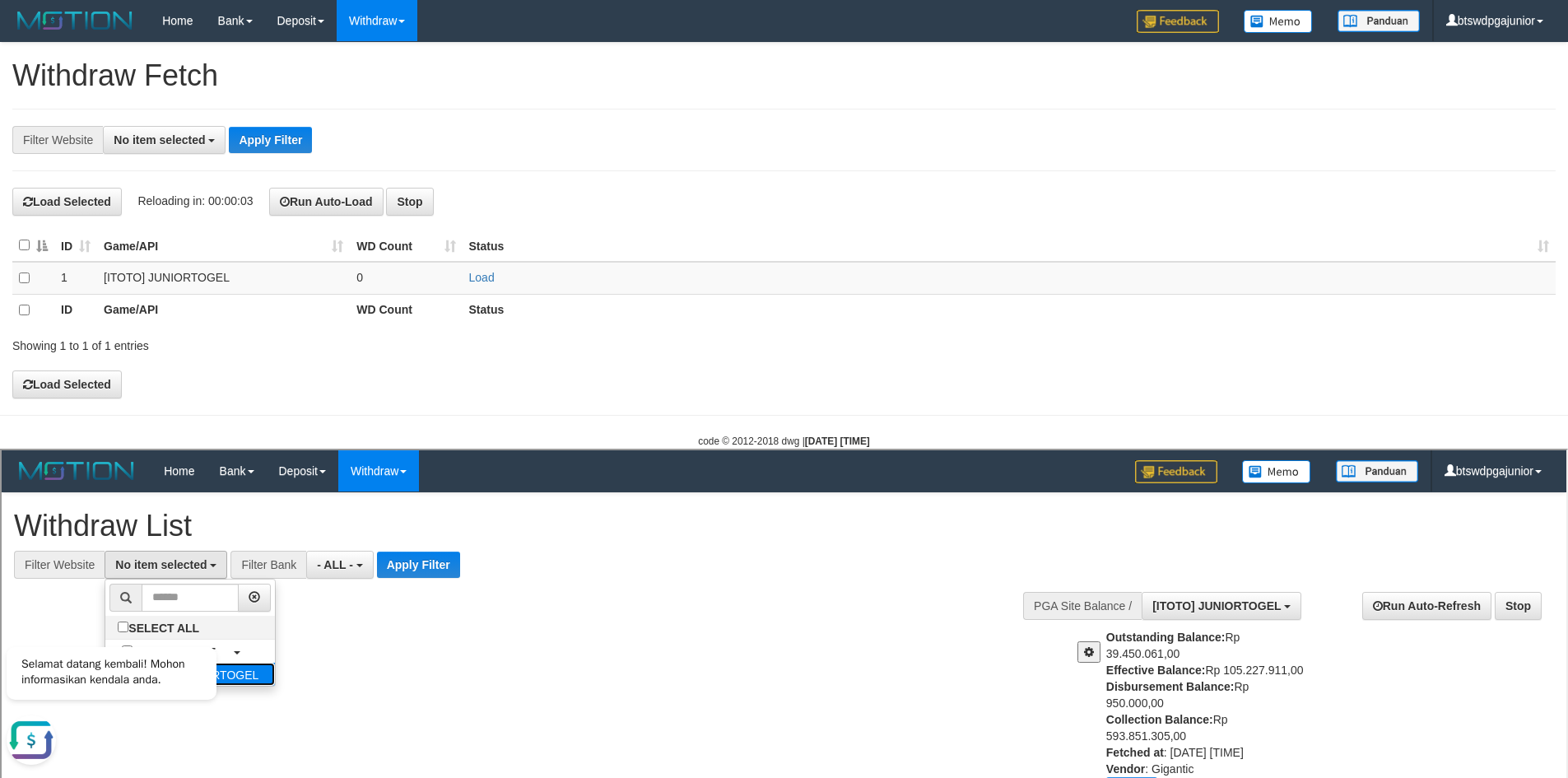 click on "[ITOTO] JUNIORTOGEL" at bounding box center (188, 672) 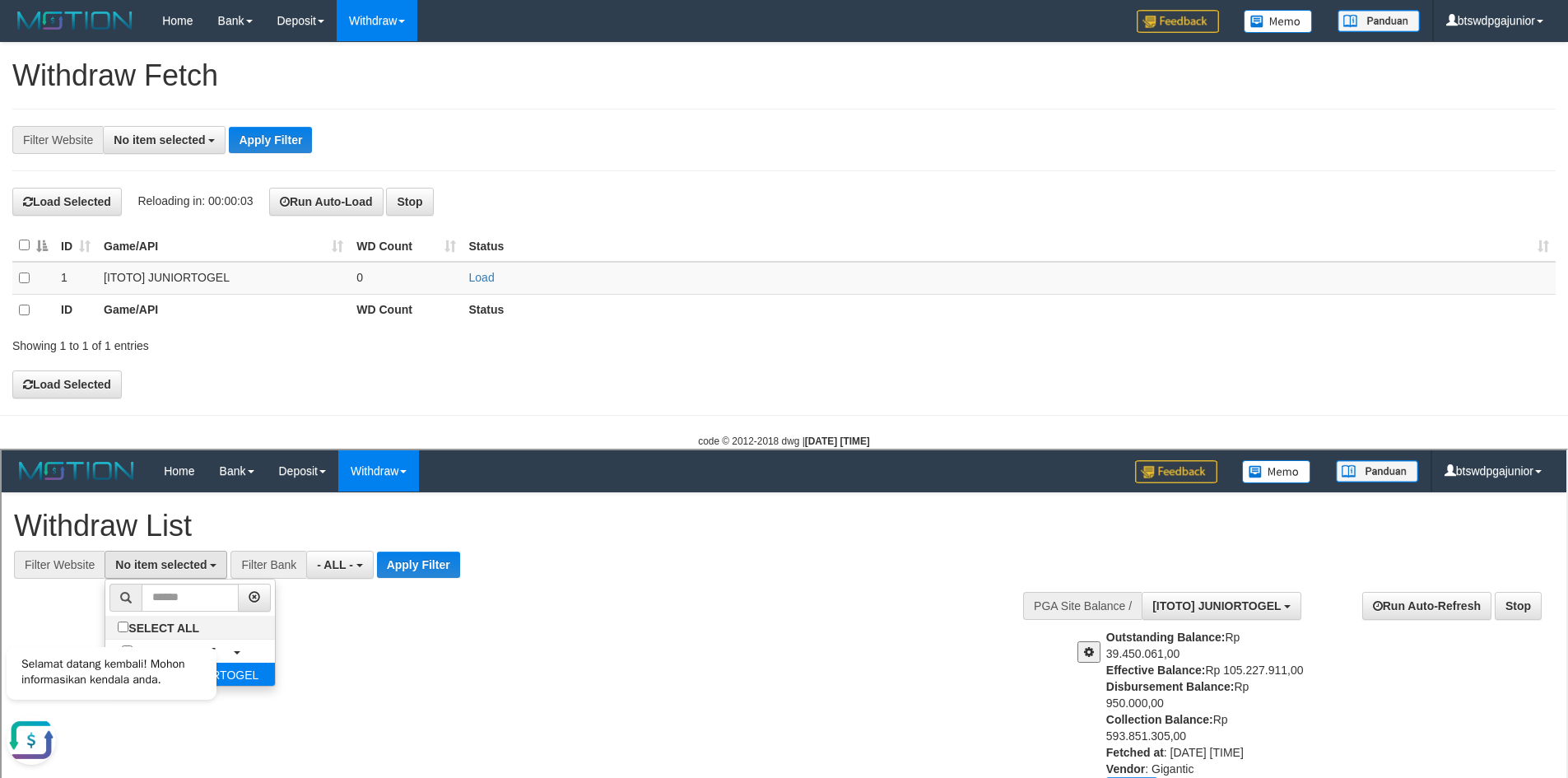 select on "****" 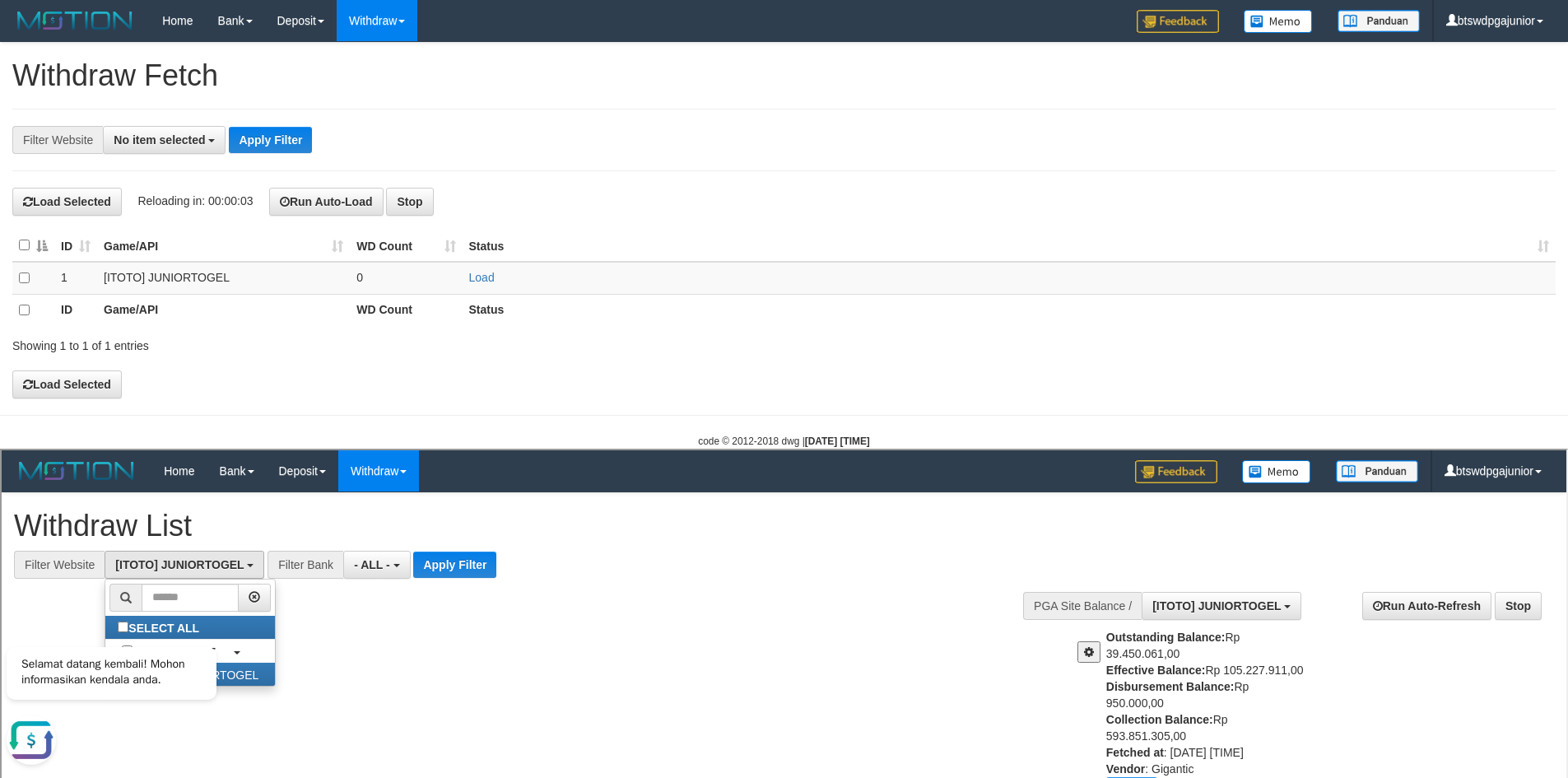 scroll, scrollTop: 15, scrollLeft: 0, axis: vertical 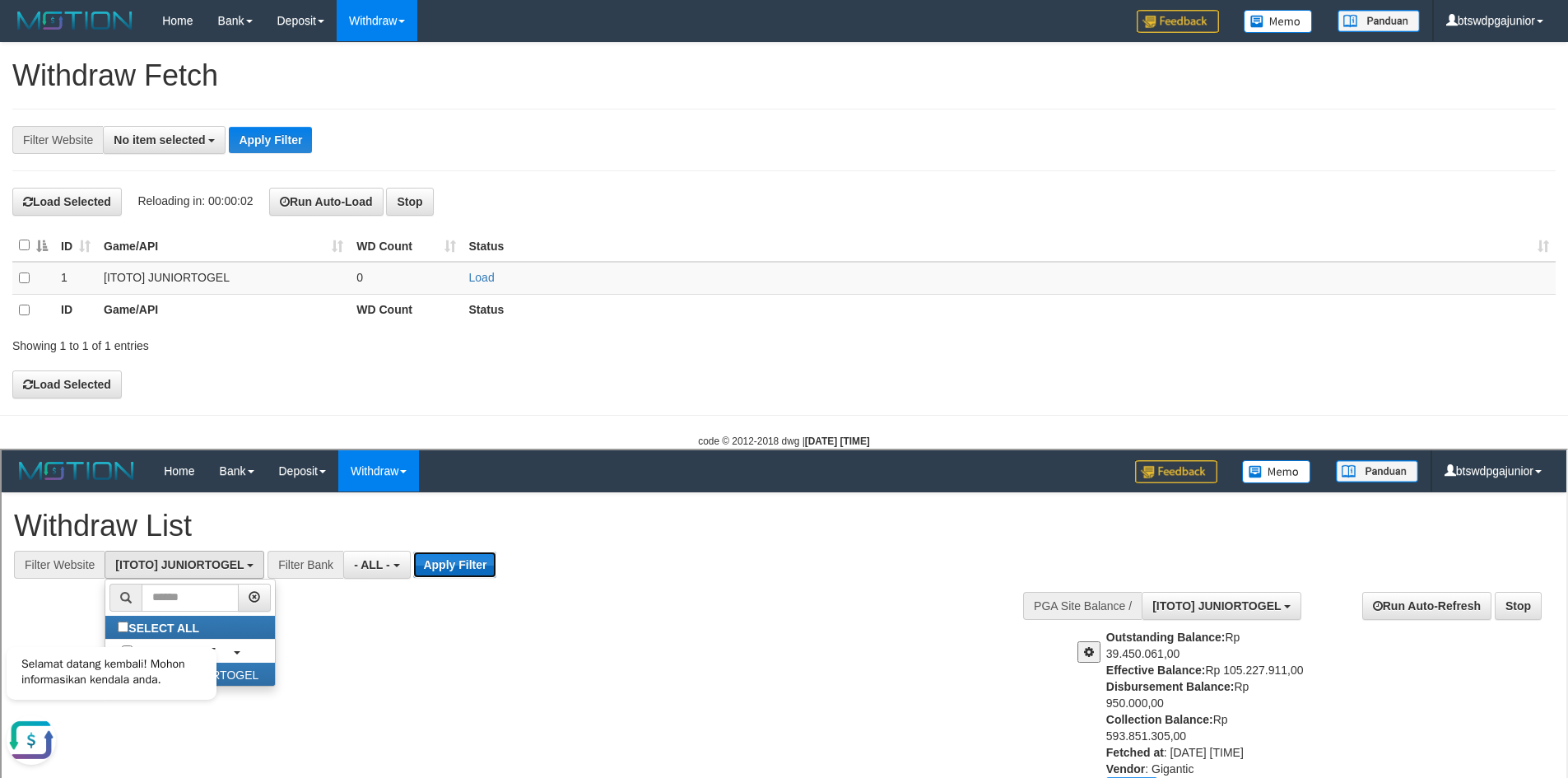 click on "Apply Filter" at bounding box center (453, 562) 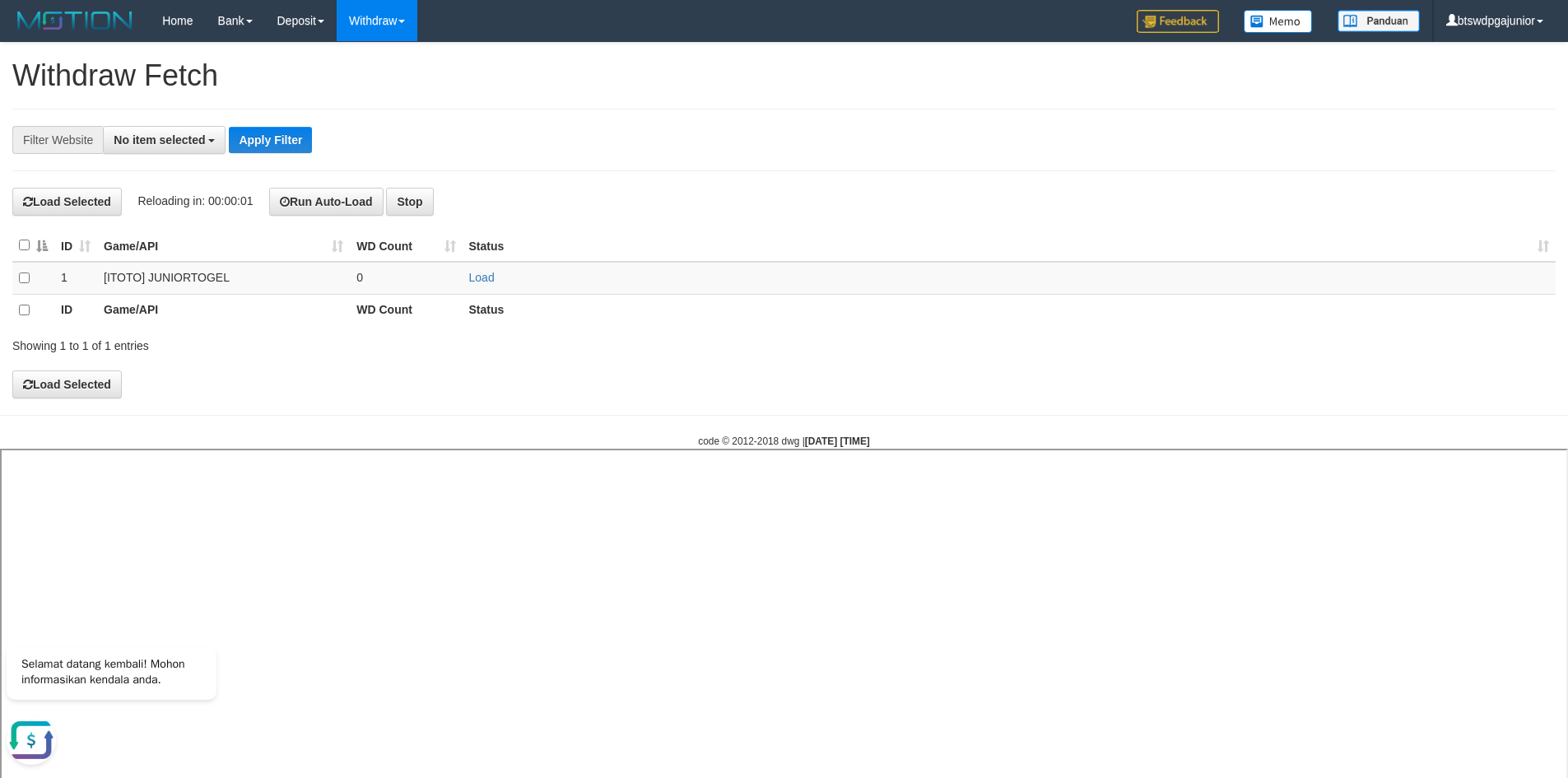 select 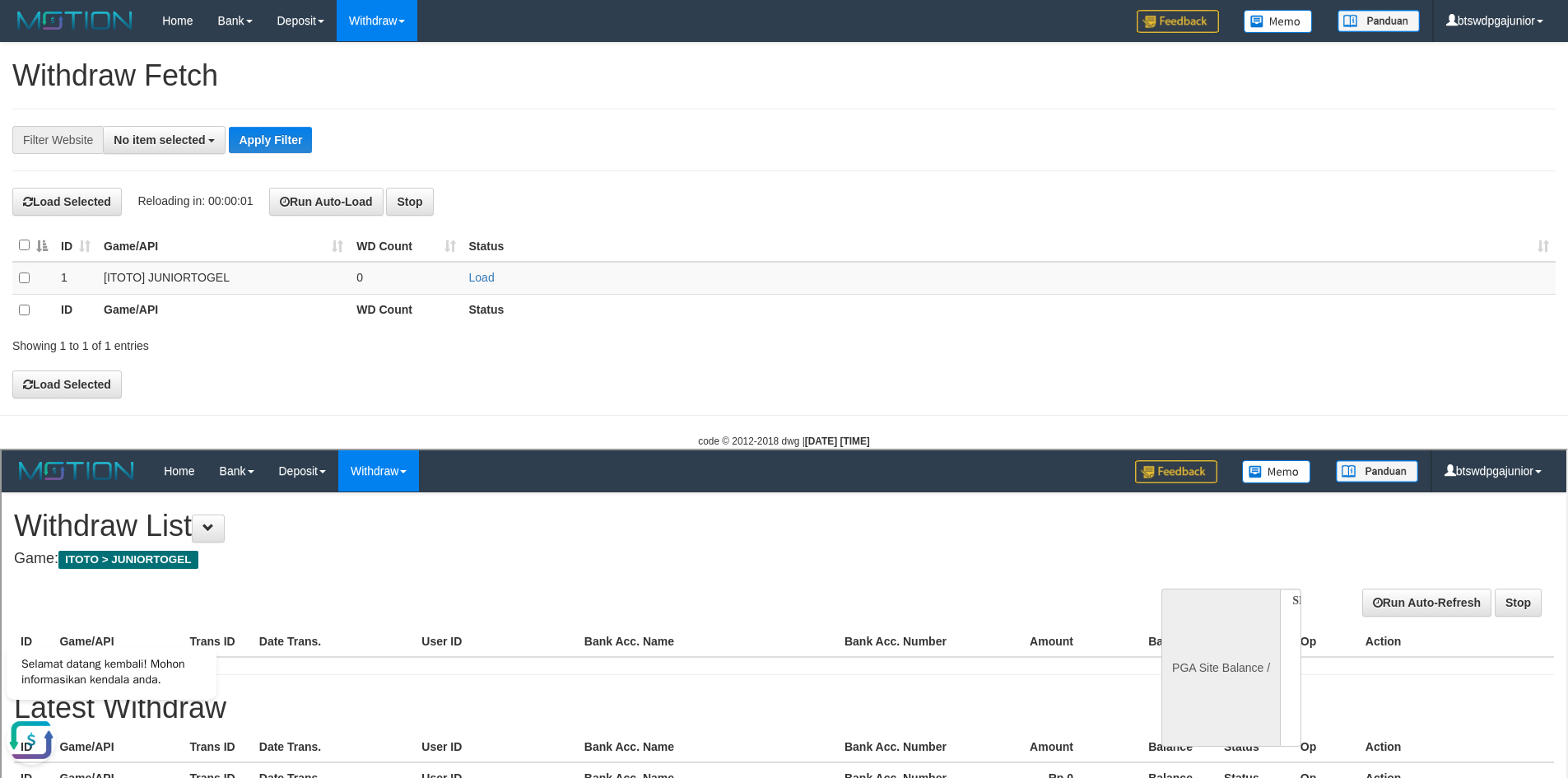 scroll, scrollTop: 0, scrollLeft: 0, axis: both 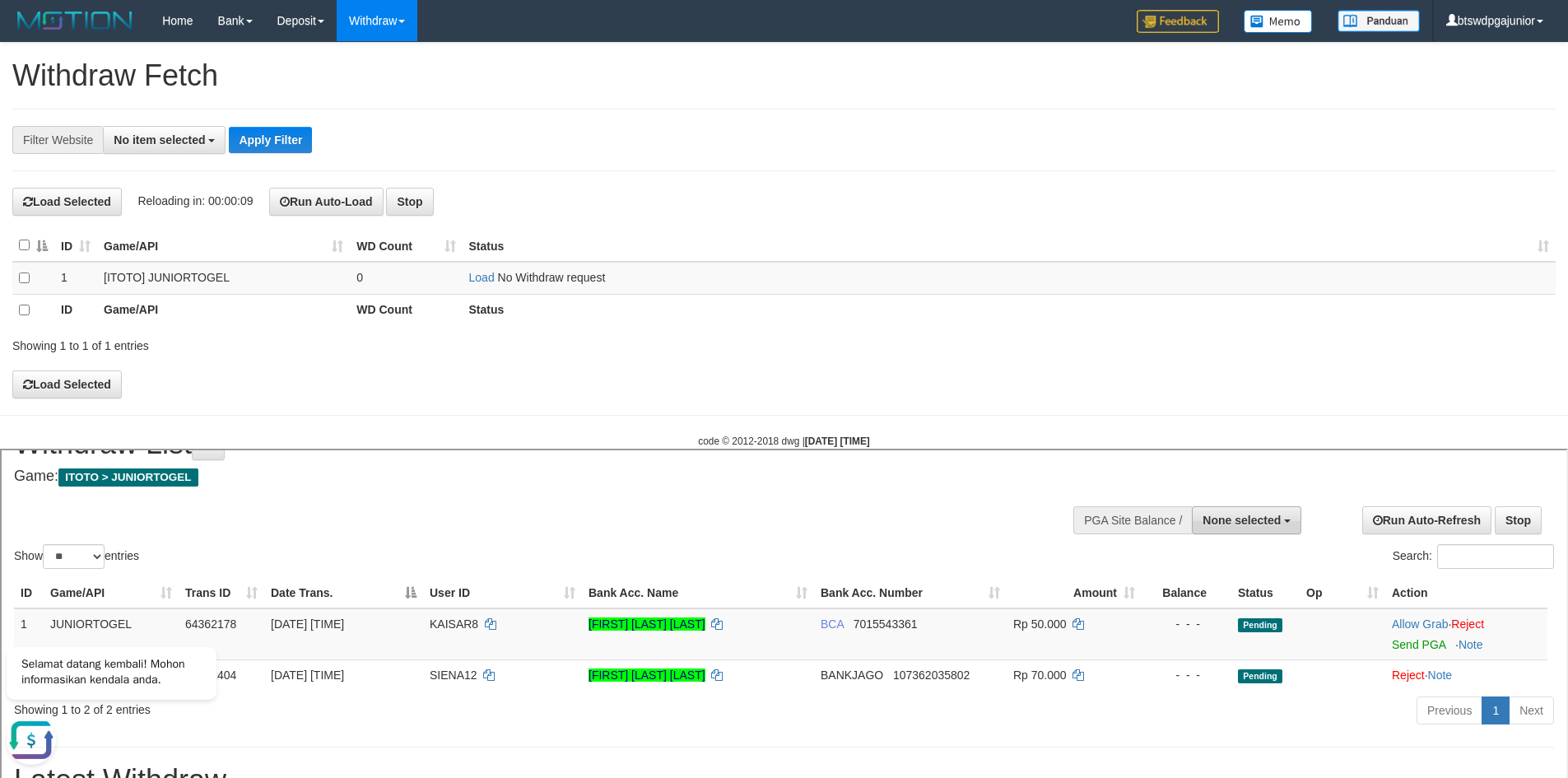 click on "None selected" at bounding box center [1240, 518] 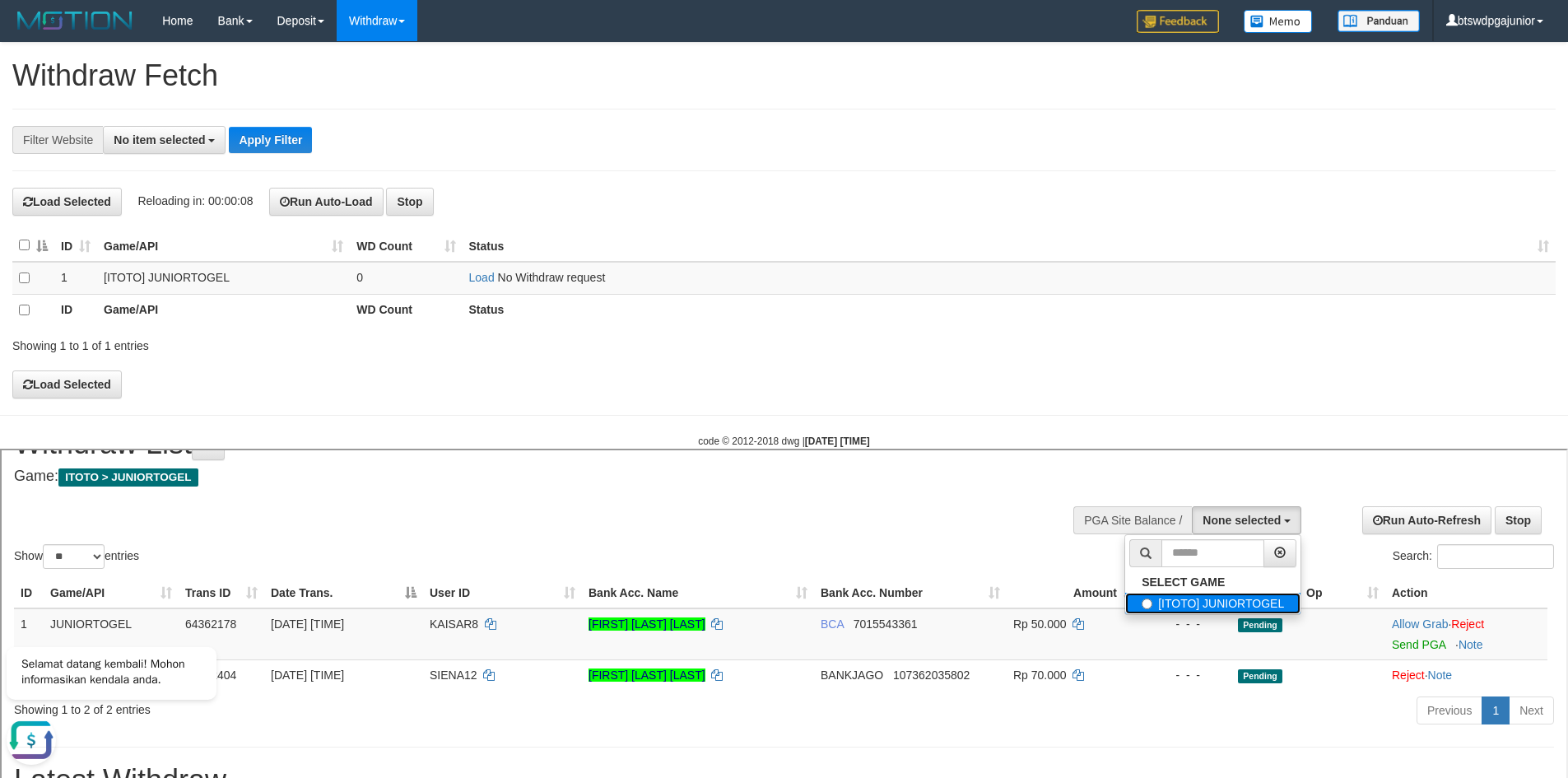 click on "[ITOTO] JUNIORTOGEL" at bounding box center [1211, 601] 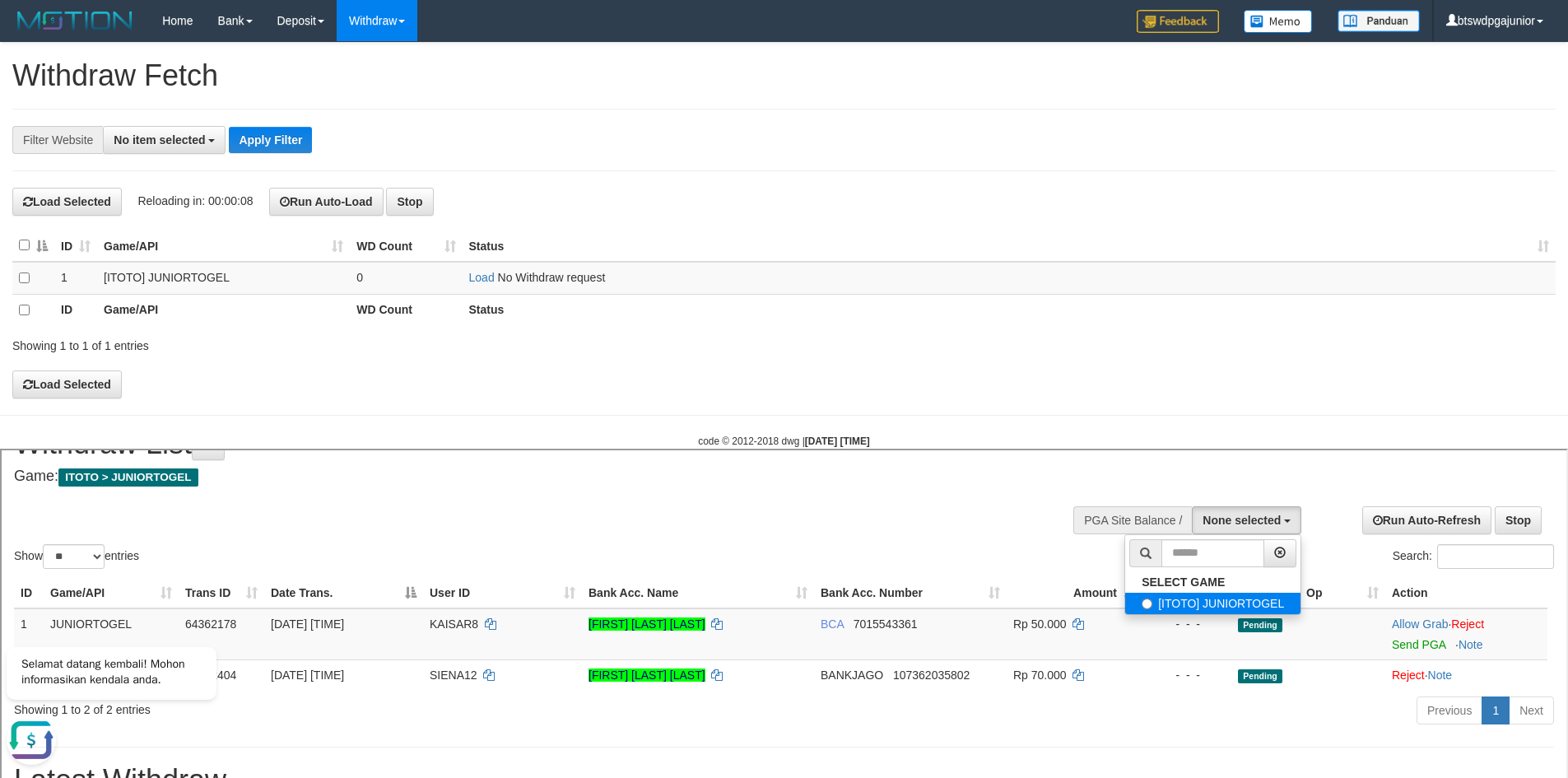 select on "****" 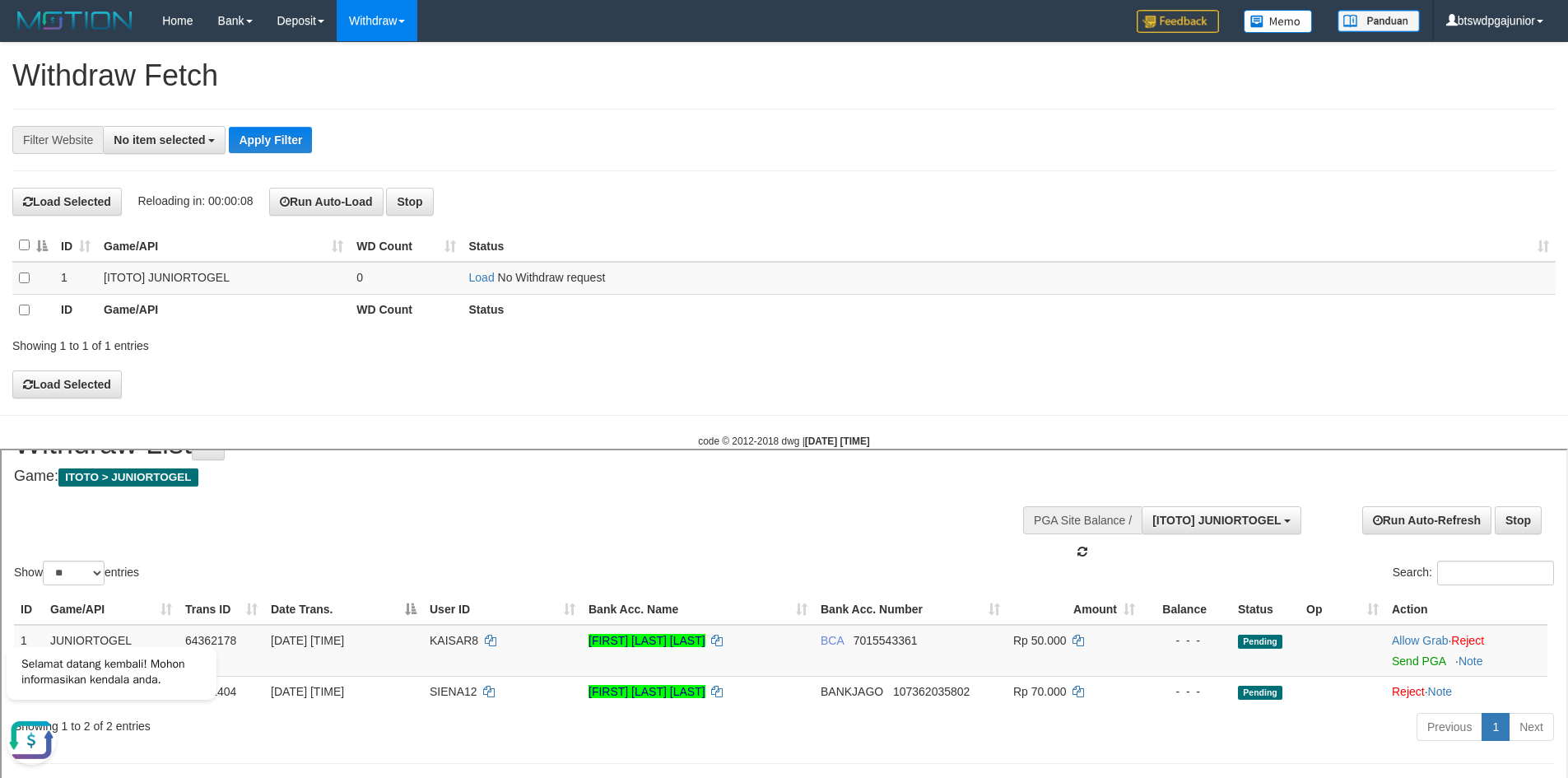 scroll, scrollTop: 15, scrollLeft: 0, axis: vertical 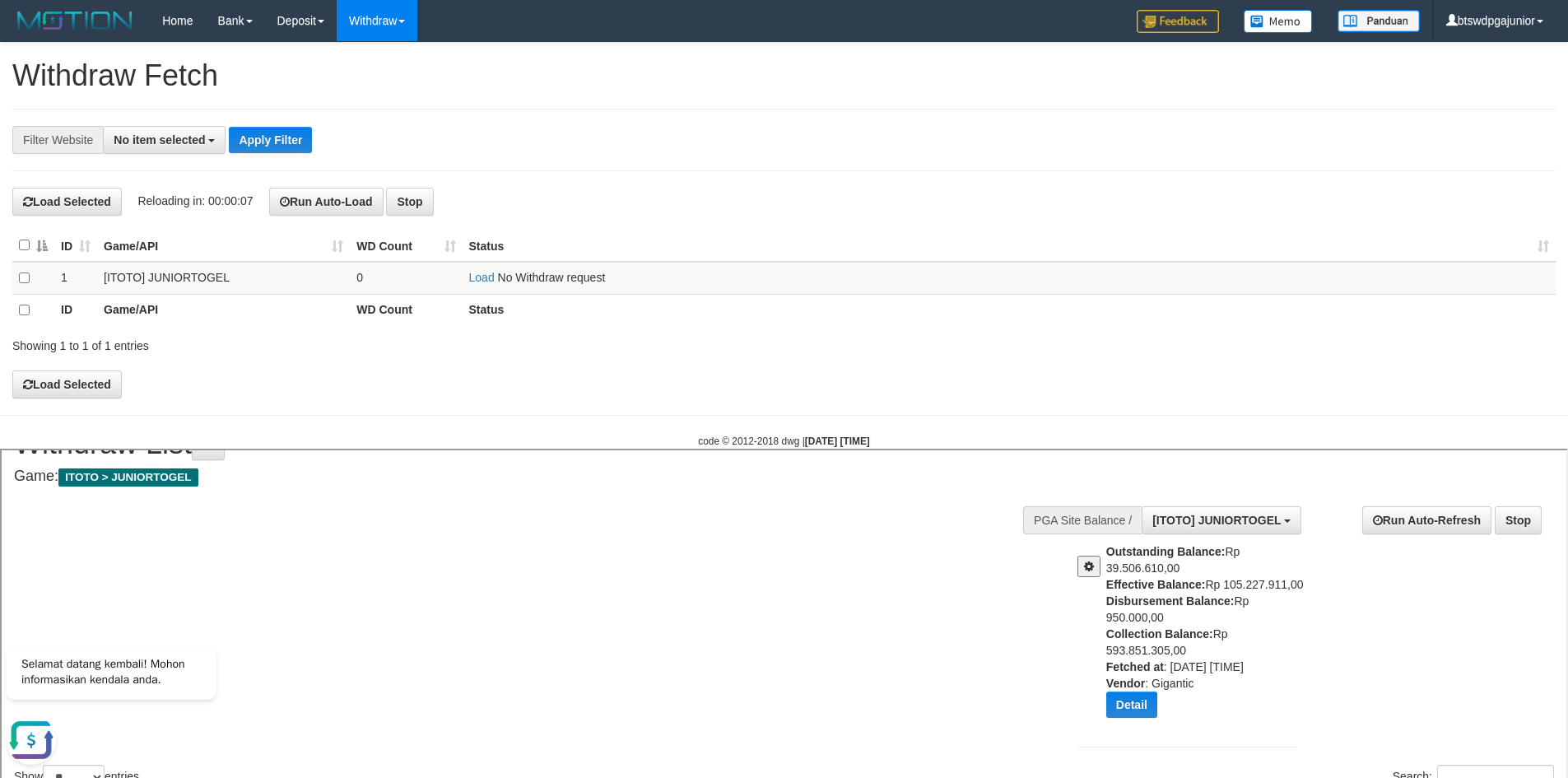 click on "Auto Withdraw (OFF)" at bounding box center [39, 1076] 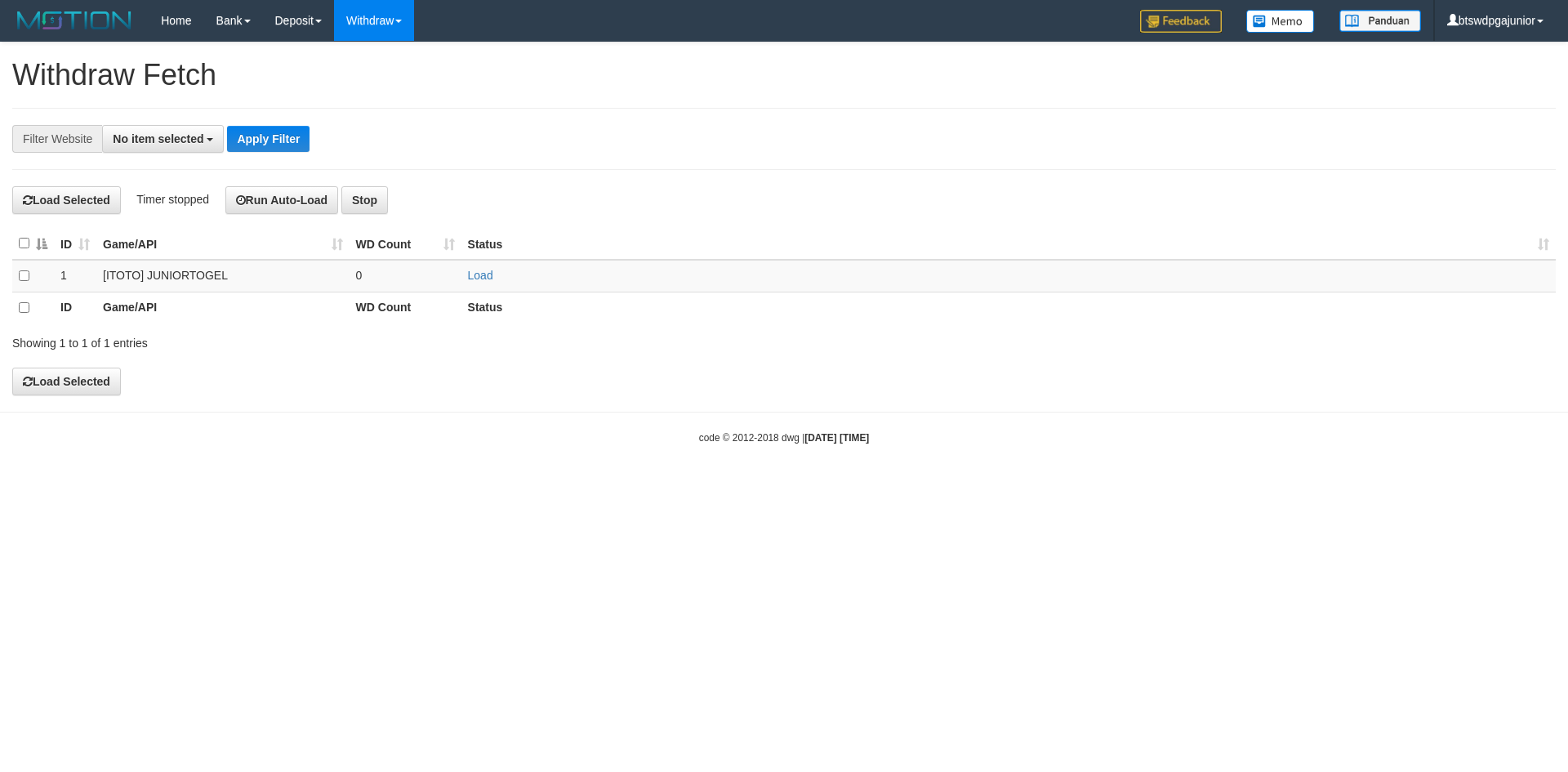 select 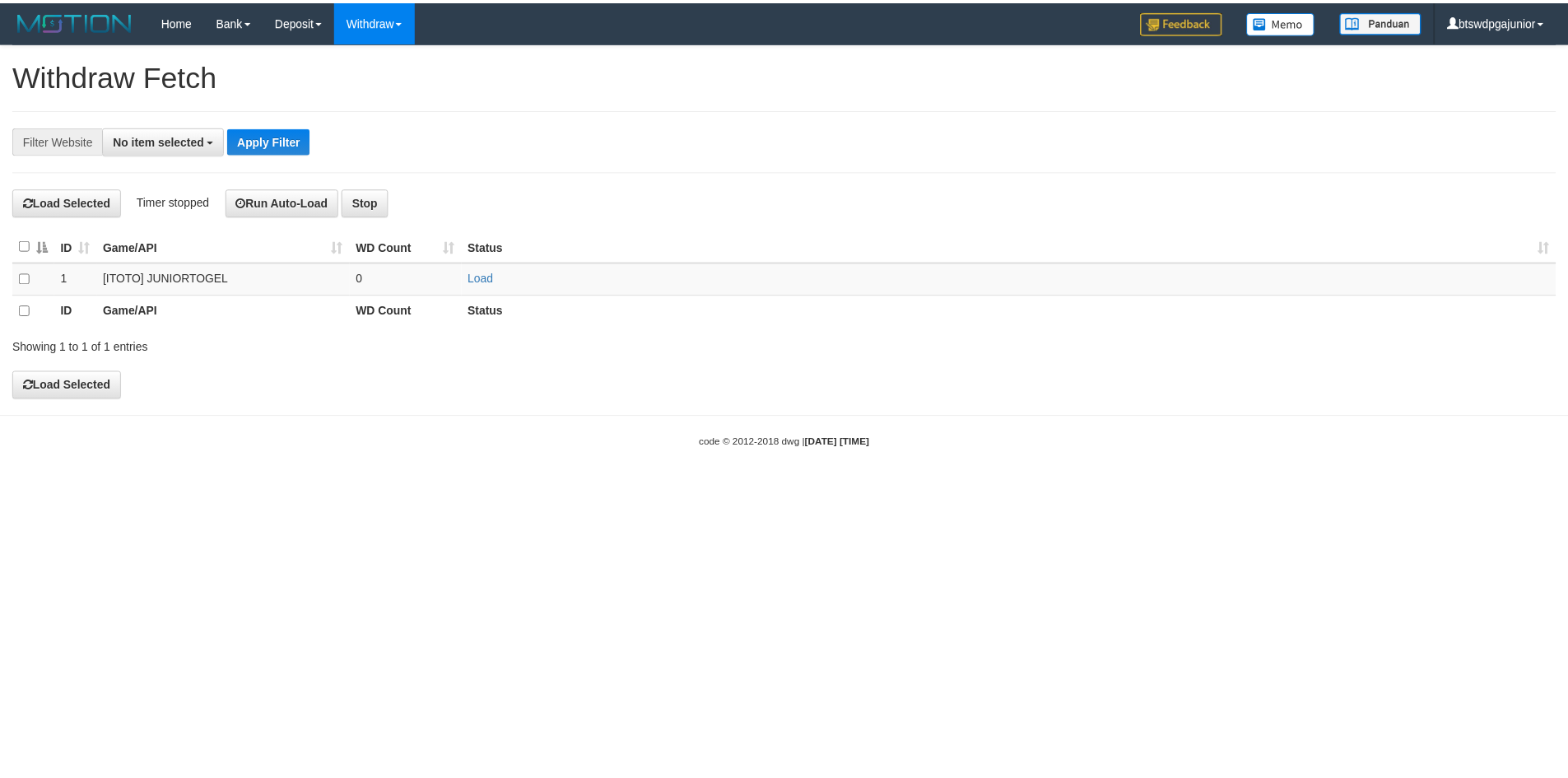 scroll, scrollTop: 0, scrollLeft: 0, axis: both 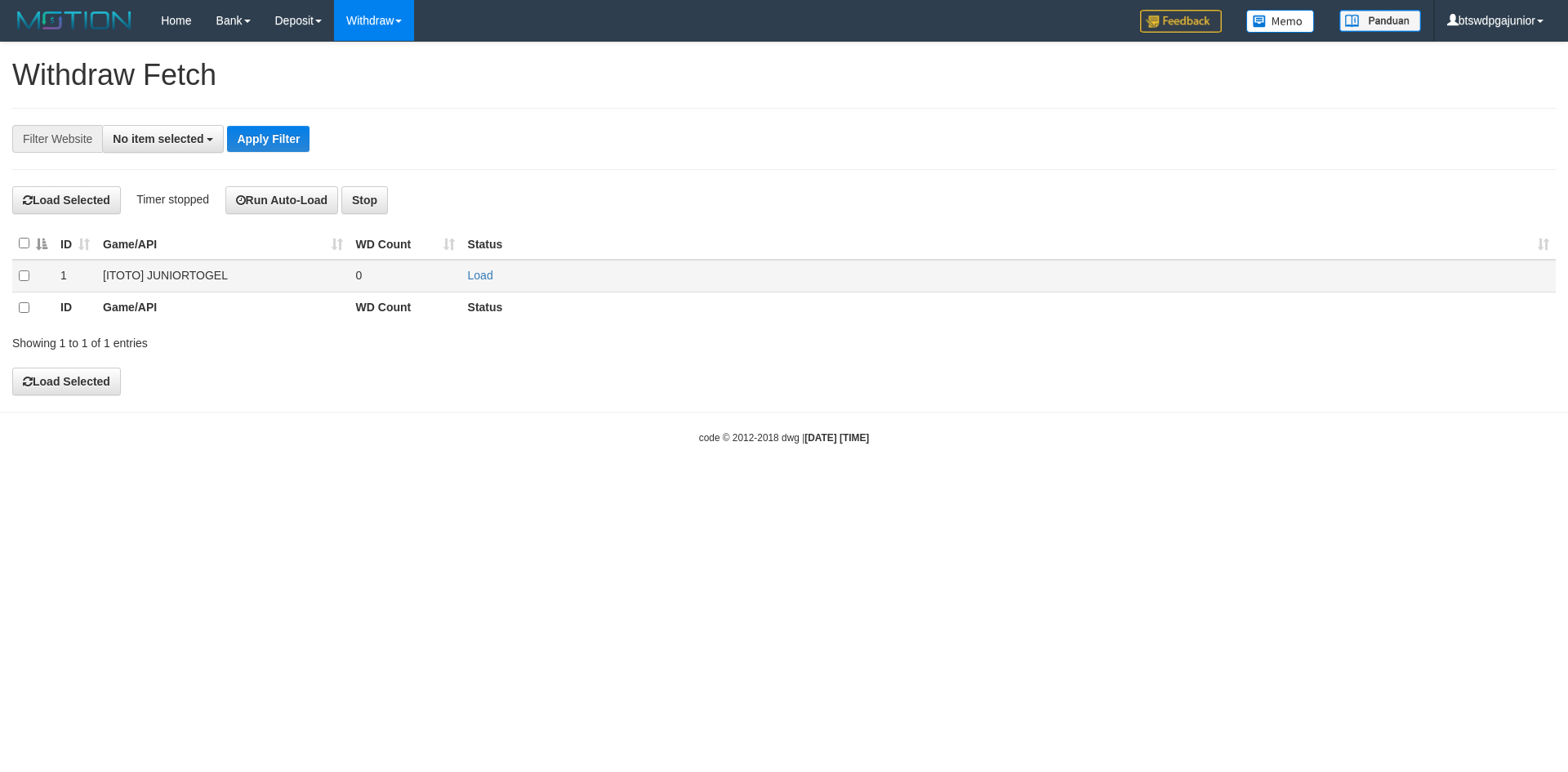 select on "**" 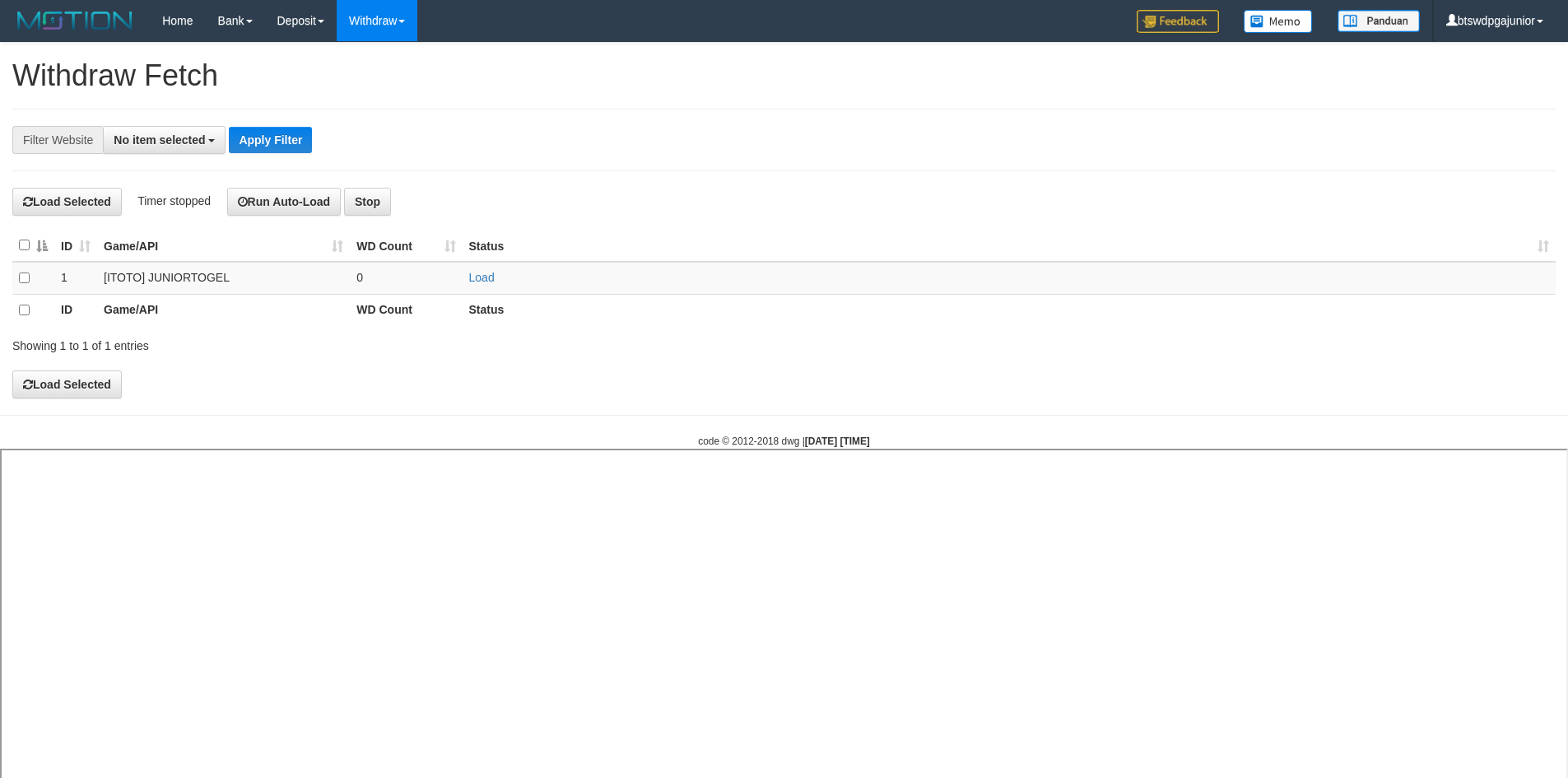 select 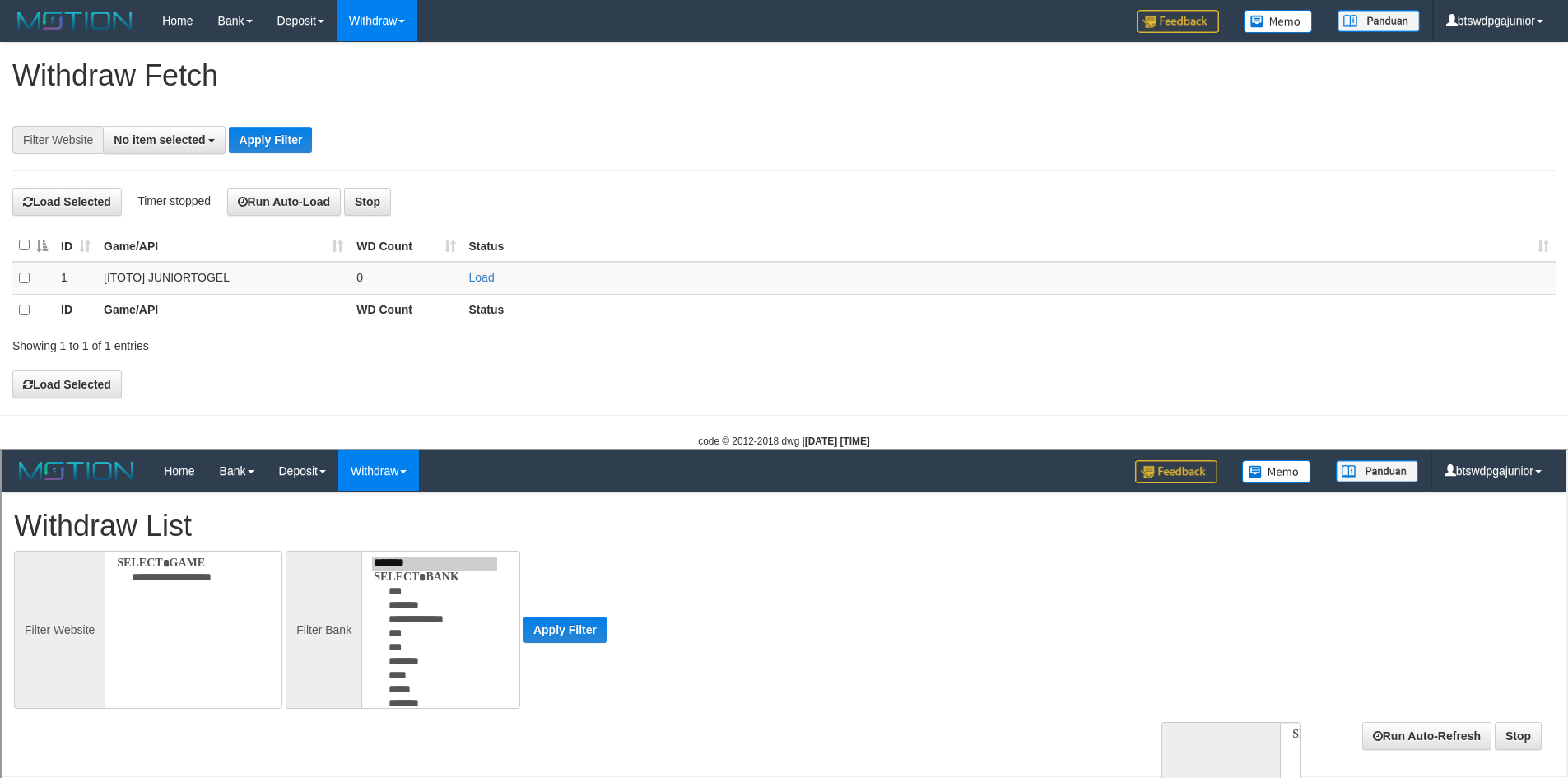 scroll, scrollTop: 0, scrollLeft: 0, axis: both 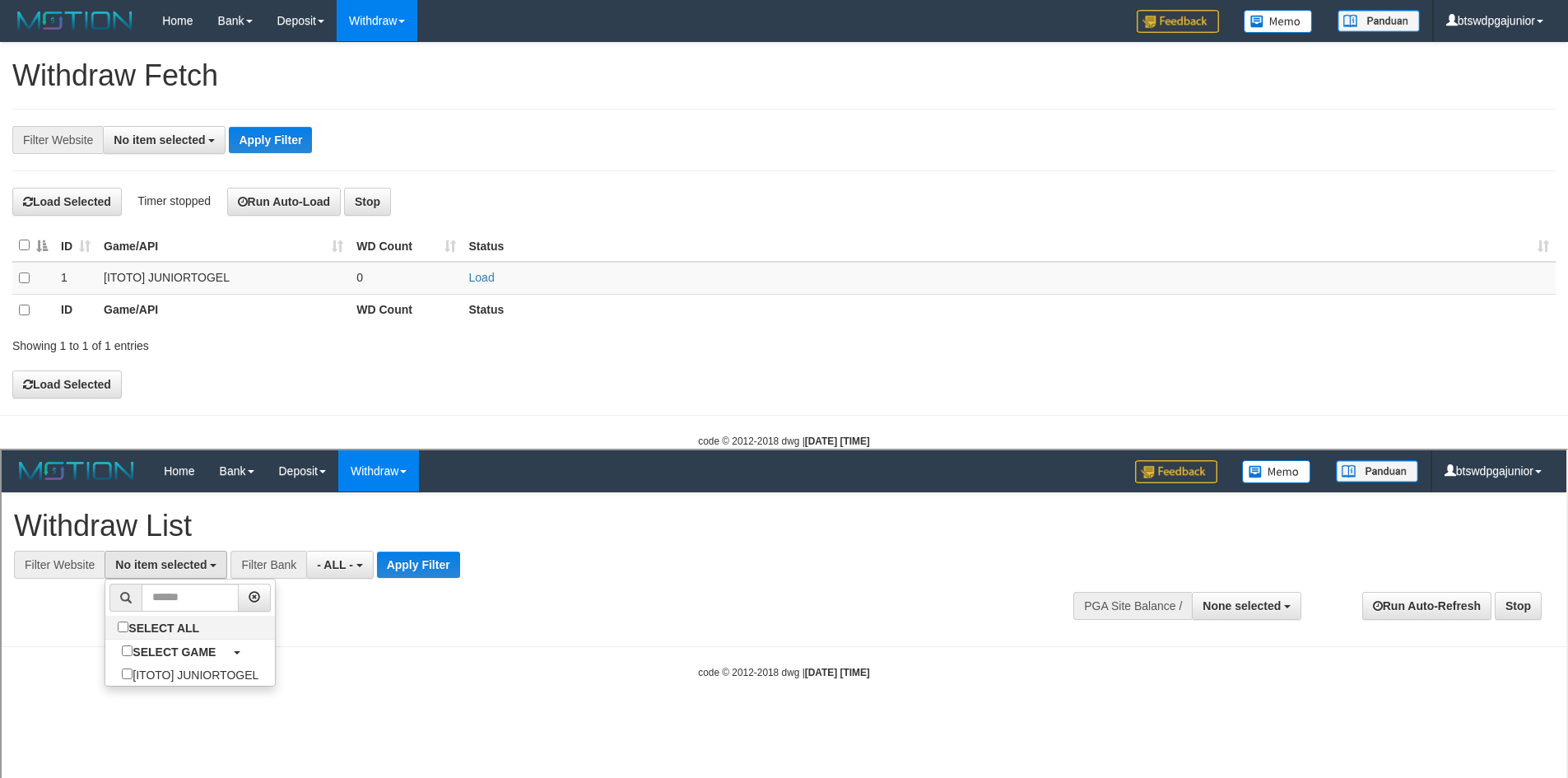 select on "****" 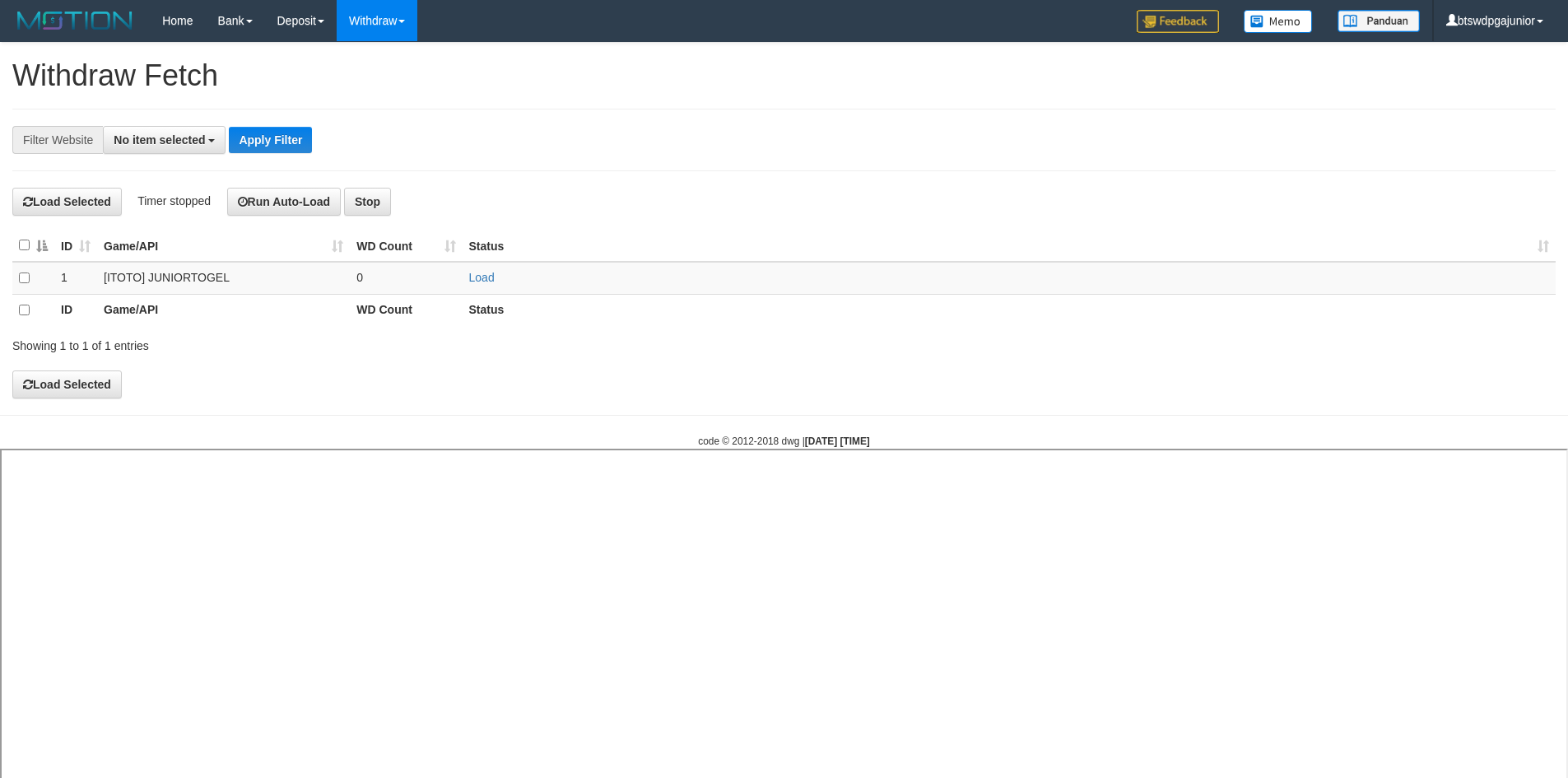 select 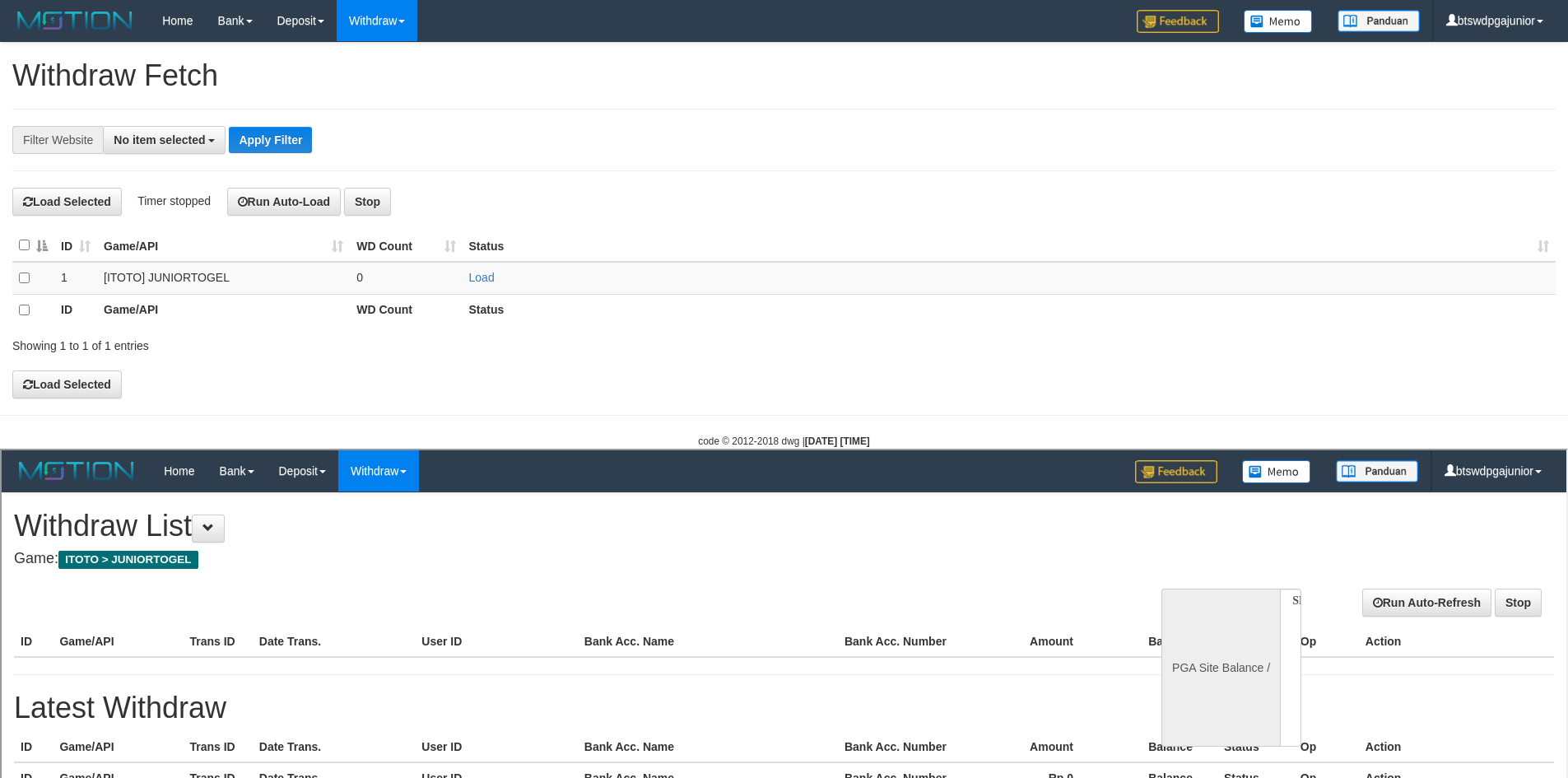 scroll, scrollTop: 0, scrollLeft: 0, axis: both 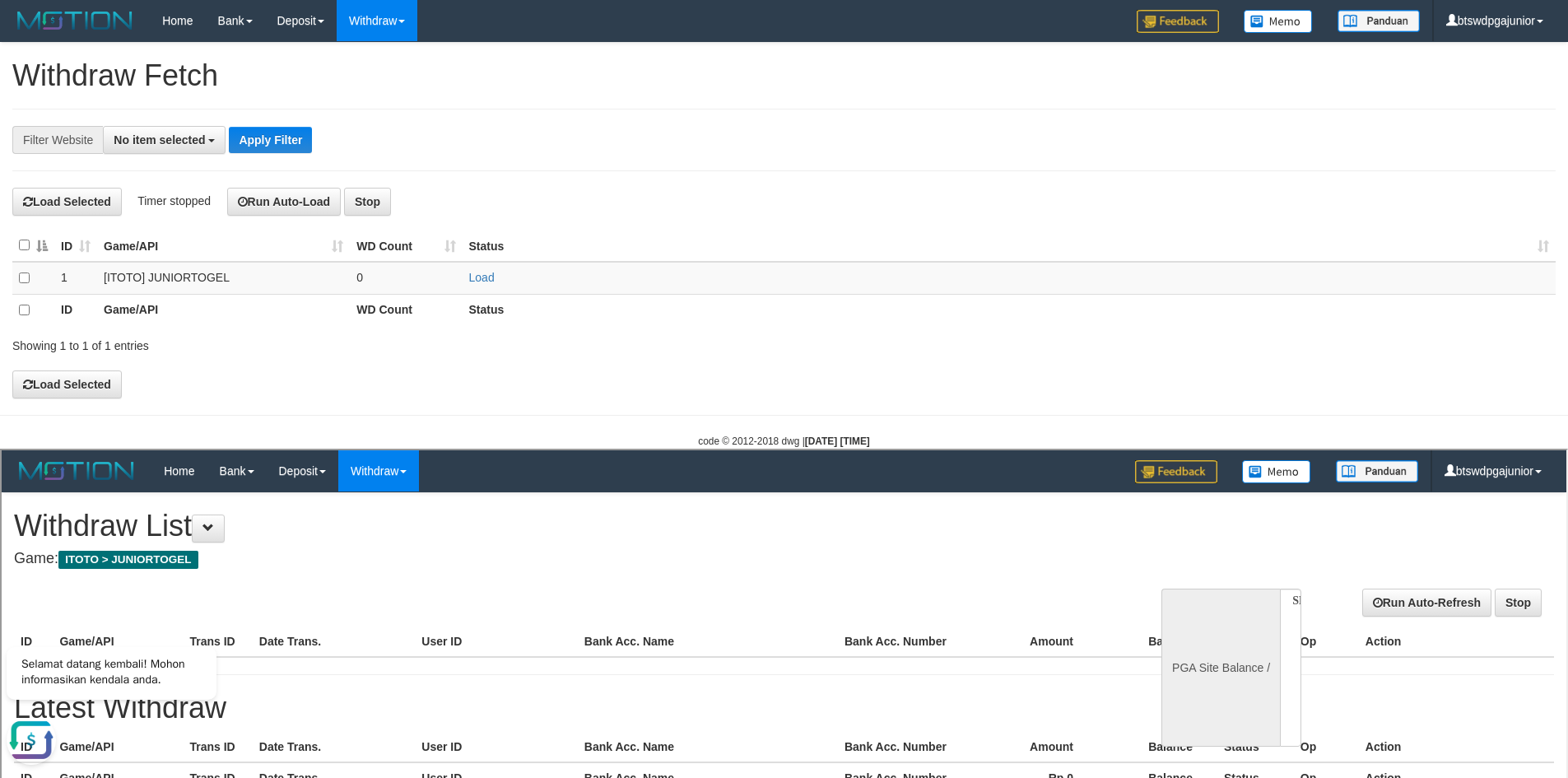 select on "**" 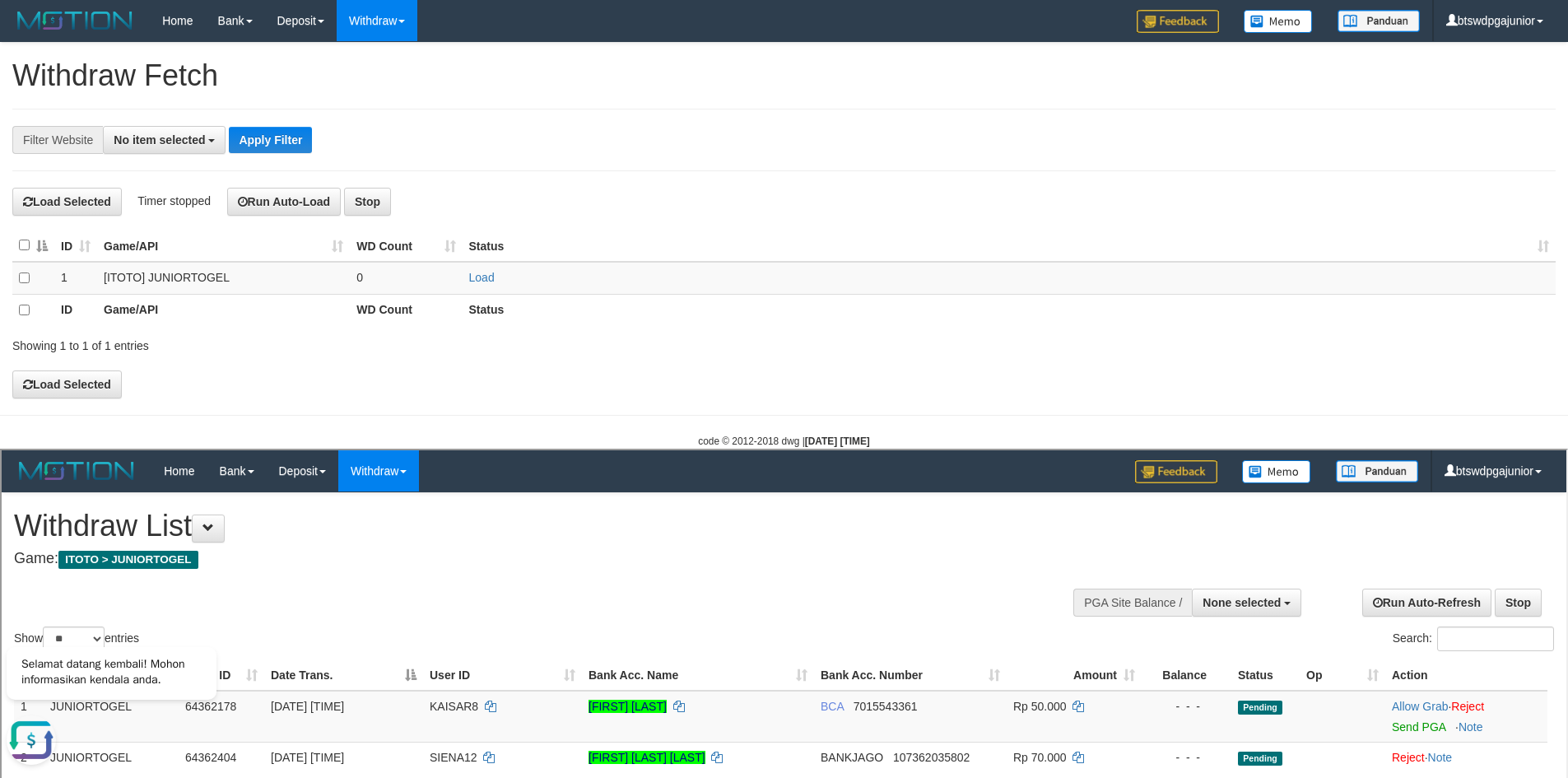 scroll, scrollTop: 0, scrollLeft: 0, axis: both 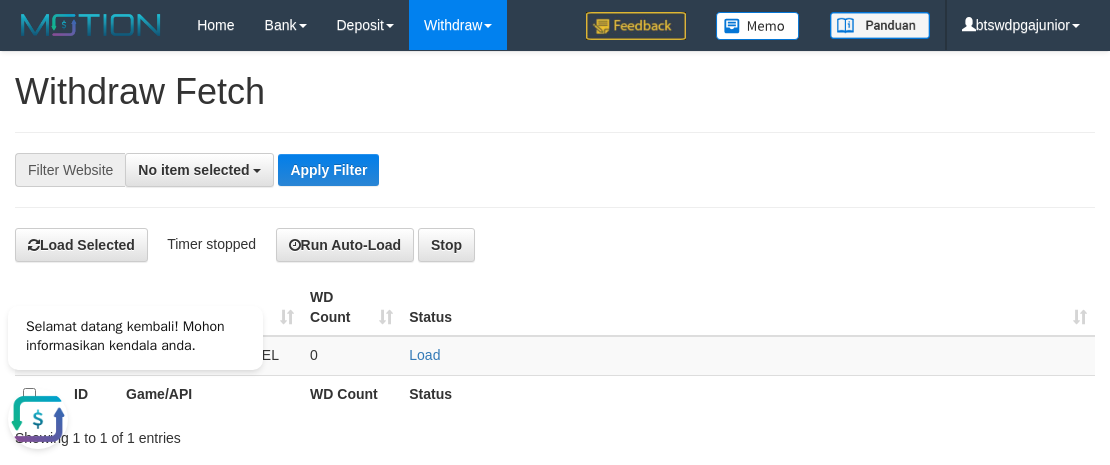 select 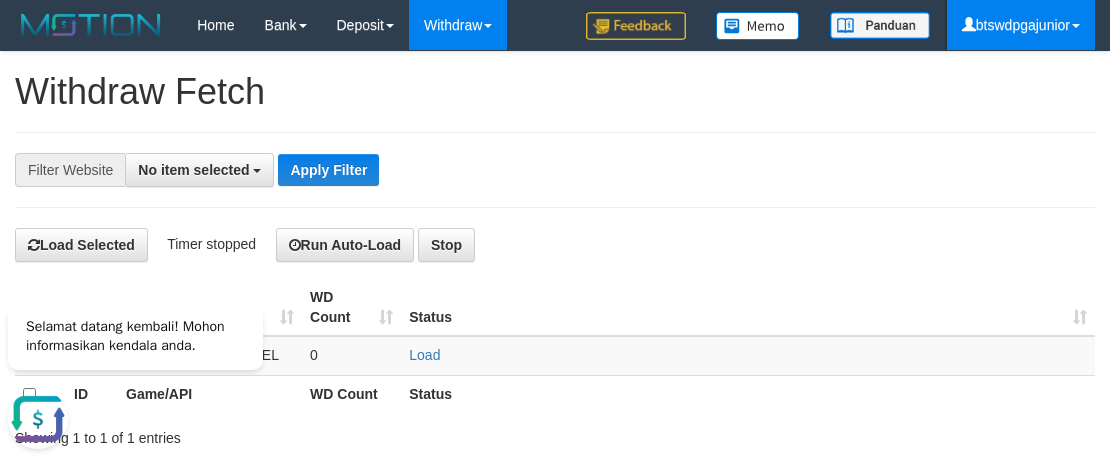 select 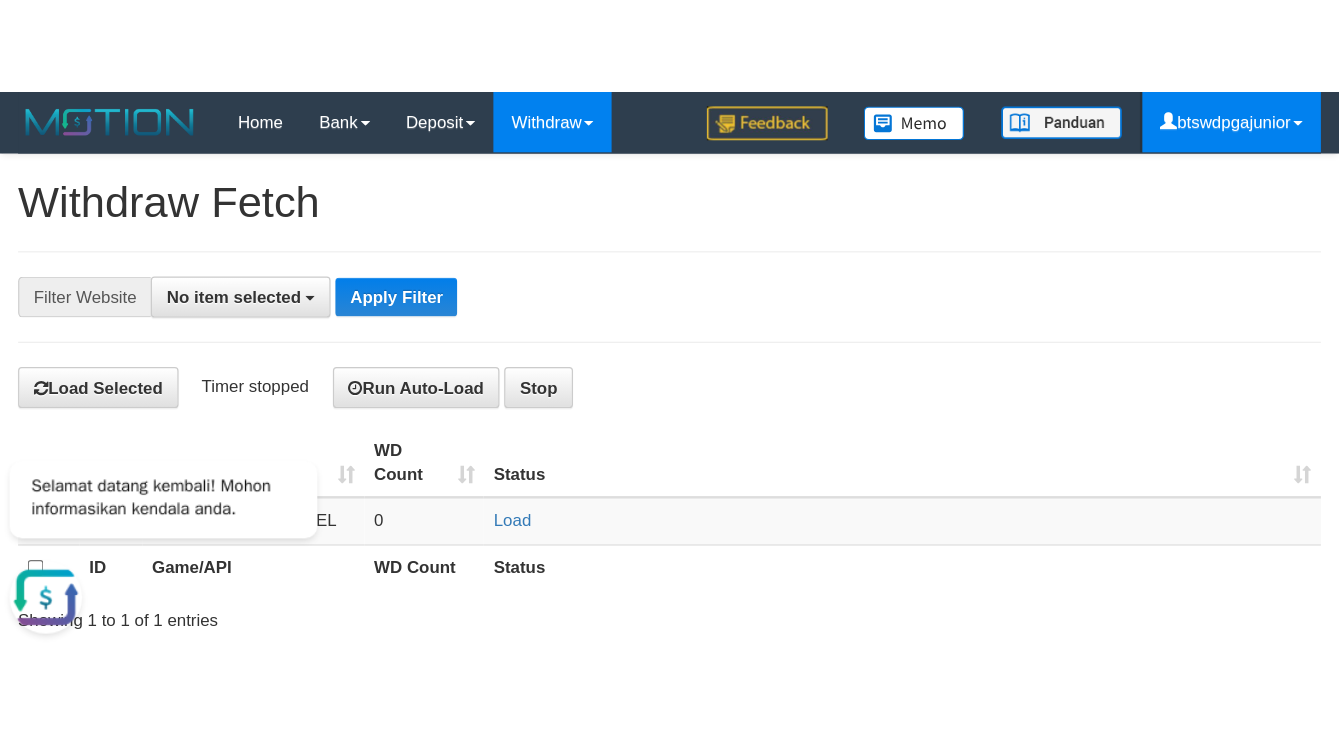 scroll, scrollTop: 0, scrollLeft: 0, axis: both 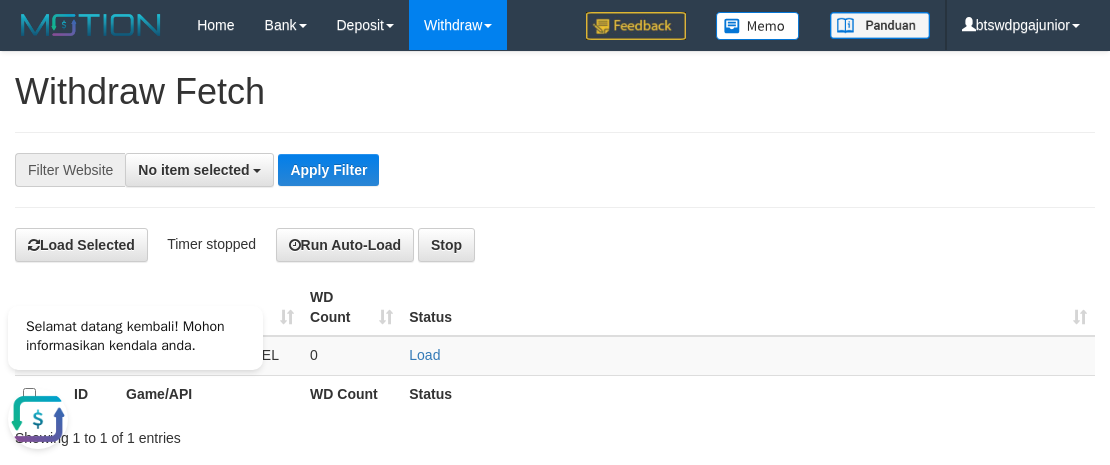 click on "**********" at bounding box center (555, 170) 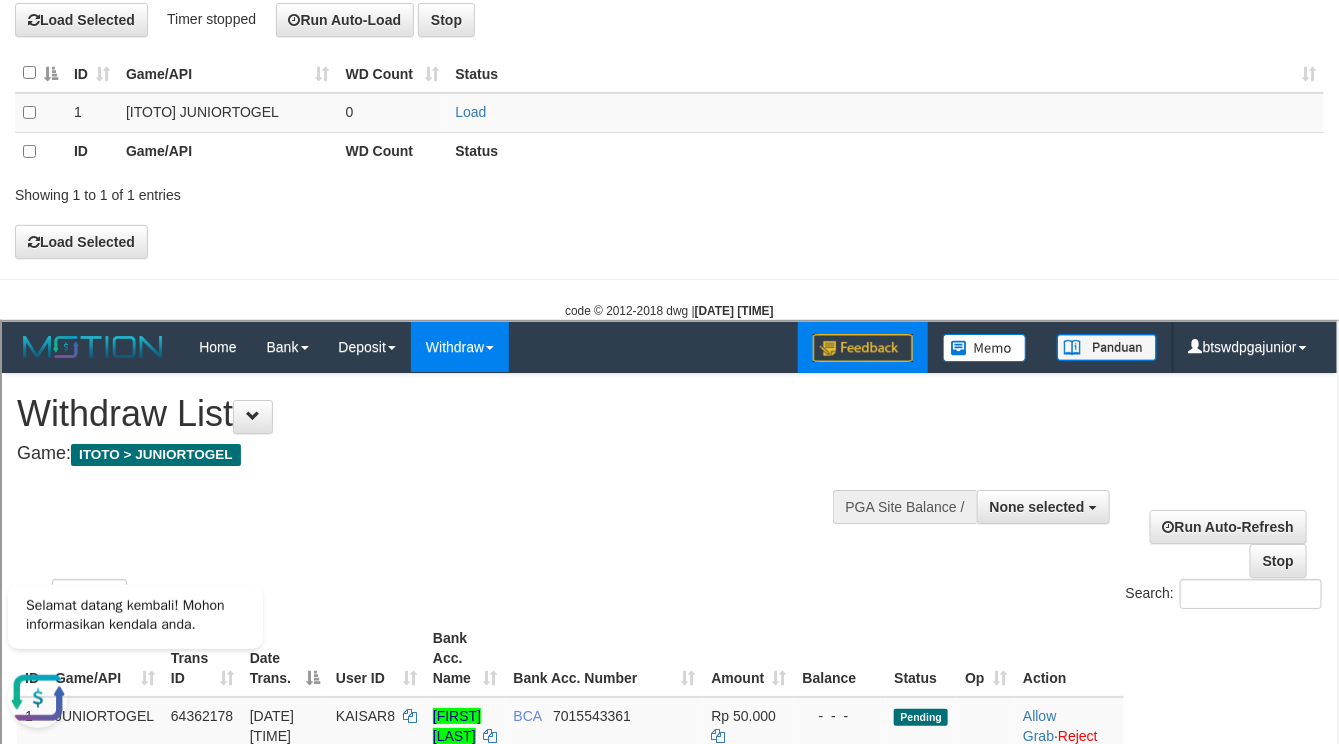 scroll, scrollTop: 300, scrollLeft: 0, axis: vertical 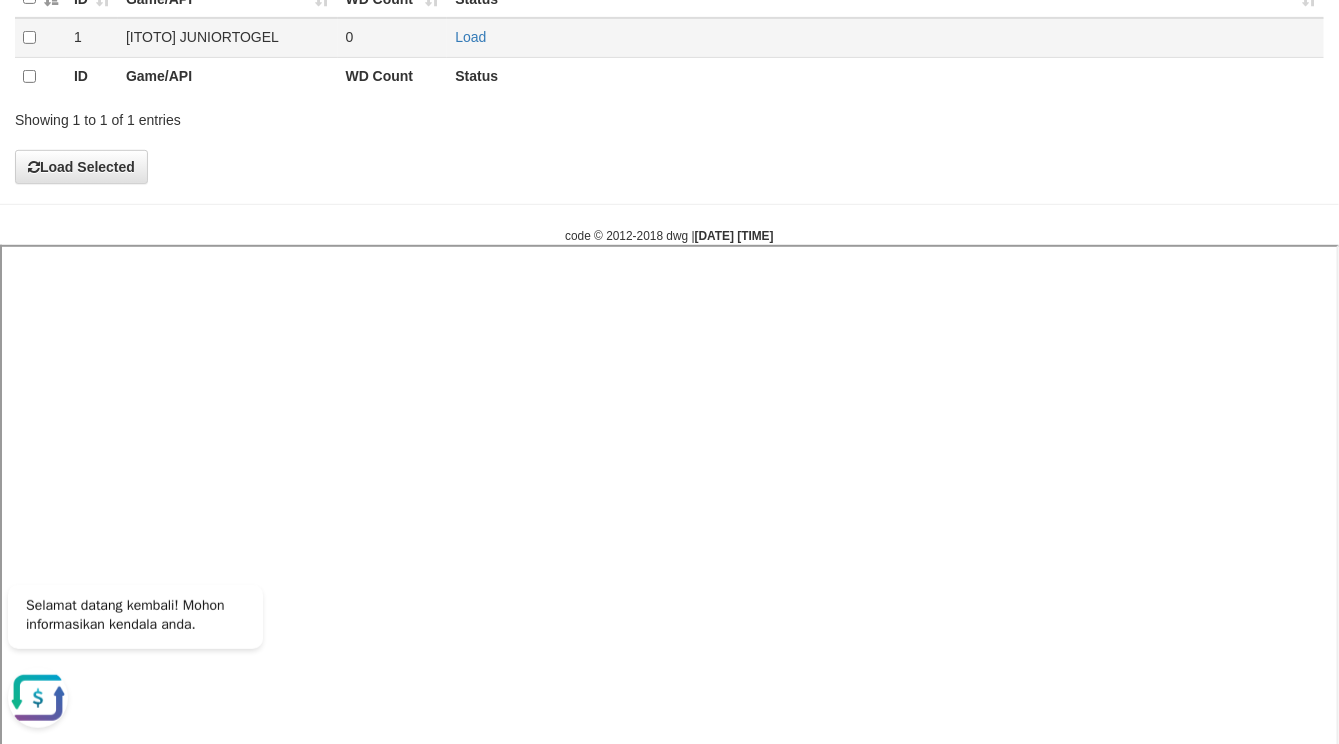 select 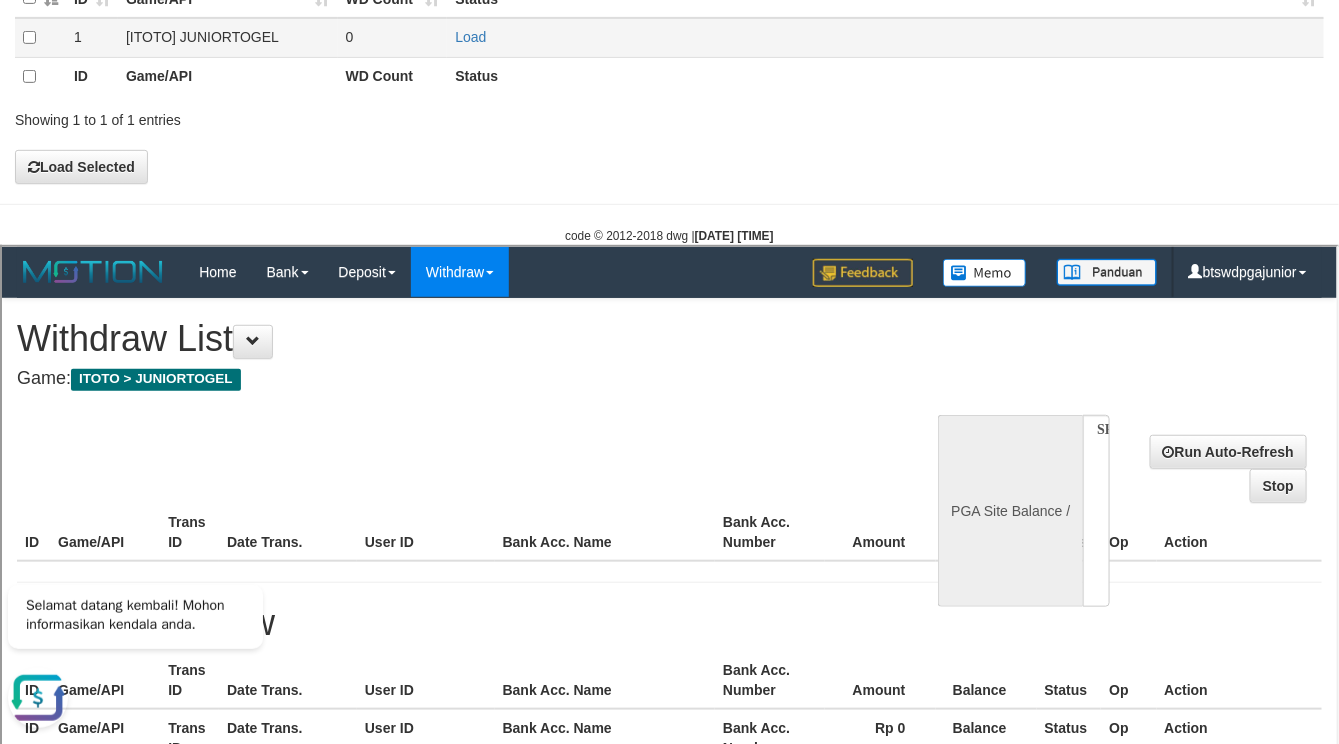 scroll, scrollTop: 0, scrollLeft: 0, axis: both 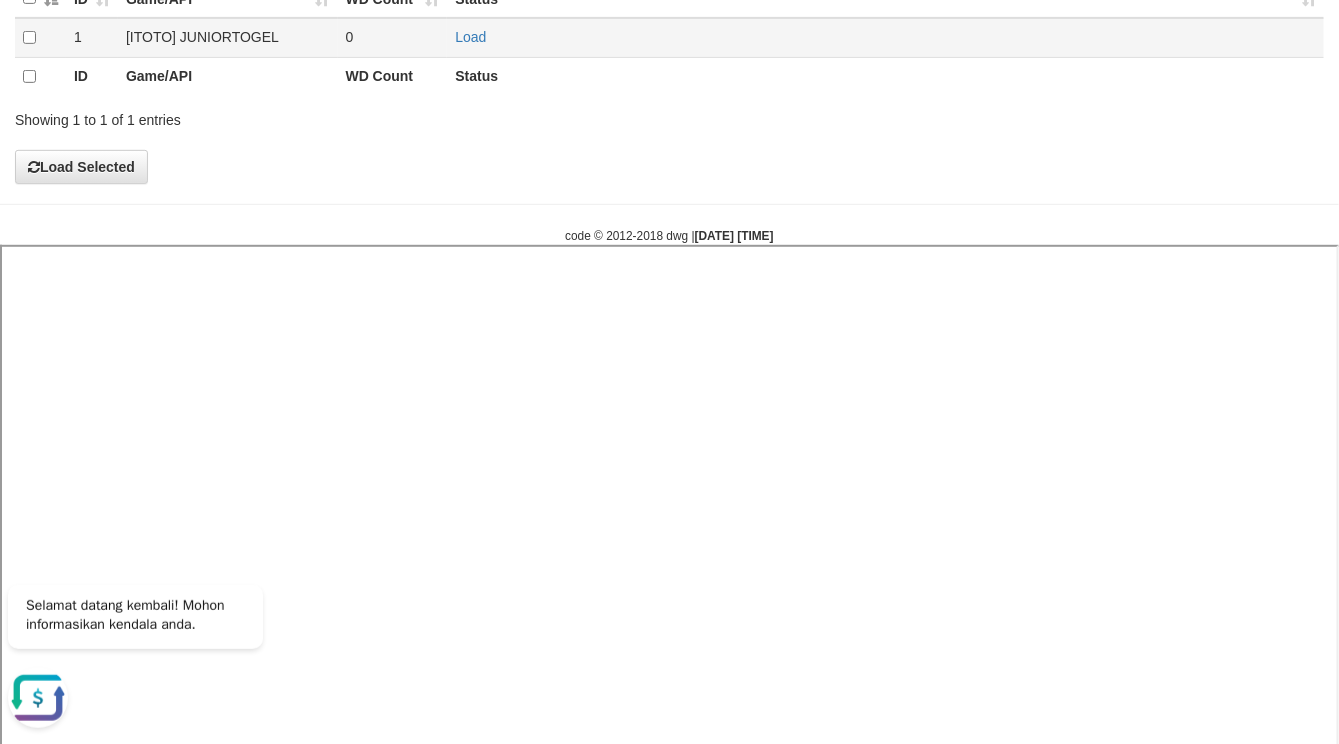 select 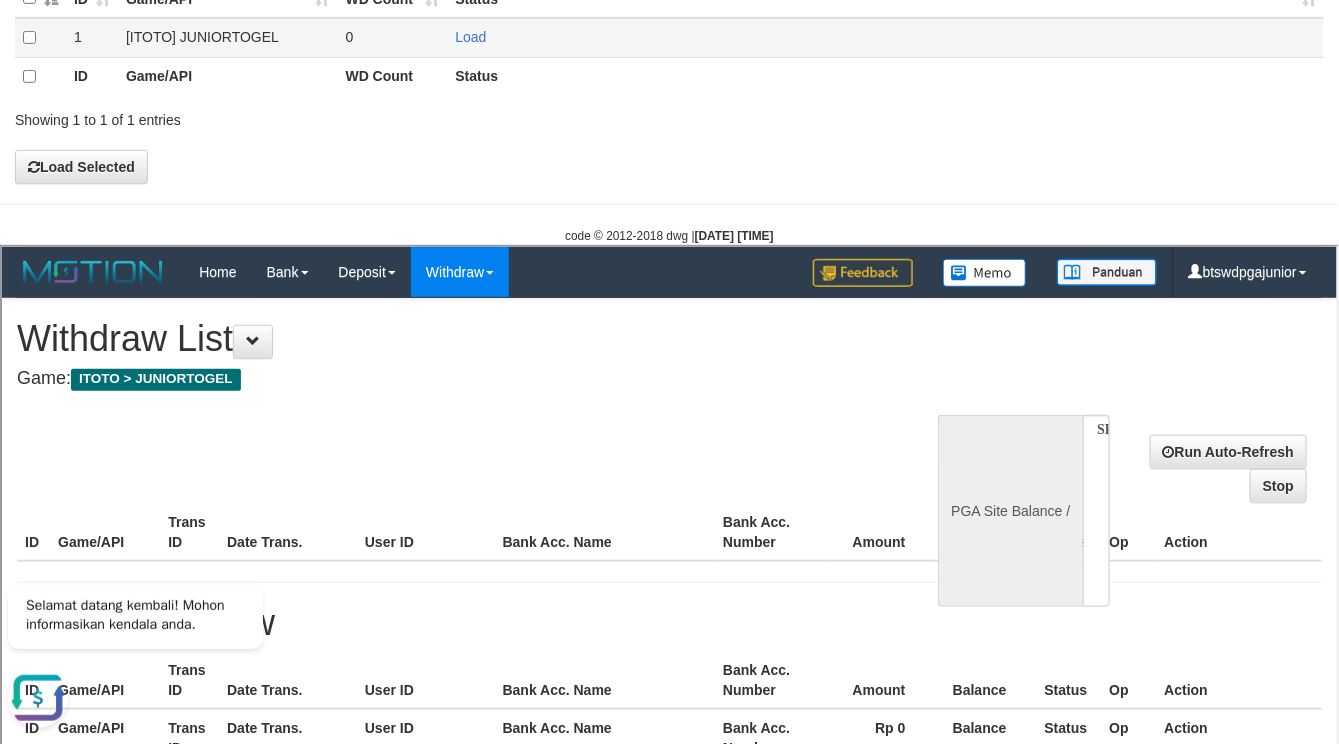scroll, scrollTop: 0, scrollLeft: 0, axis: both 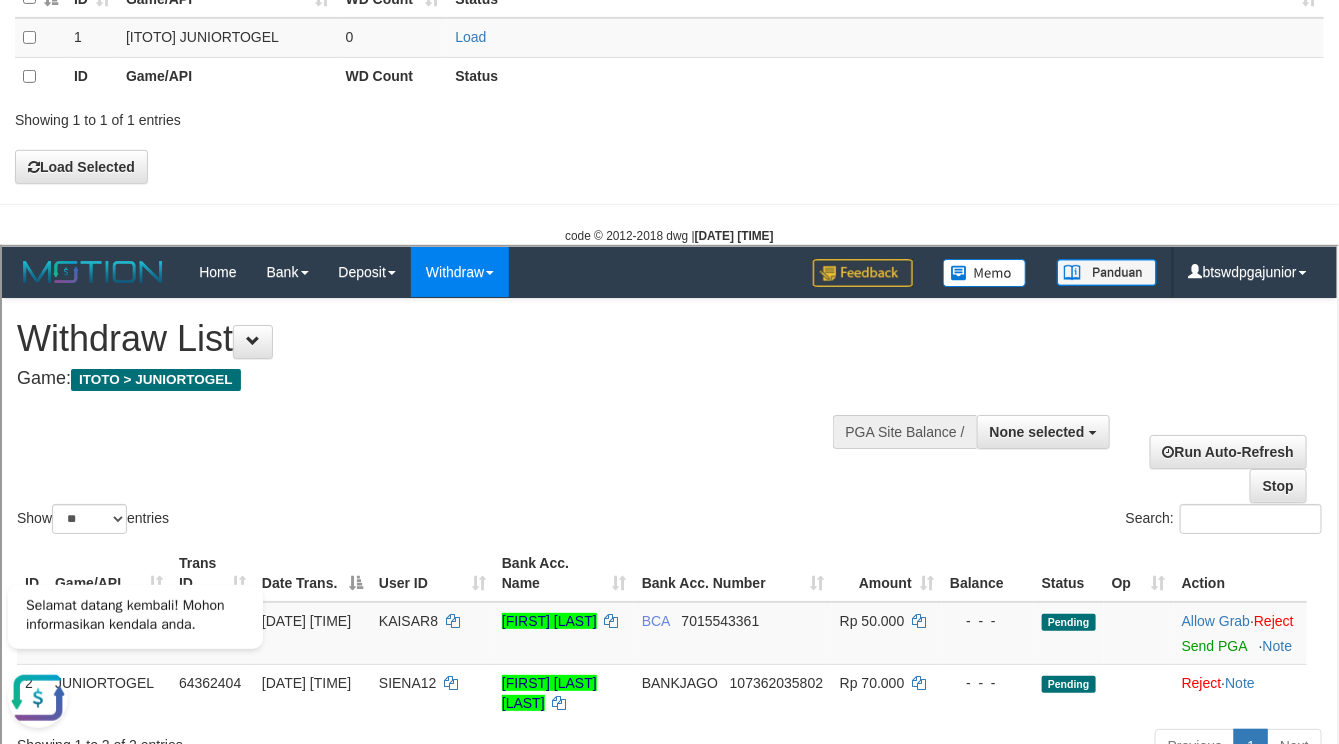 click on "code © 2012-2018 dwg |  2025/07/13 10:19:16" at bounding box center [669, 235] 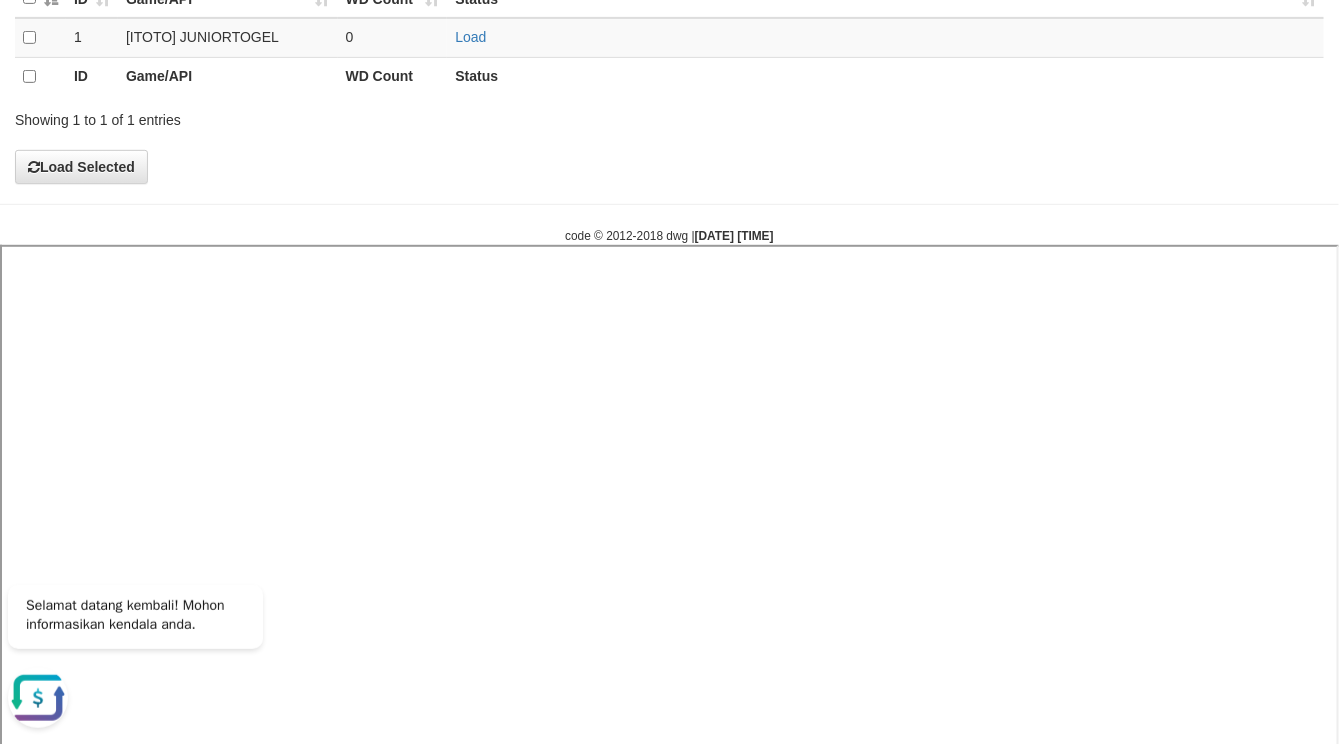 select 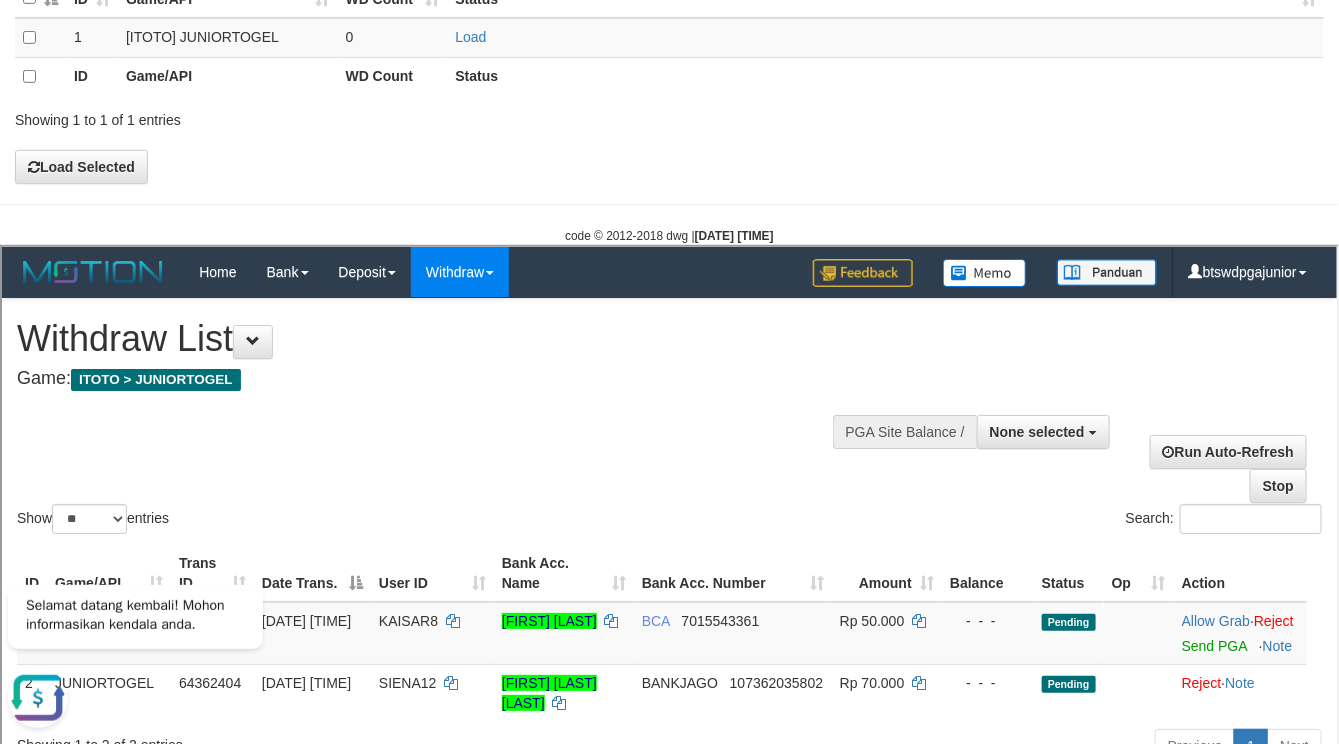 scroll, scrollTop: 0, scrollLeft: 0, axis: both 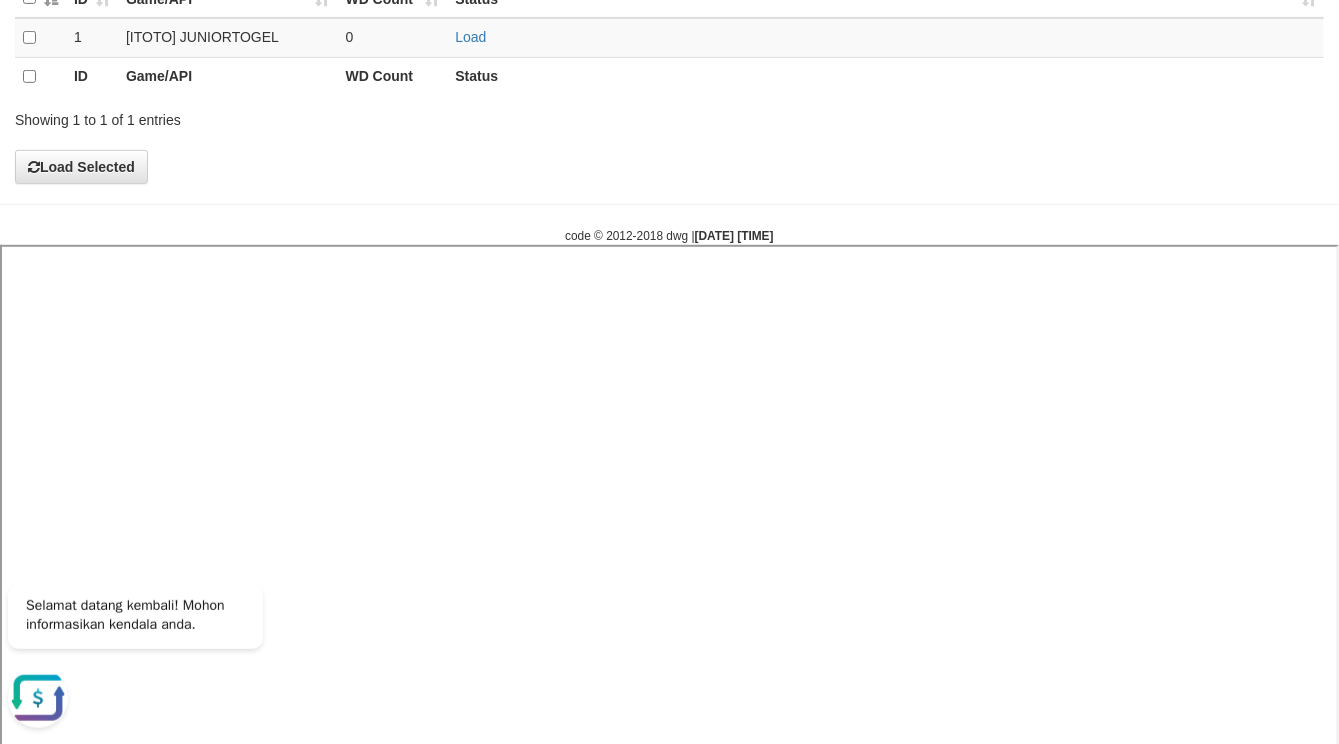 select 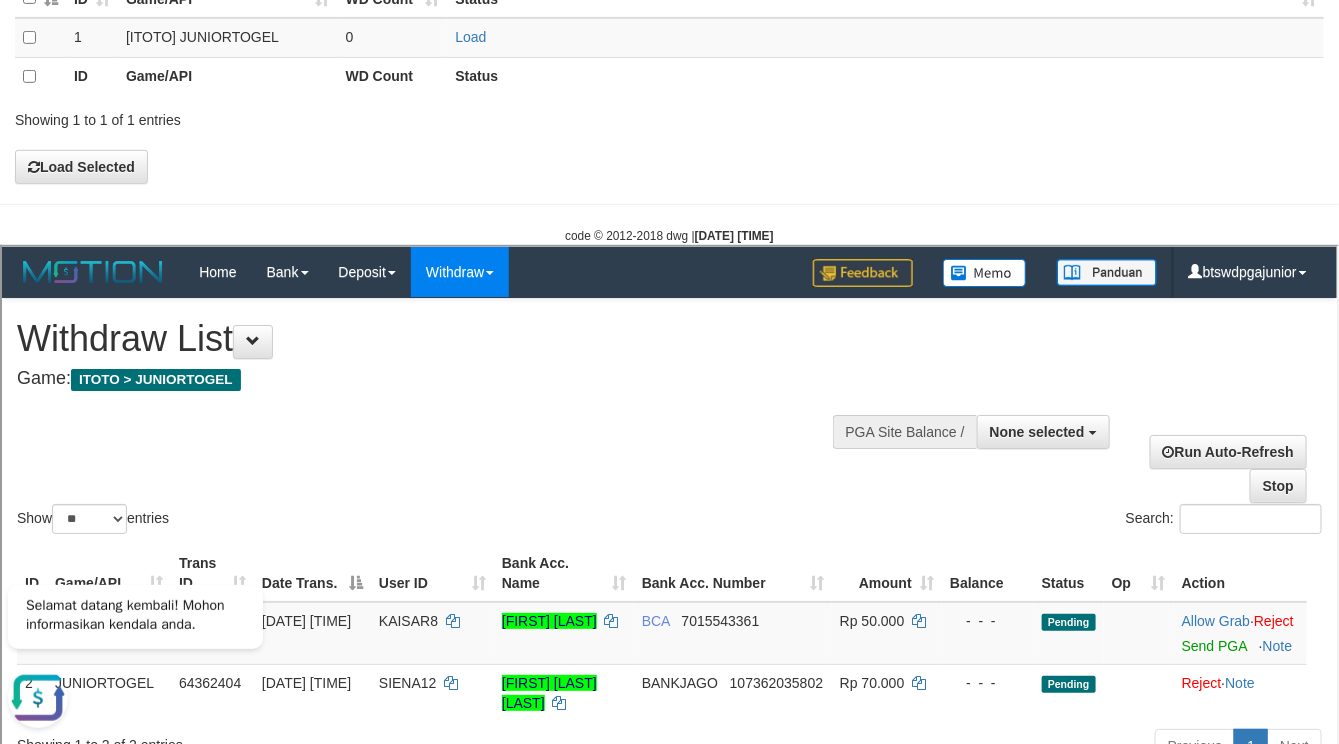 scroll, scrollTop: 0, scrollLeft: 0, axis: both 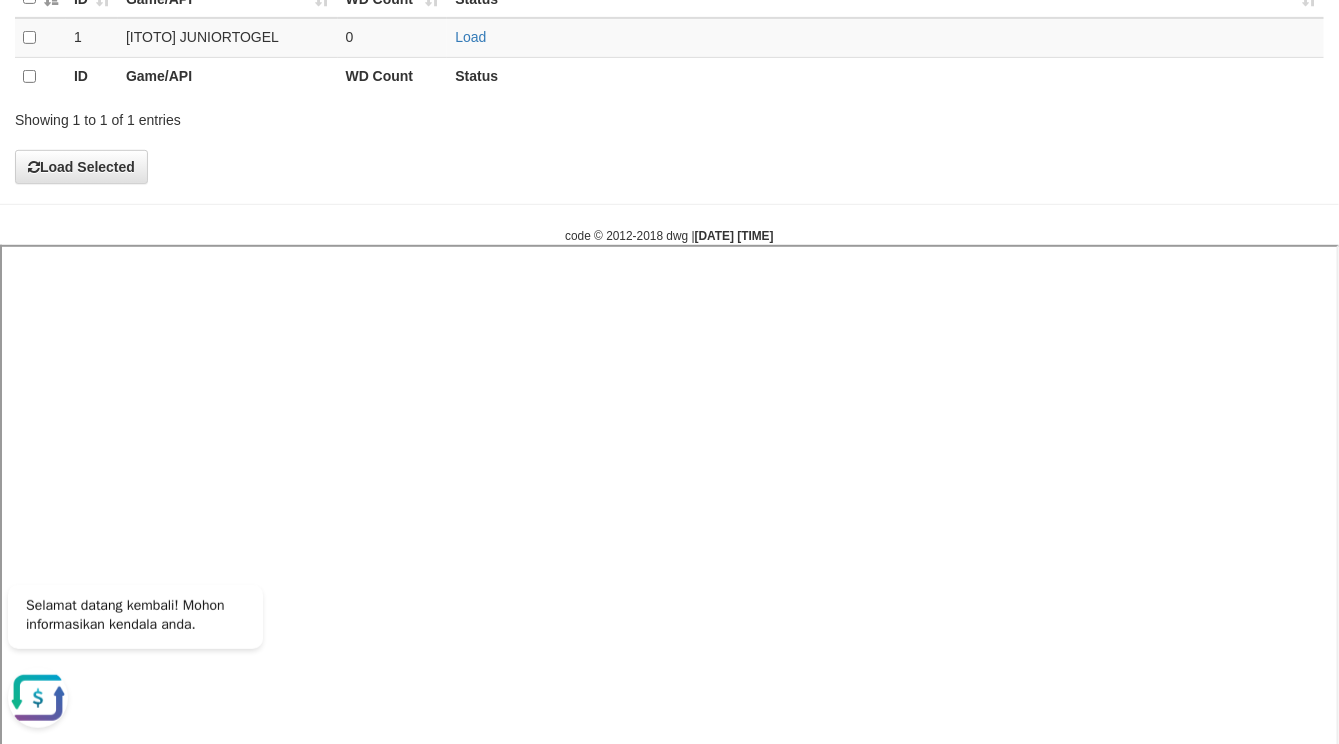 select 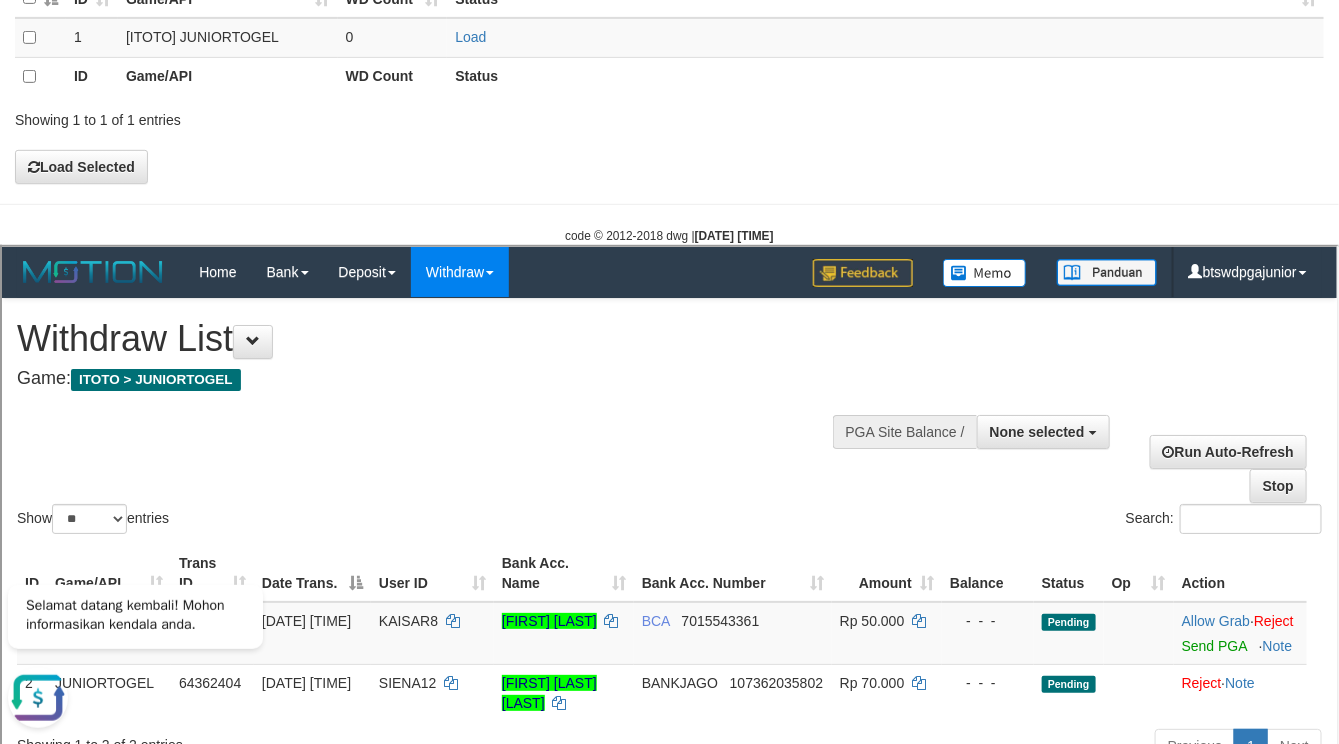 scroll, scrollTop: 0, scrollLeft: 0, axis: both 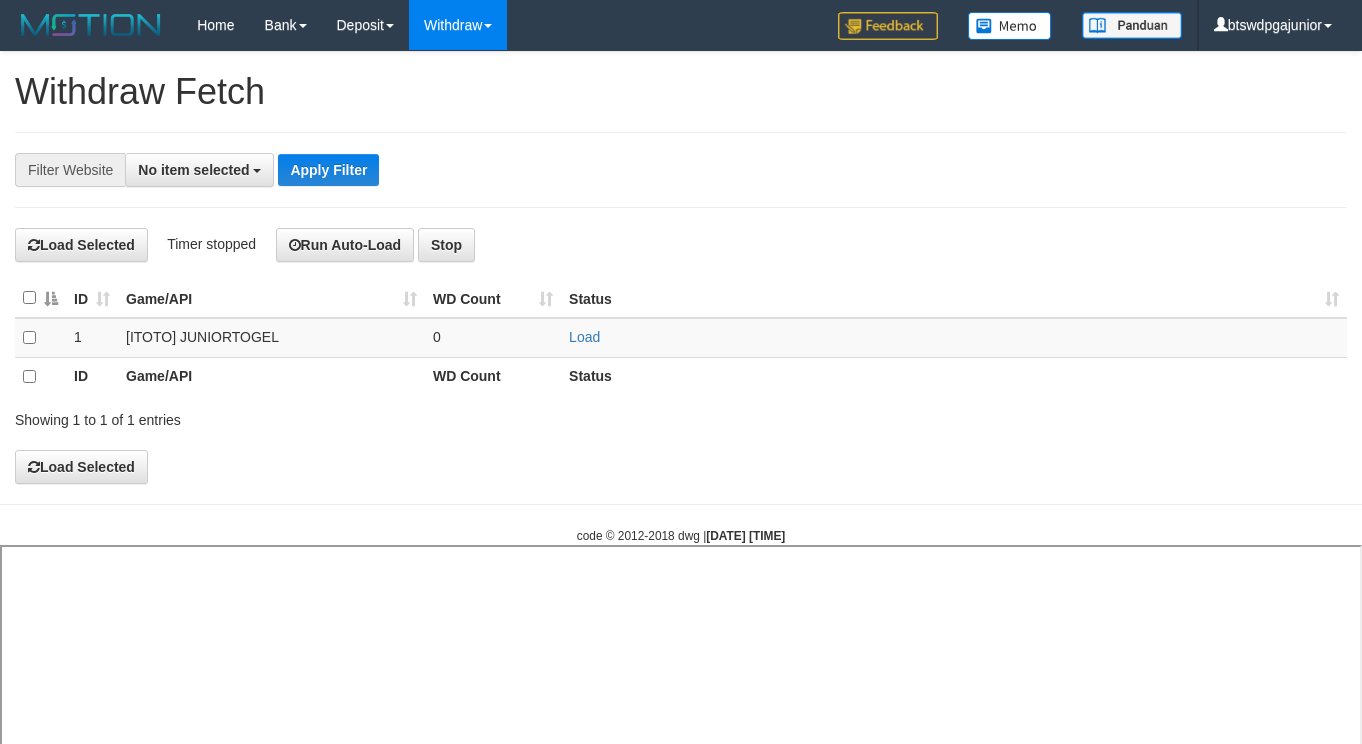 select 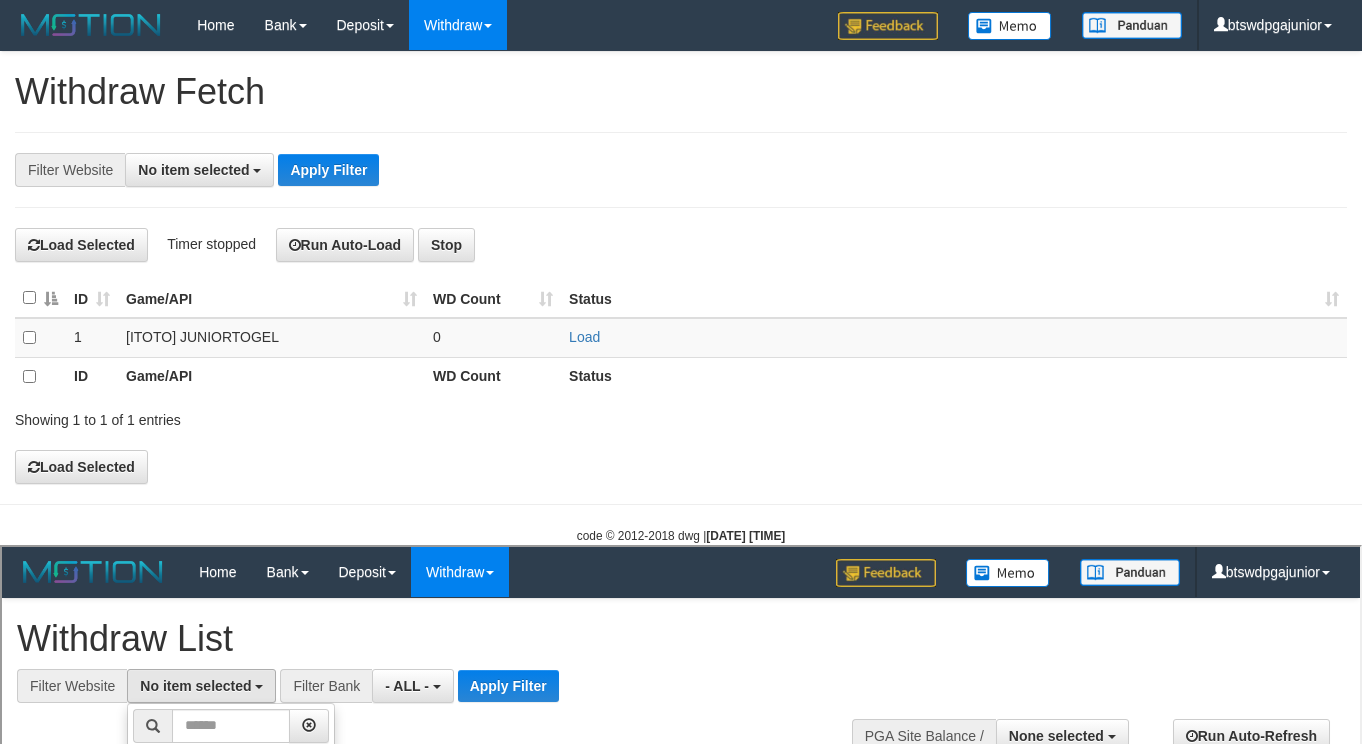 select on "****" 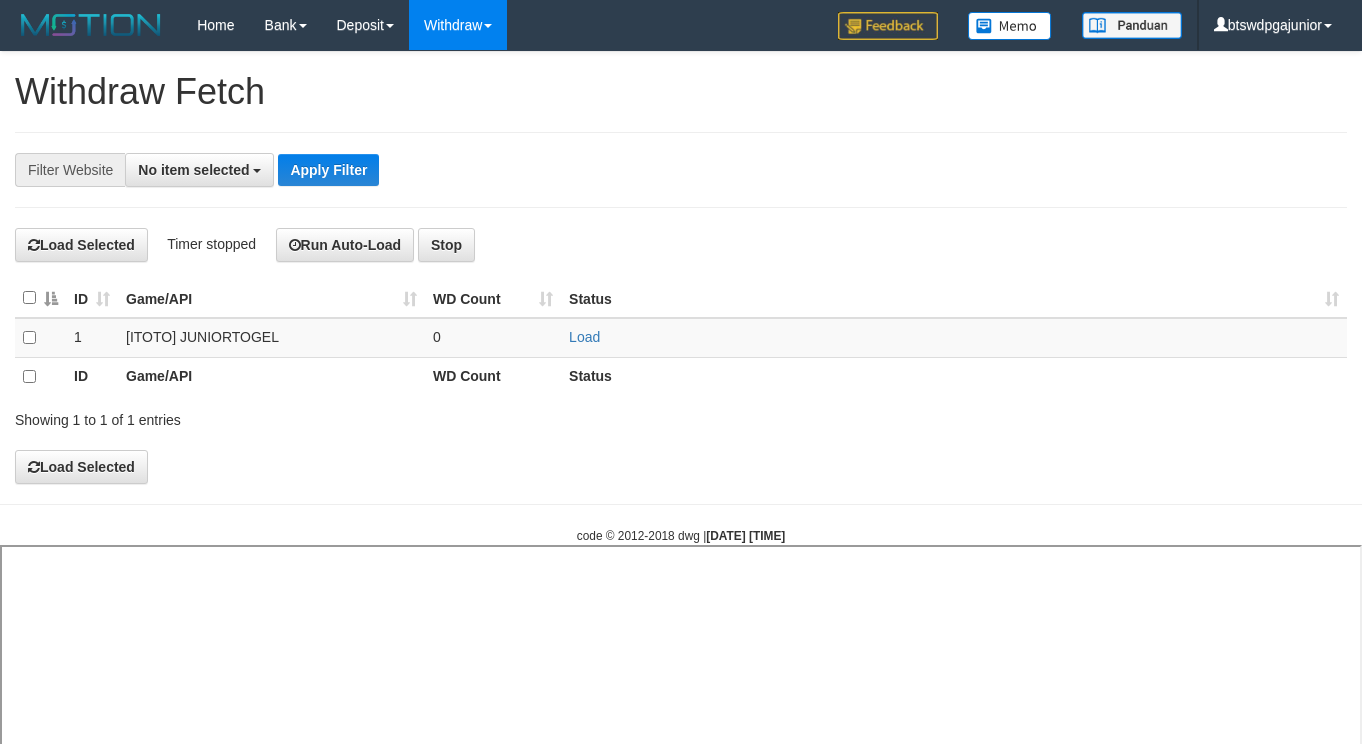 select 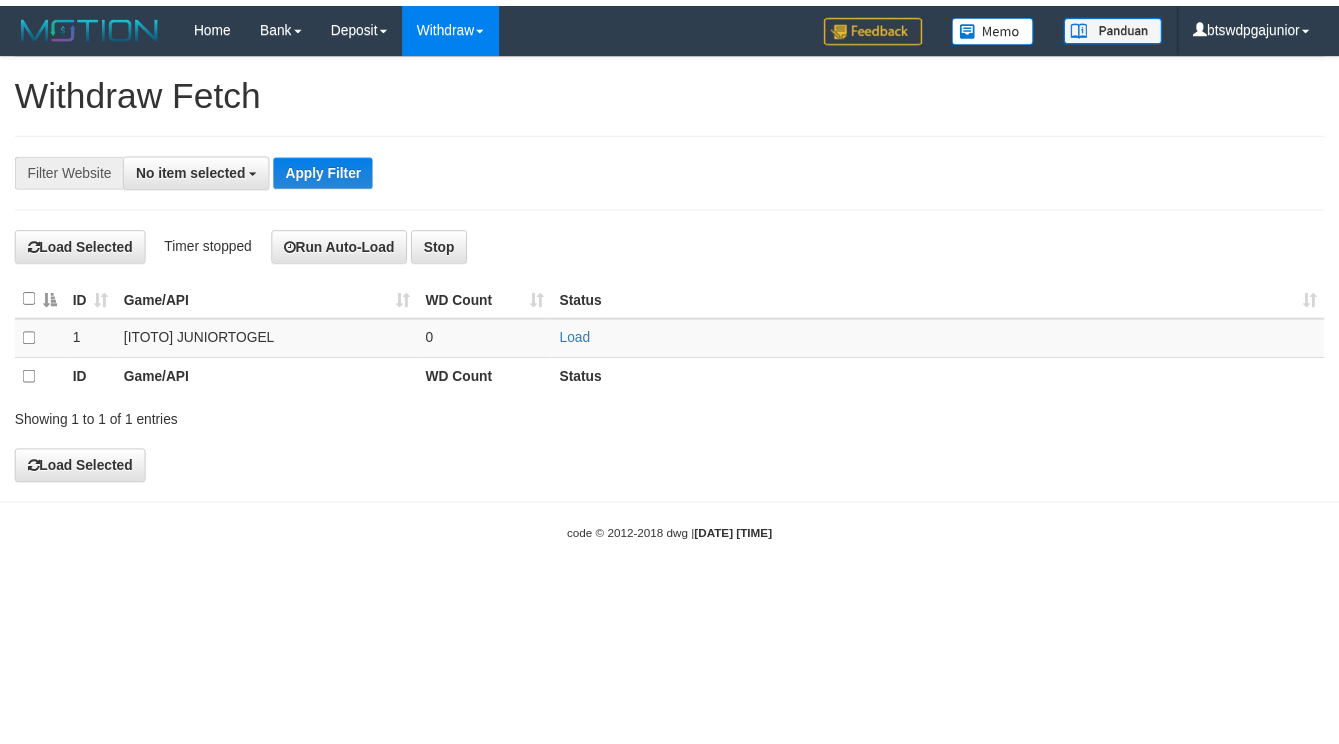 scroll, scrollTop: 0, scrollLeft: 0, axis: both 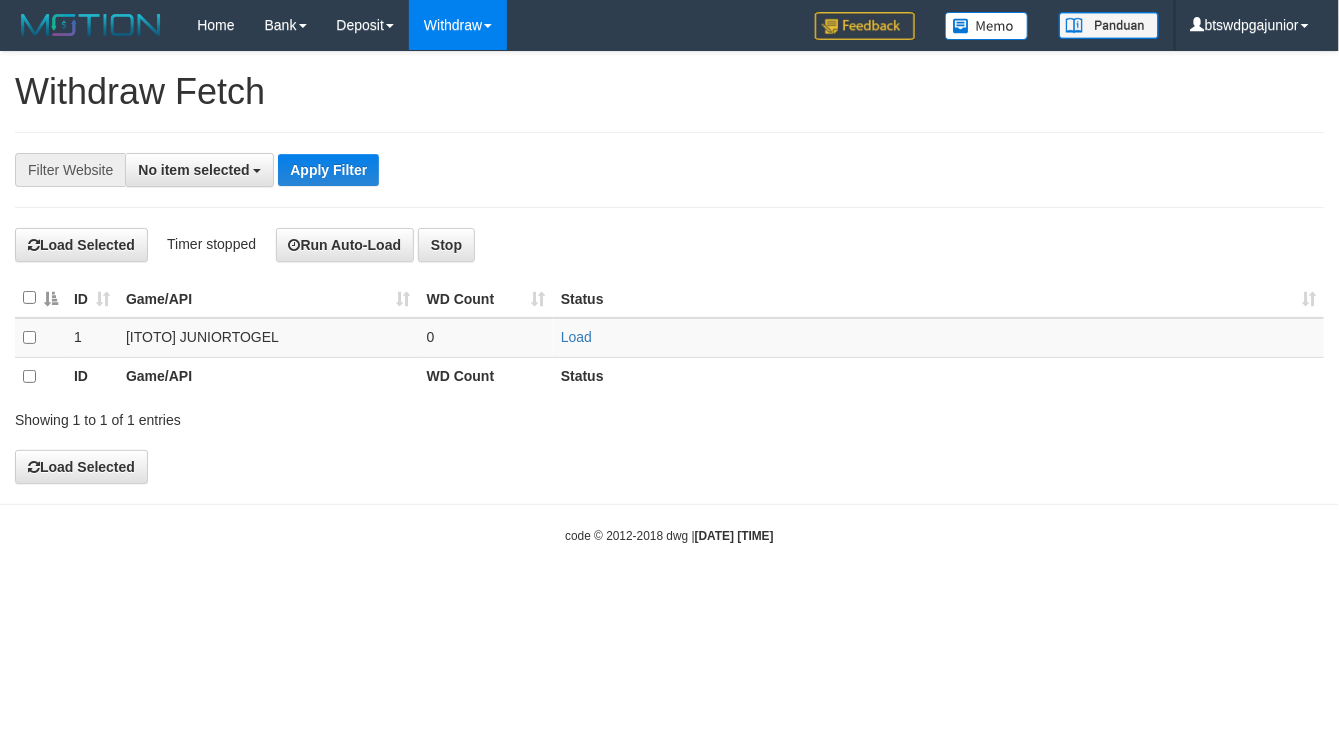 select on "**" 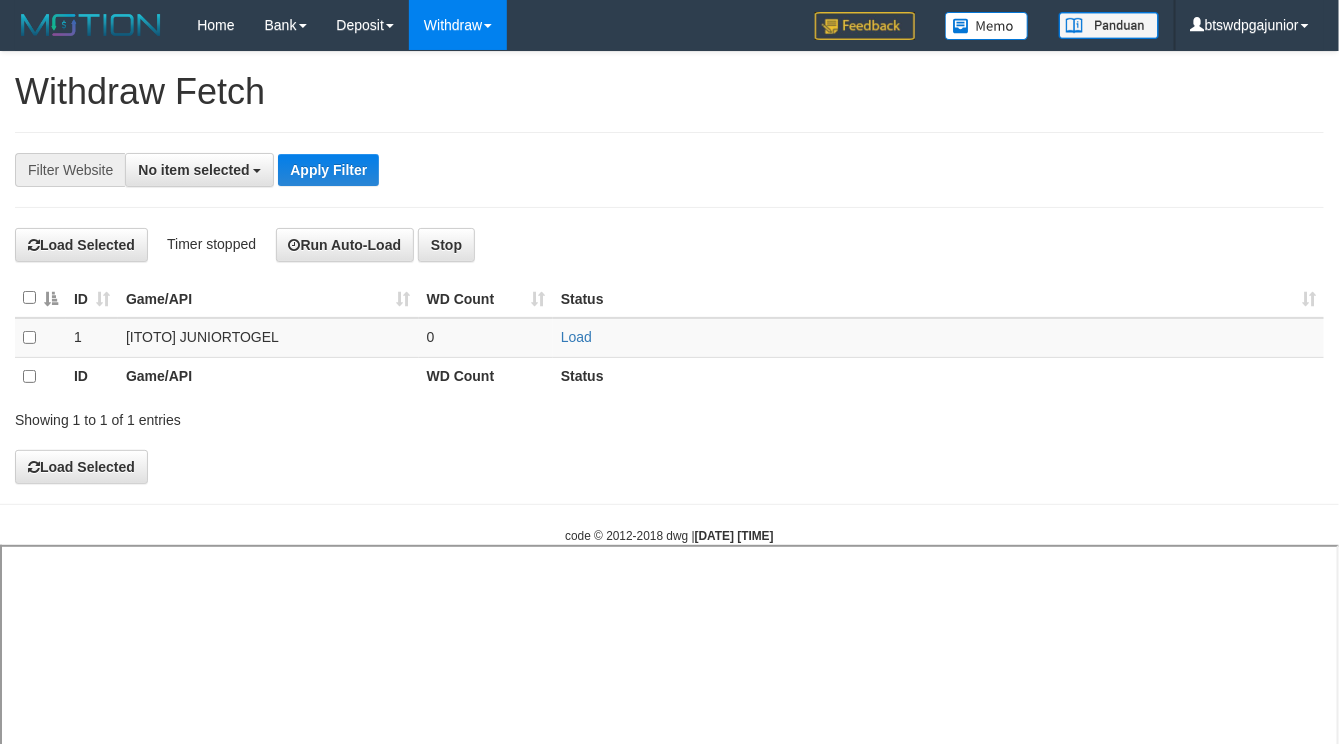 select 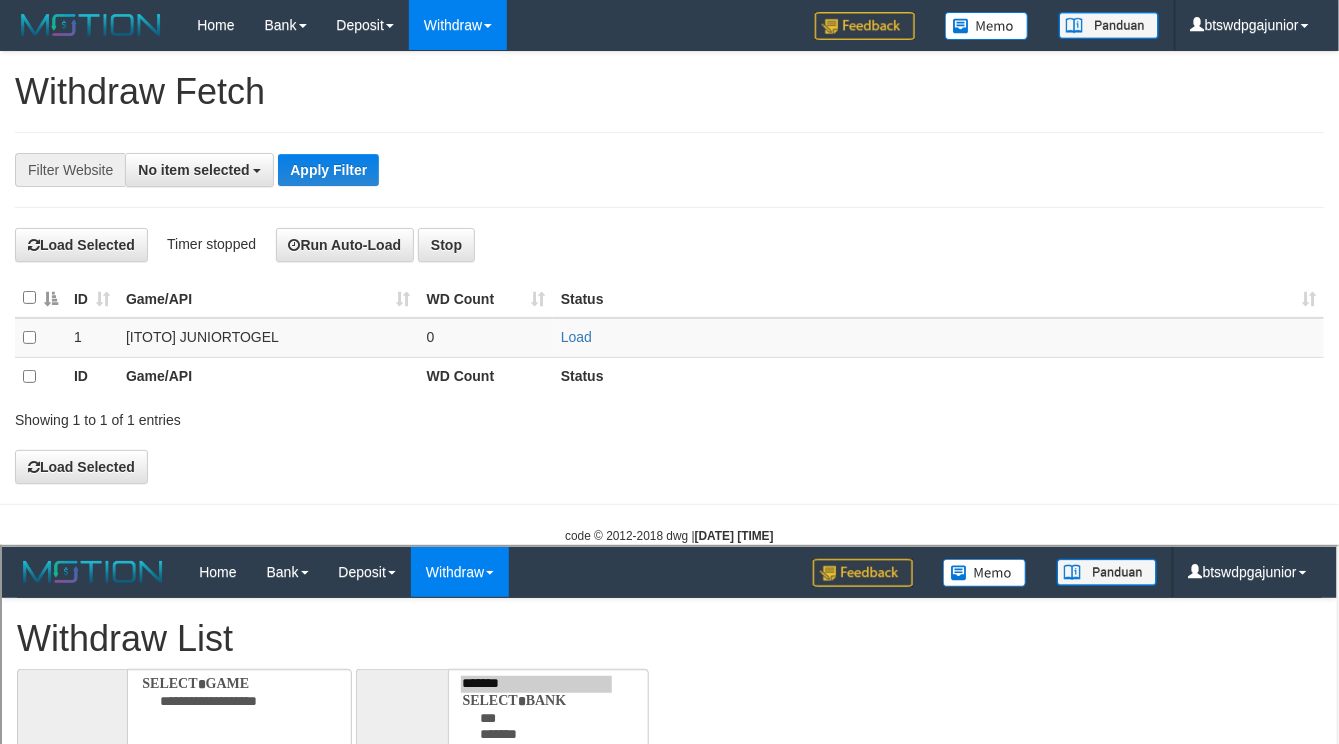 scroll, scrollTop: 0, scrollLeft: 0, axis: both 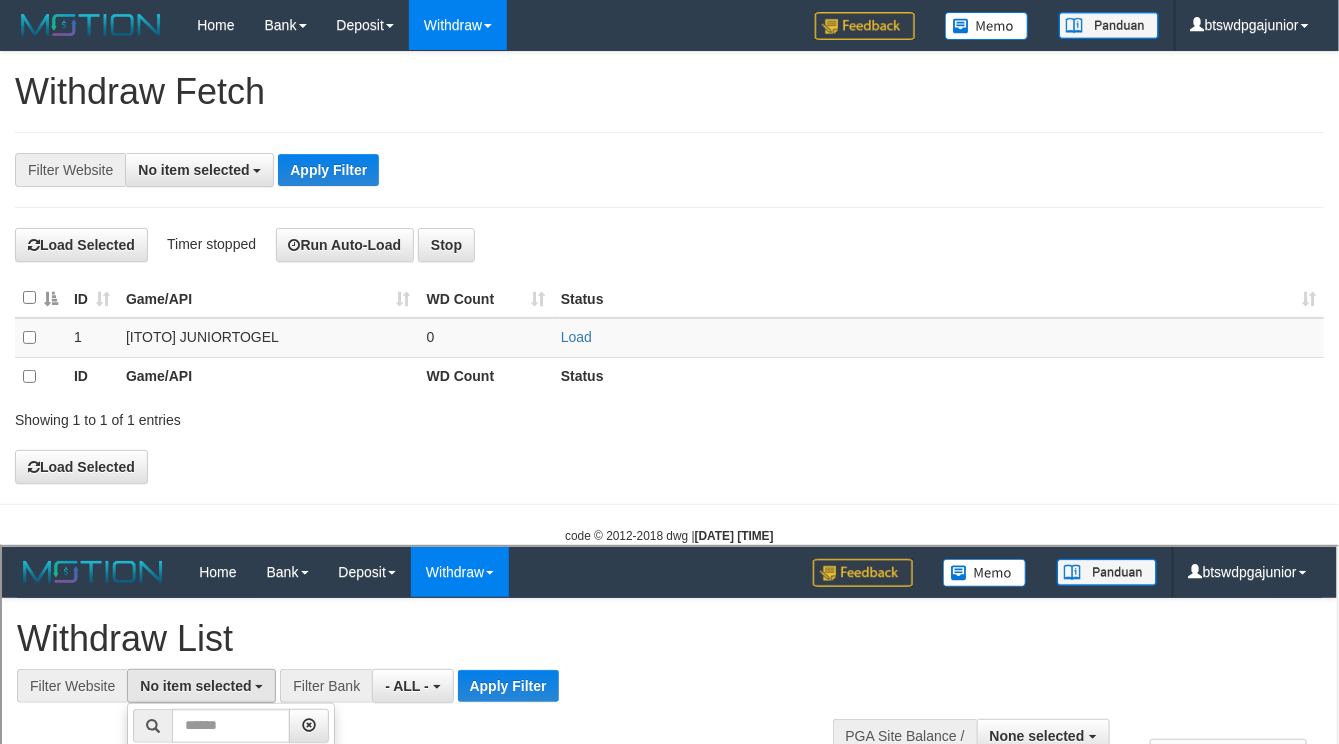 select on "****" 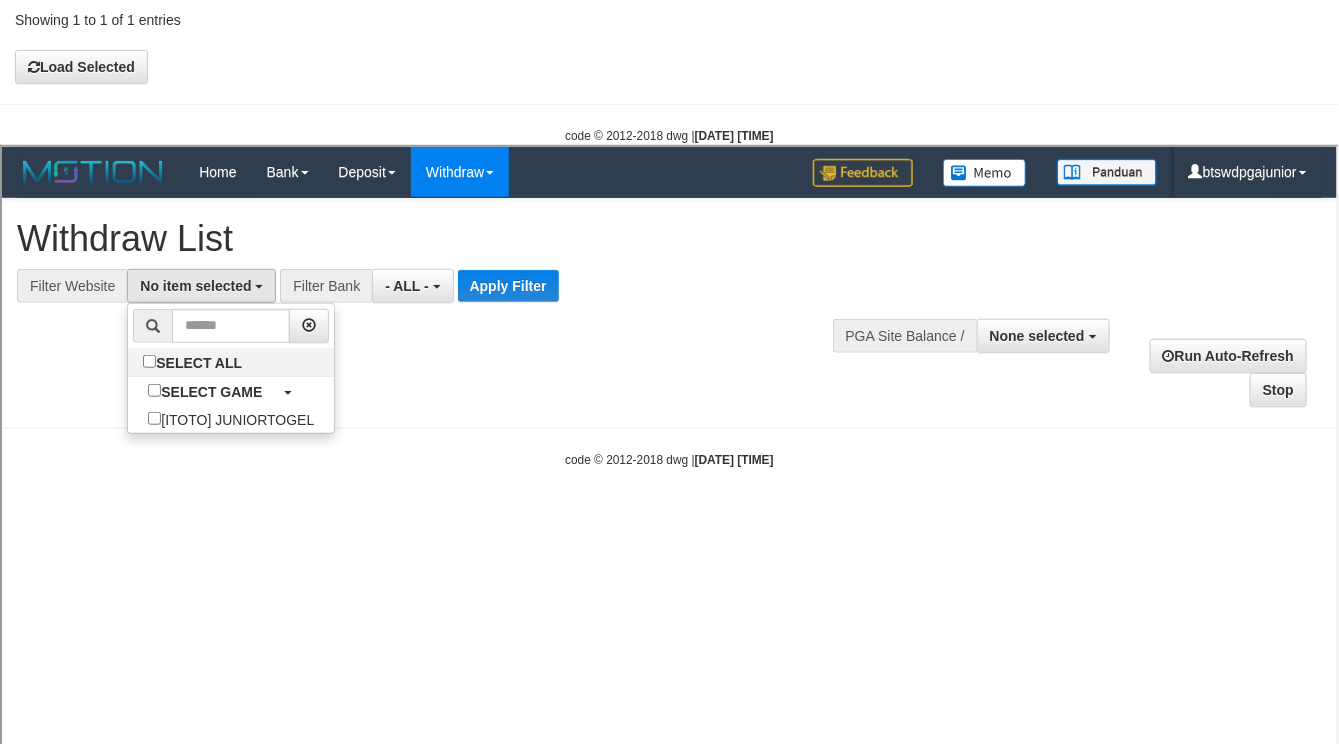 scroll, scrollTop: 18, scrollLeft: 0, axis: vertical 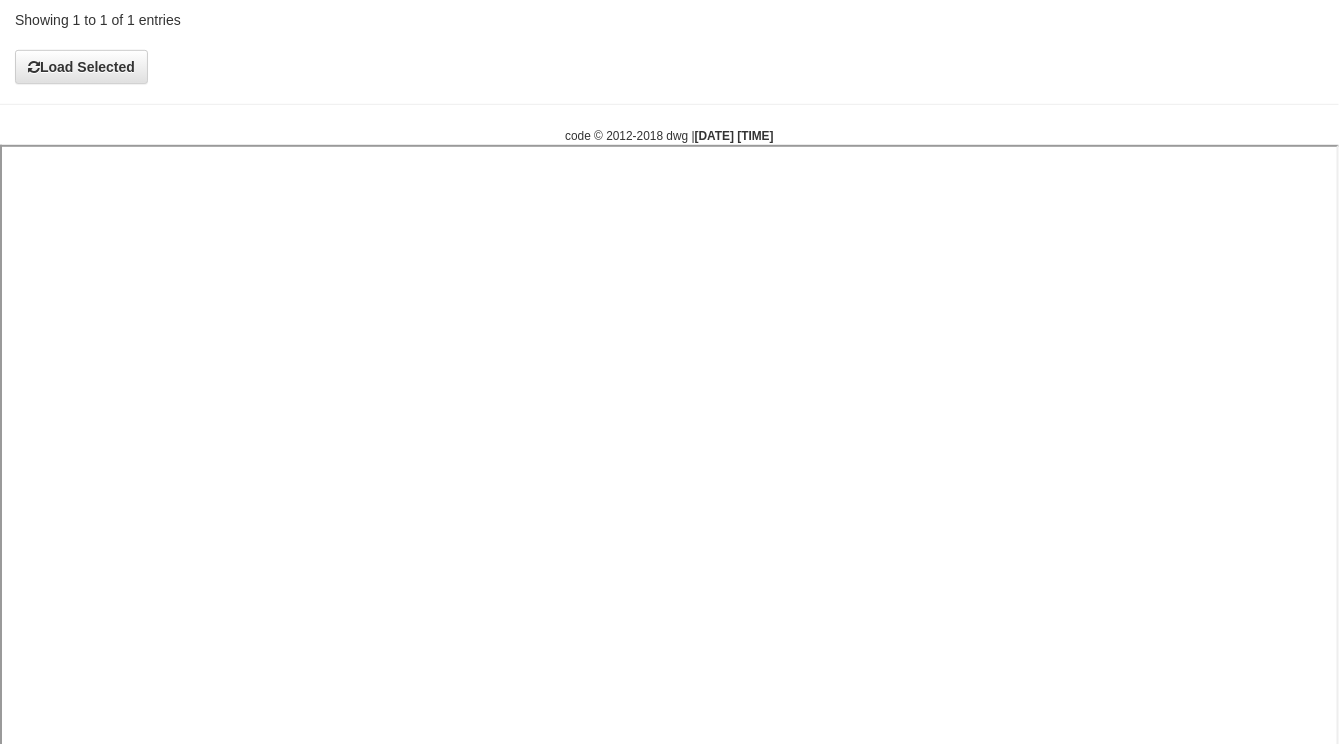 select 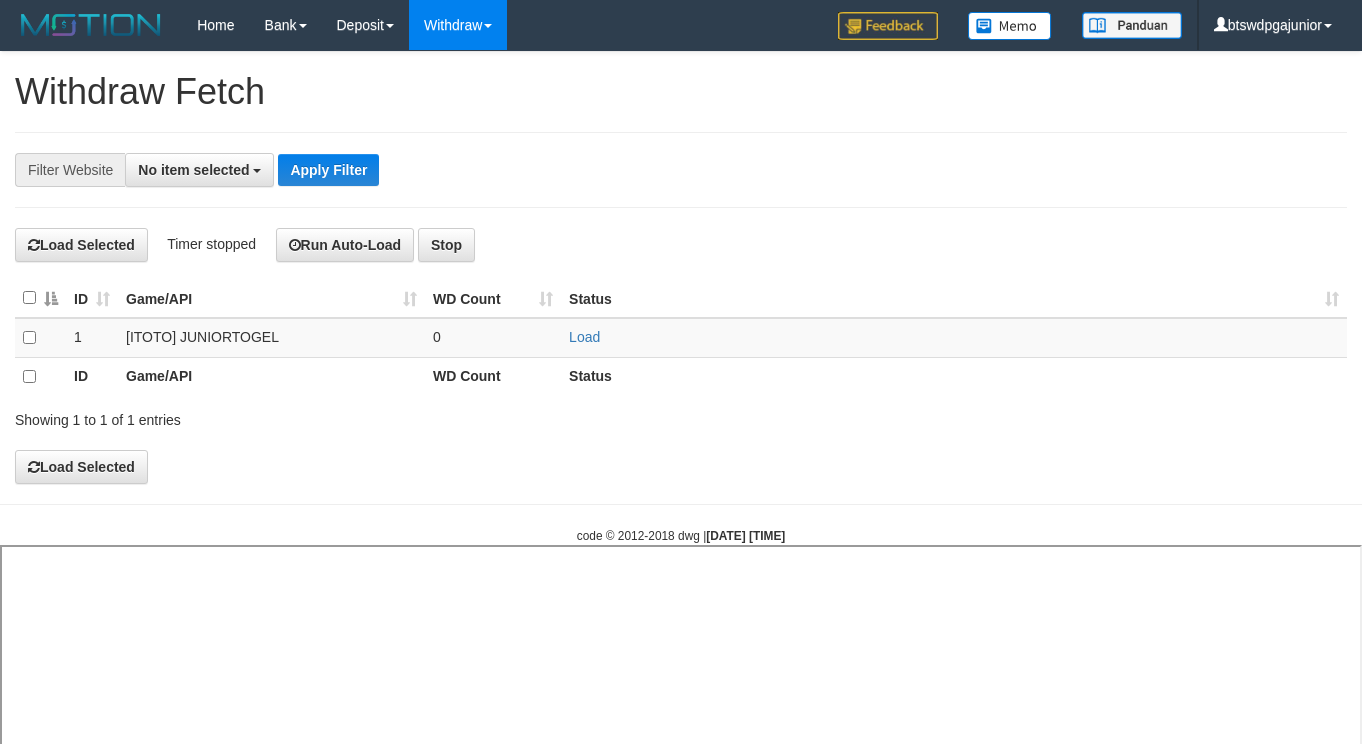 select 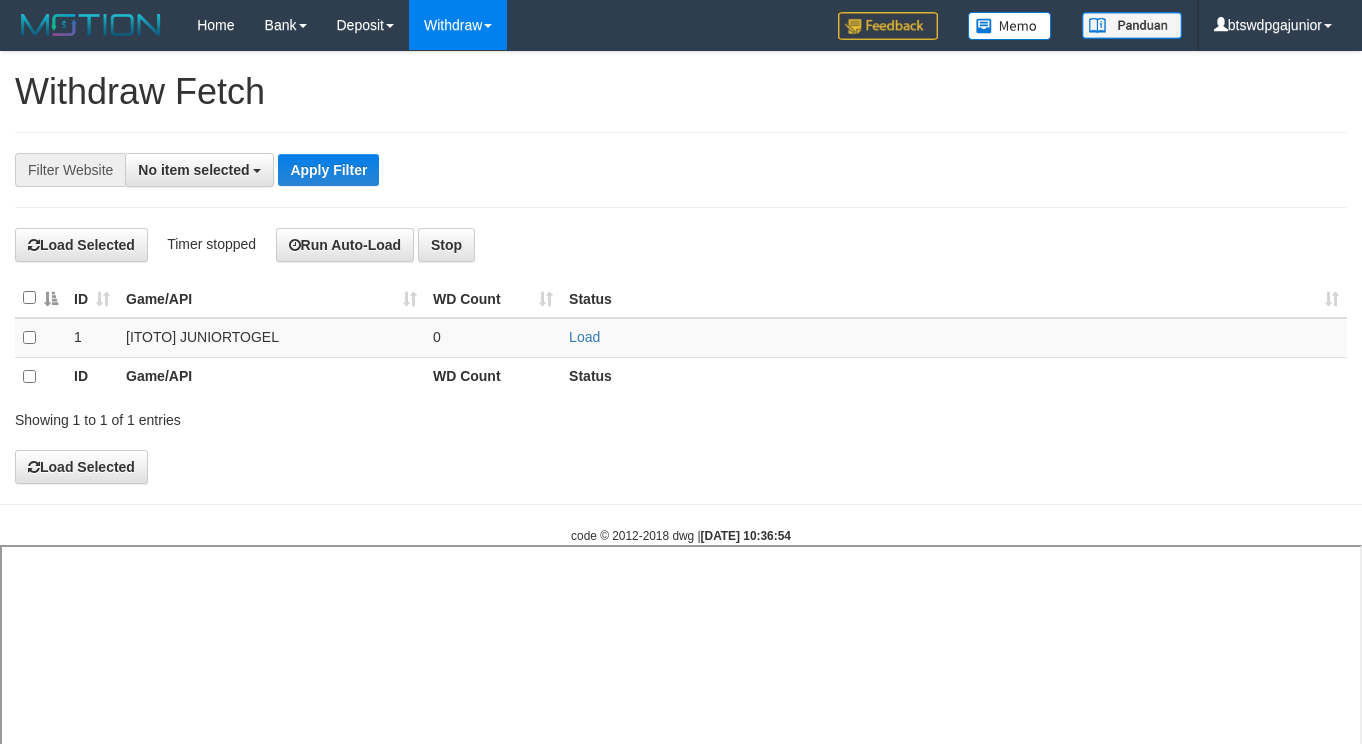 select 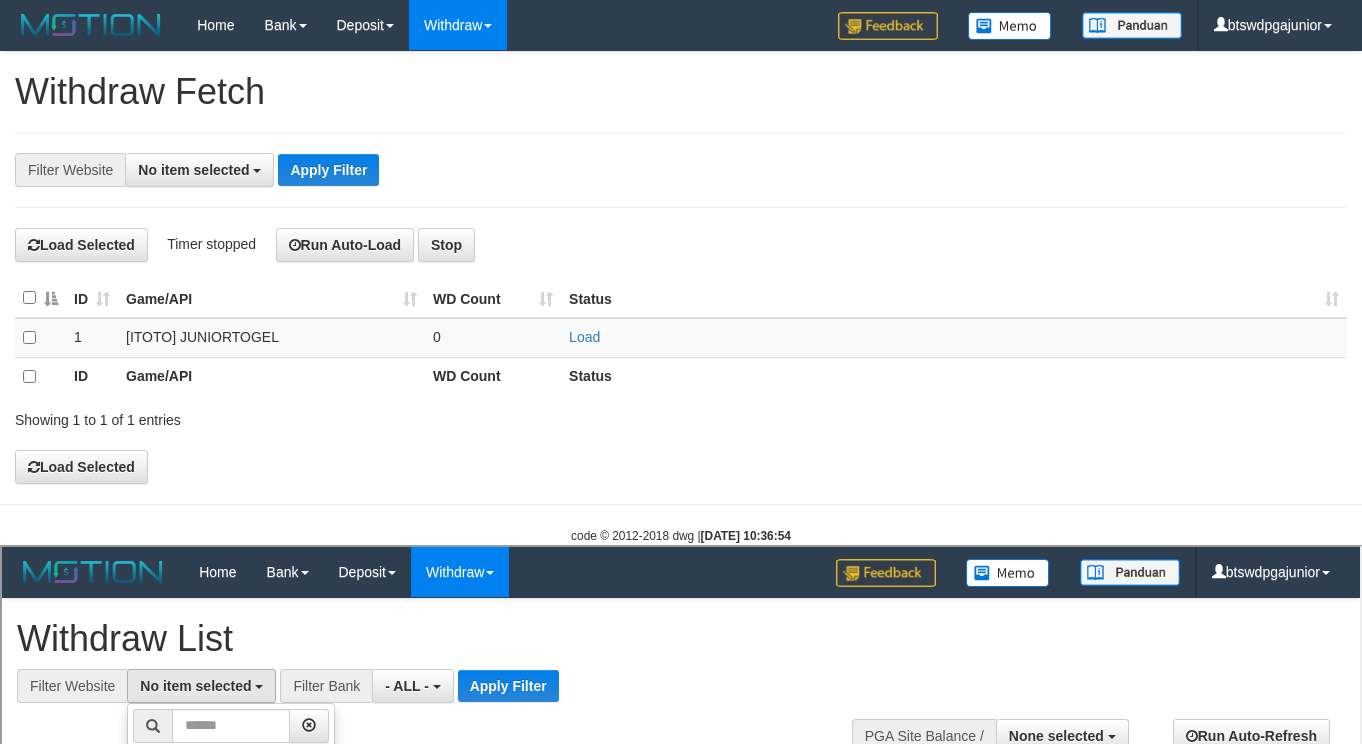 select on "****" 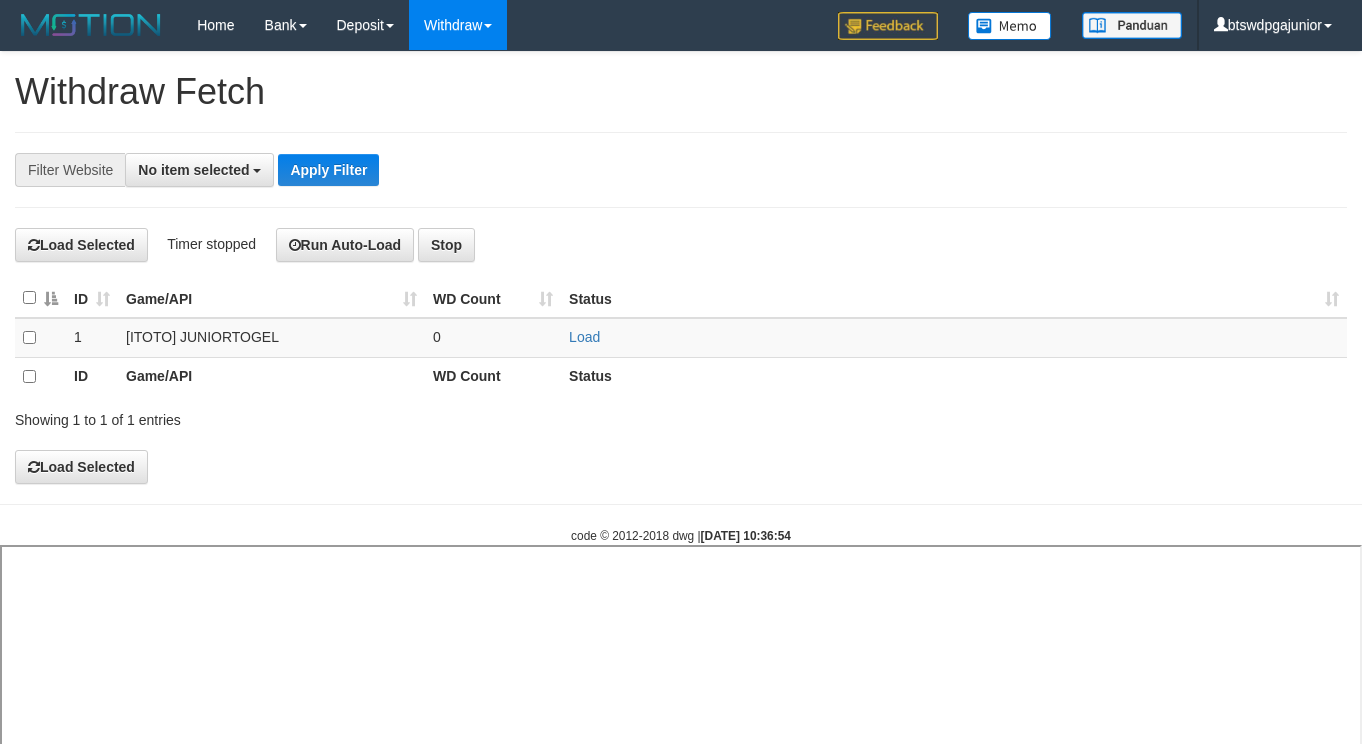 select 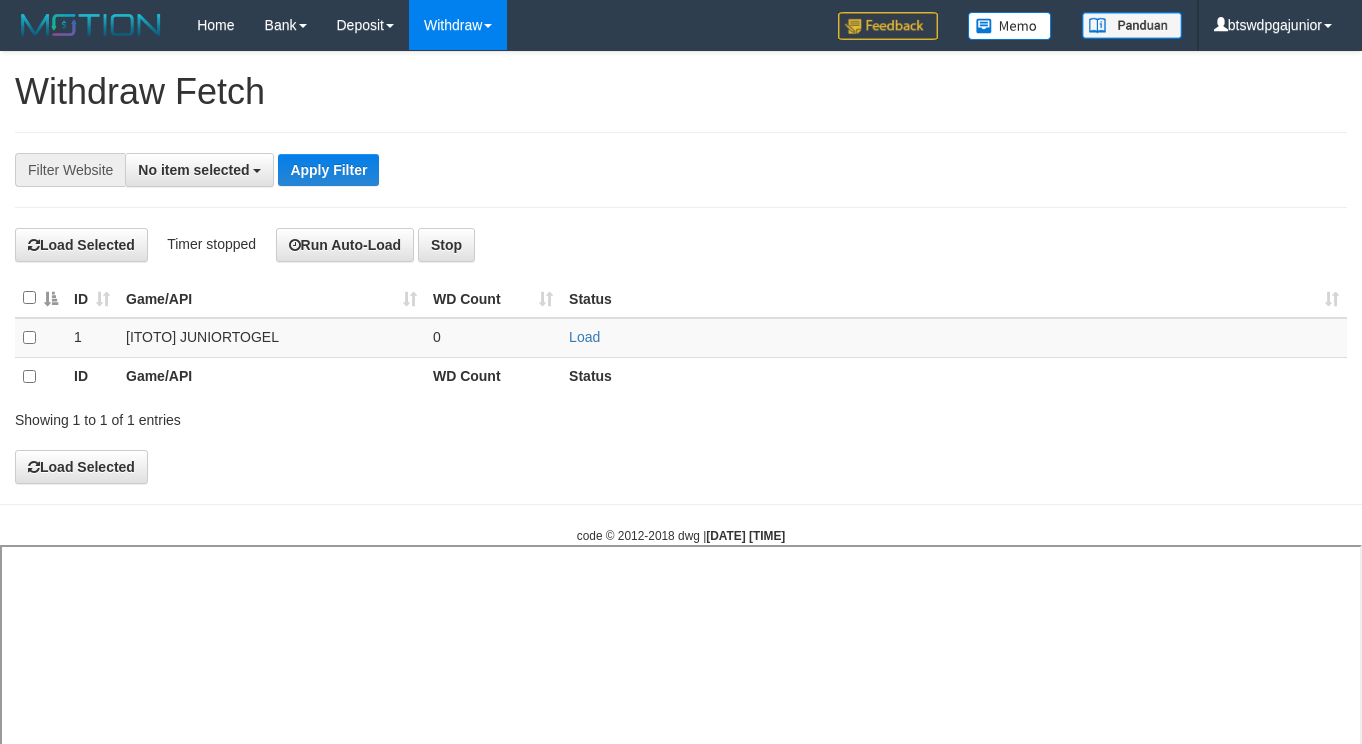 select 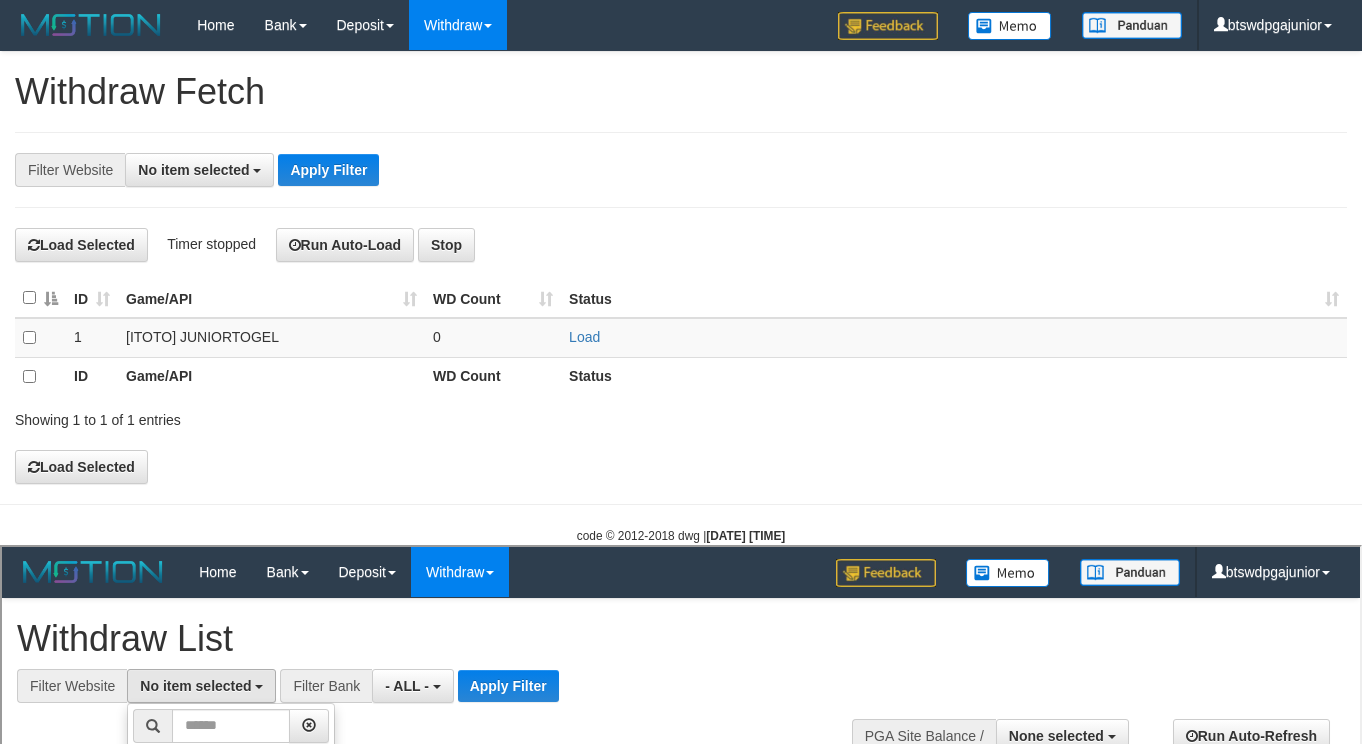 select on "****" 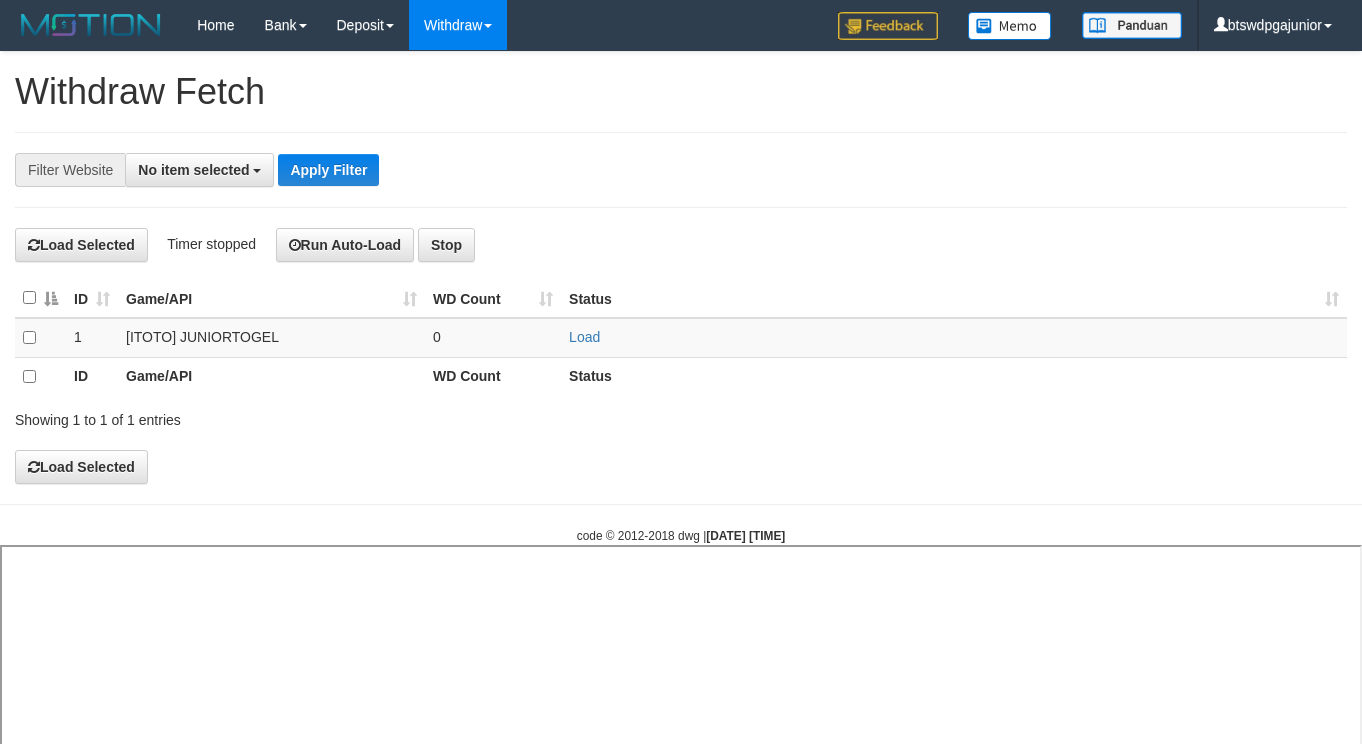 select 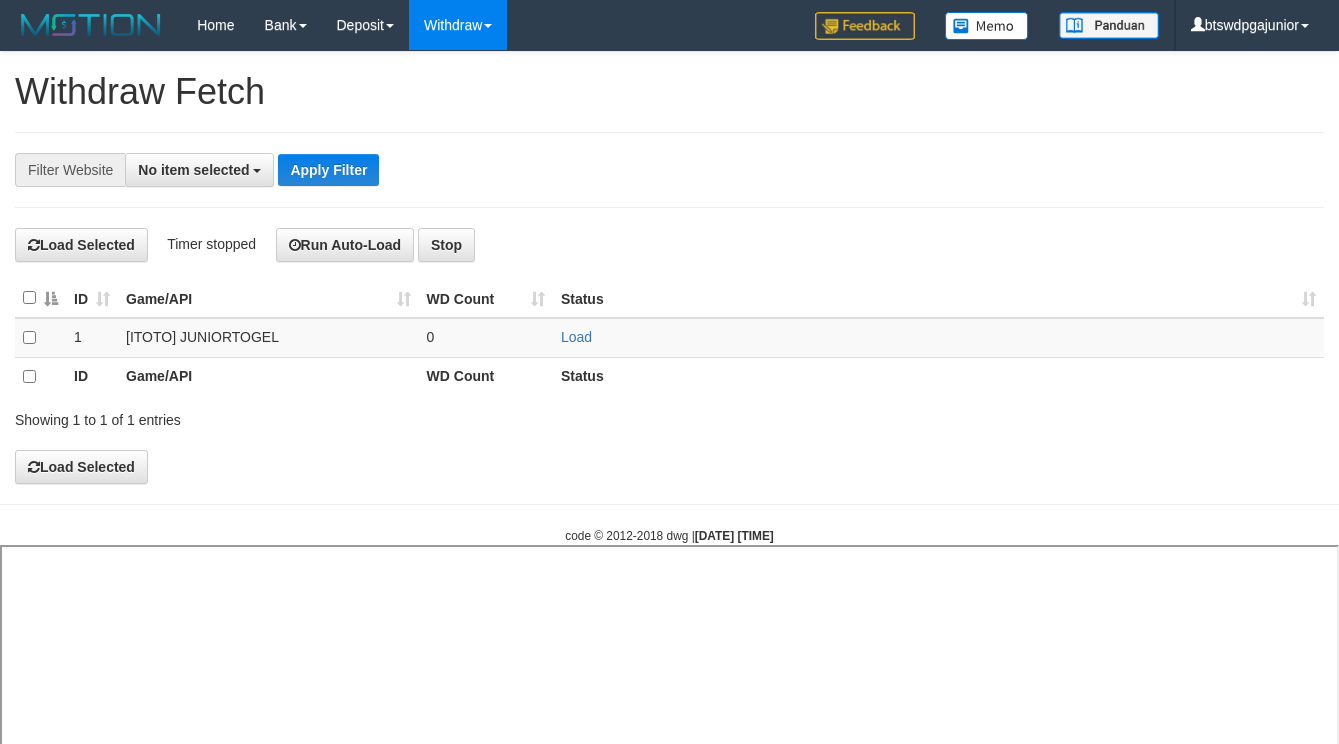 select 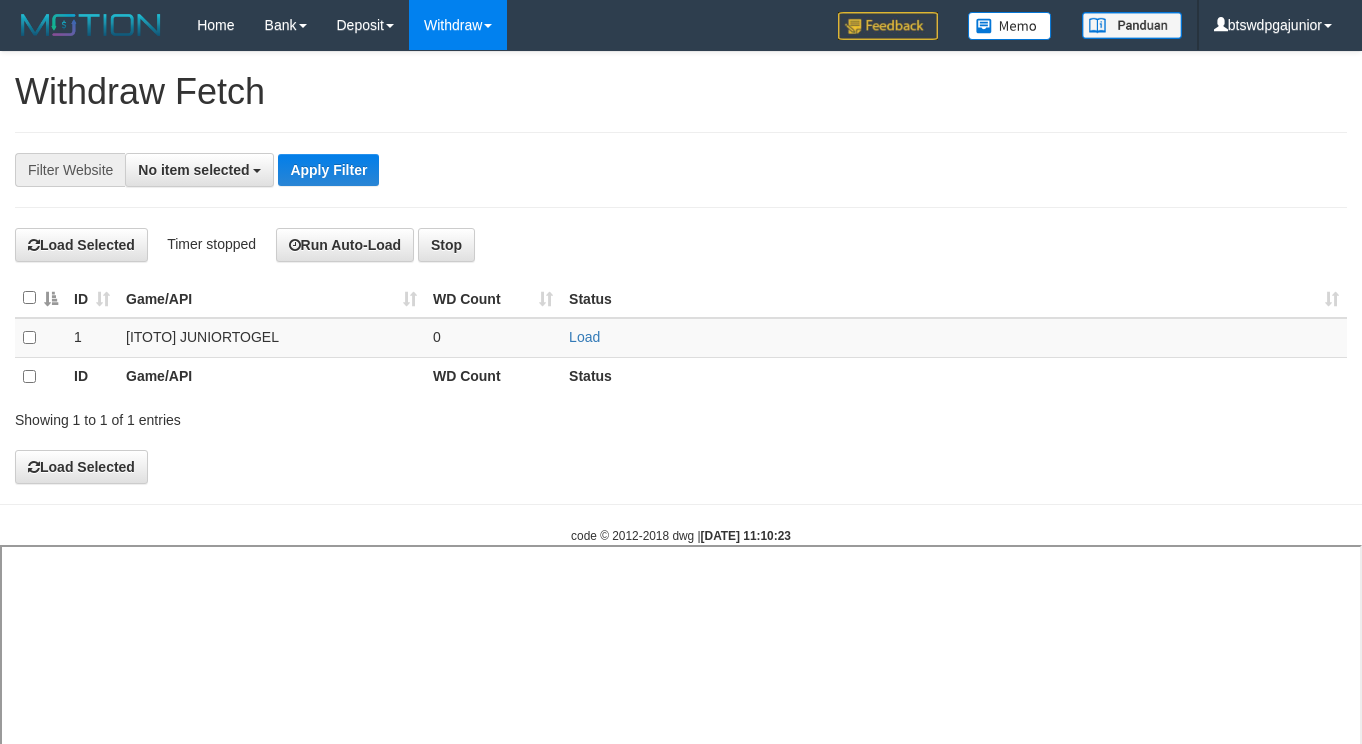 select 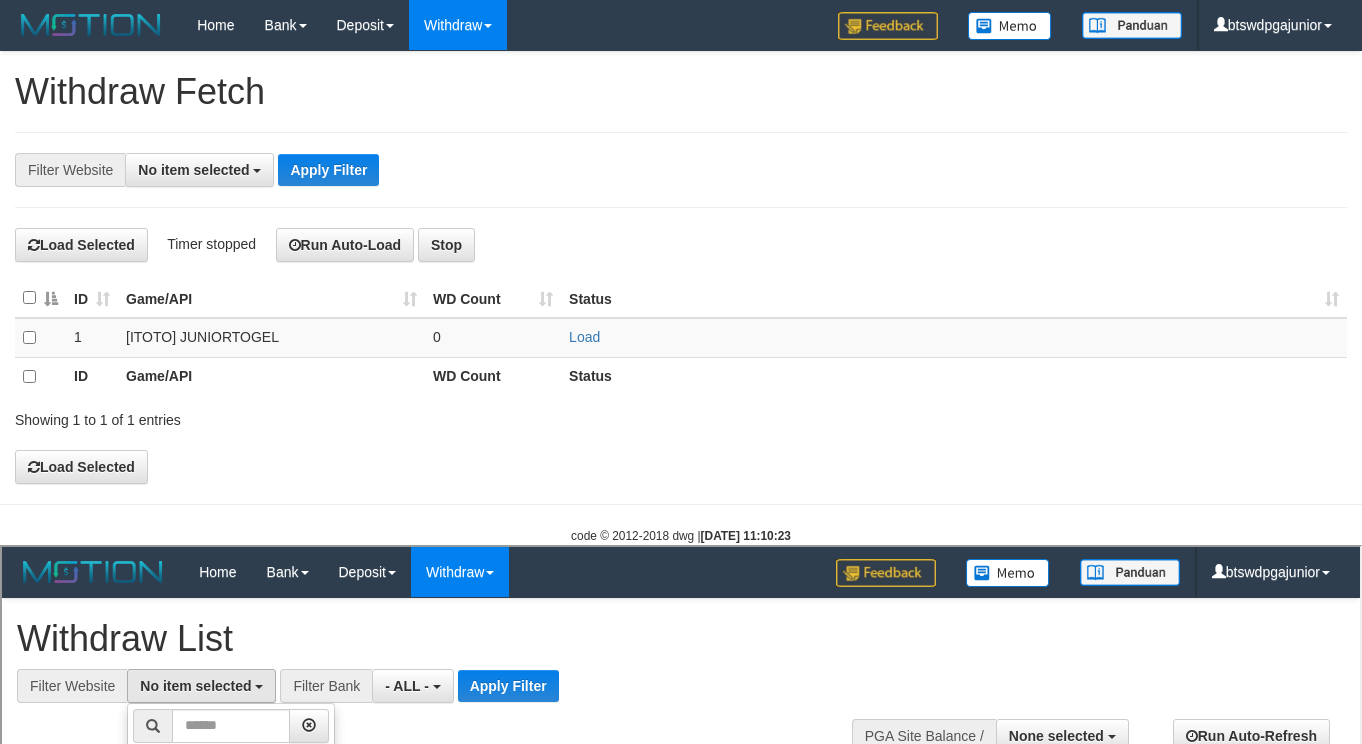 select on "****" 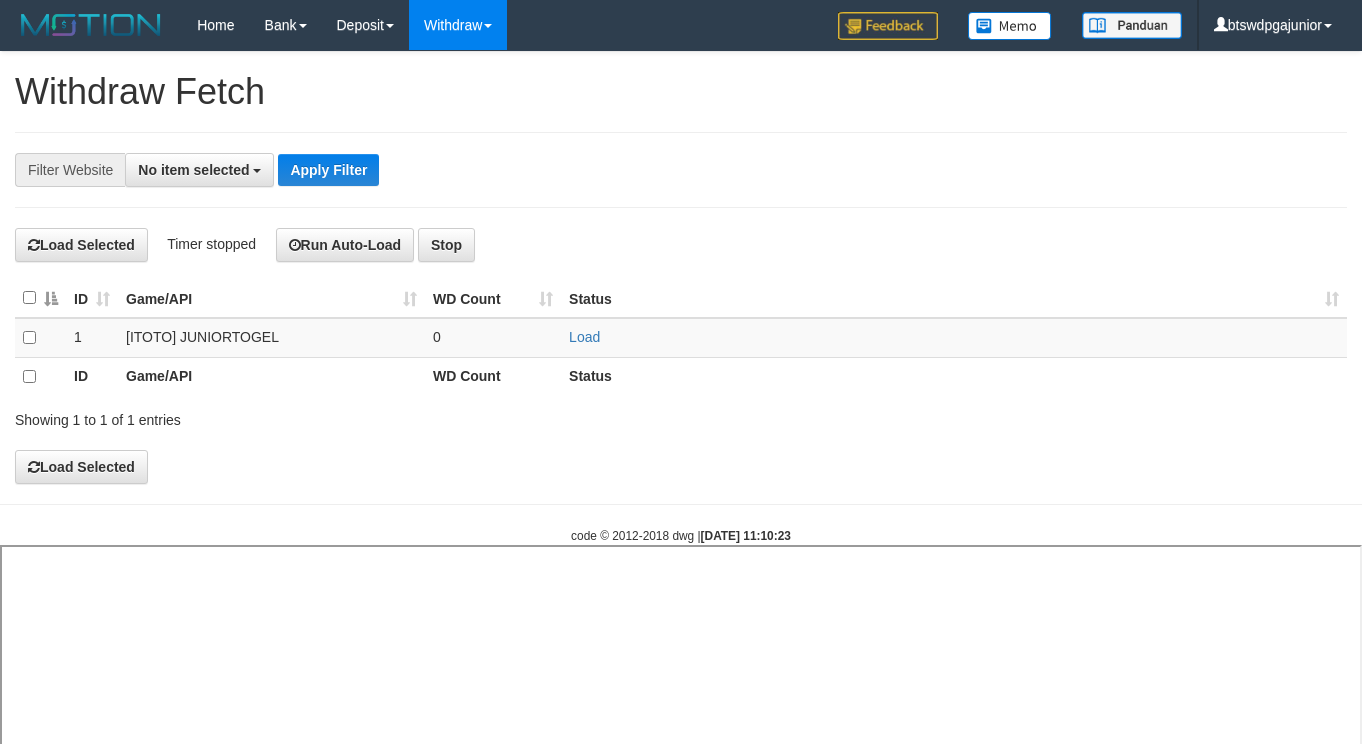 select 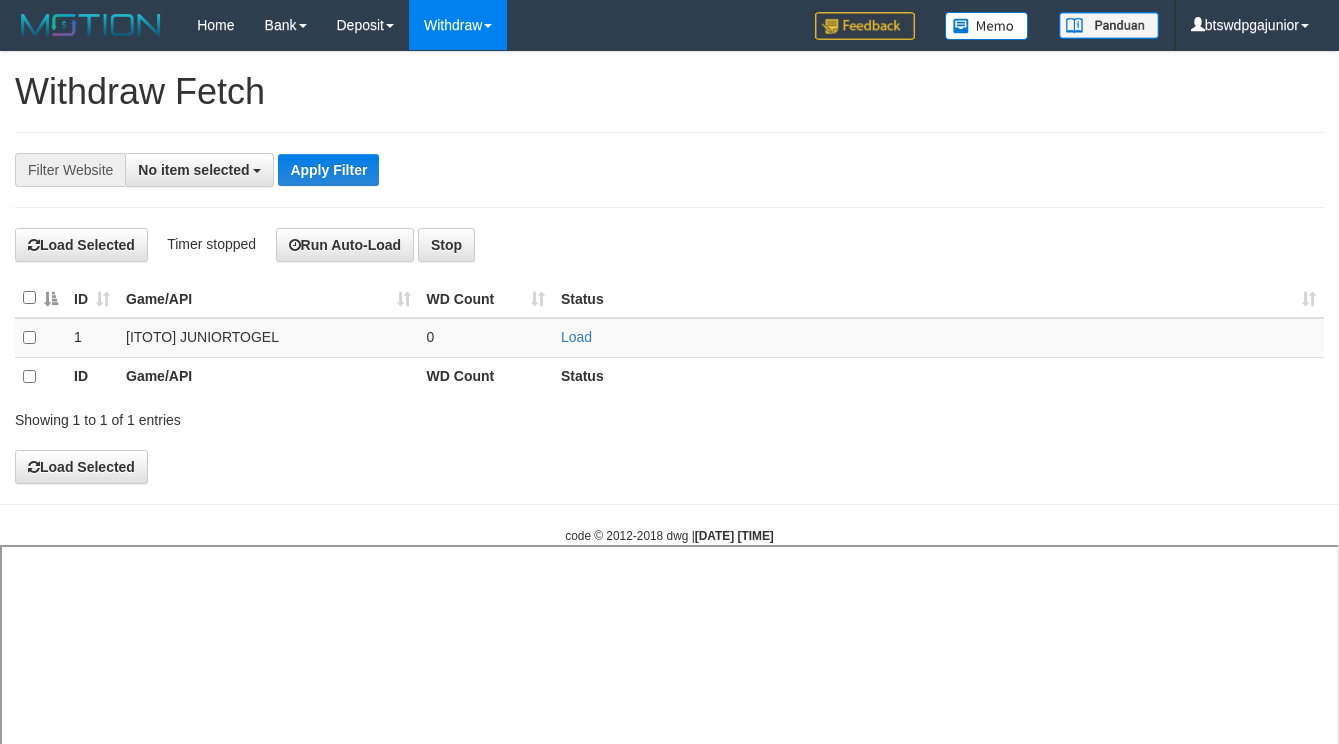 select 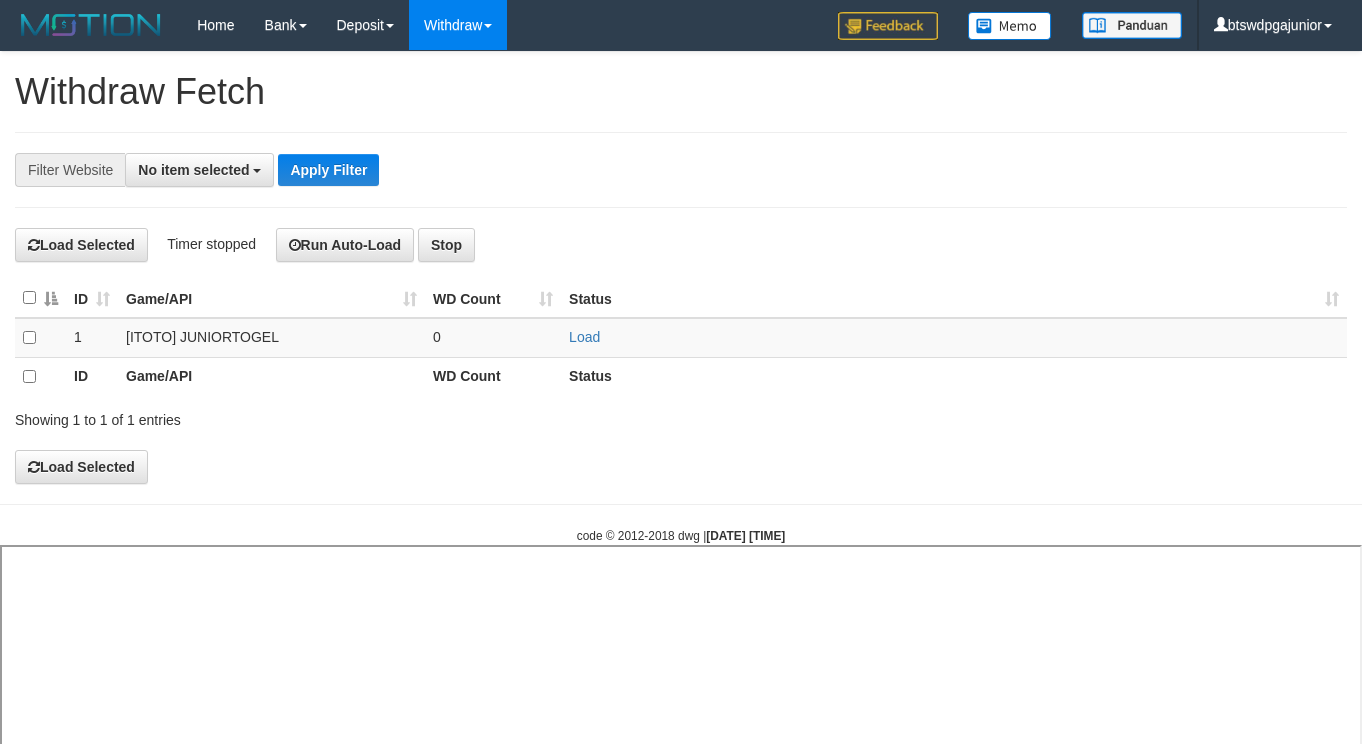 select 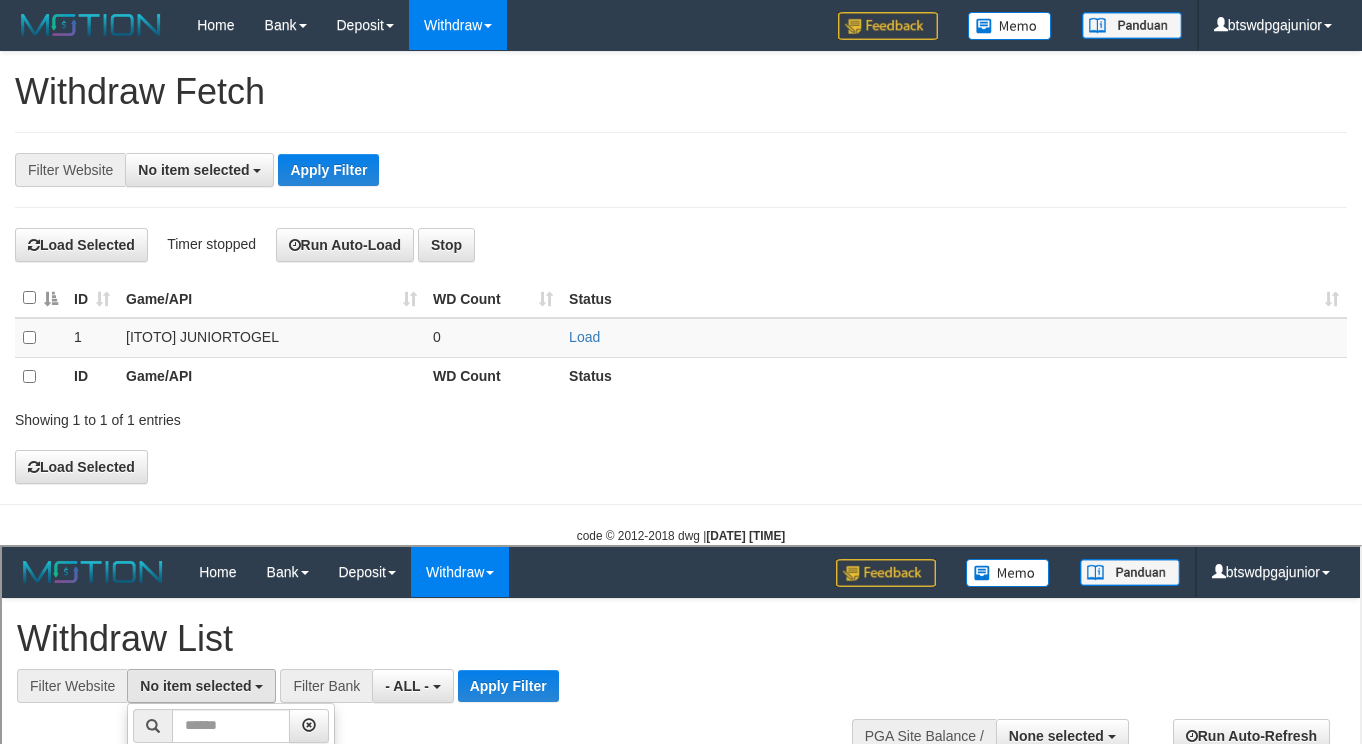 select on "****" 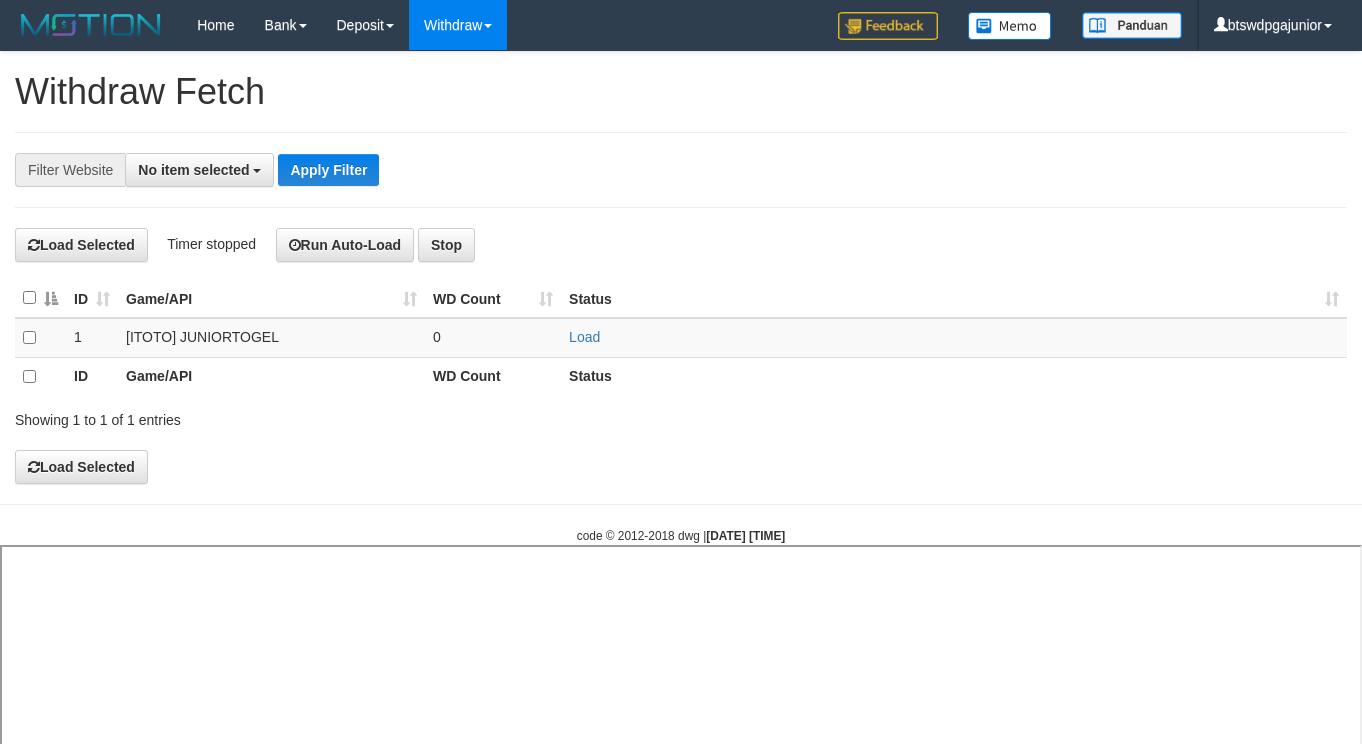select 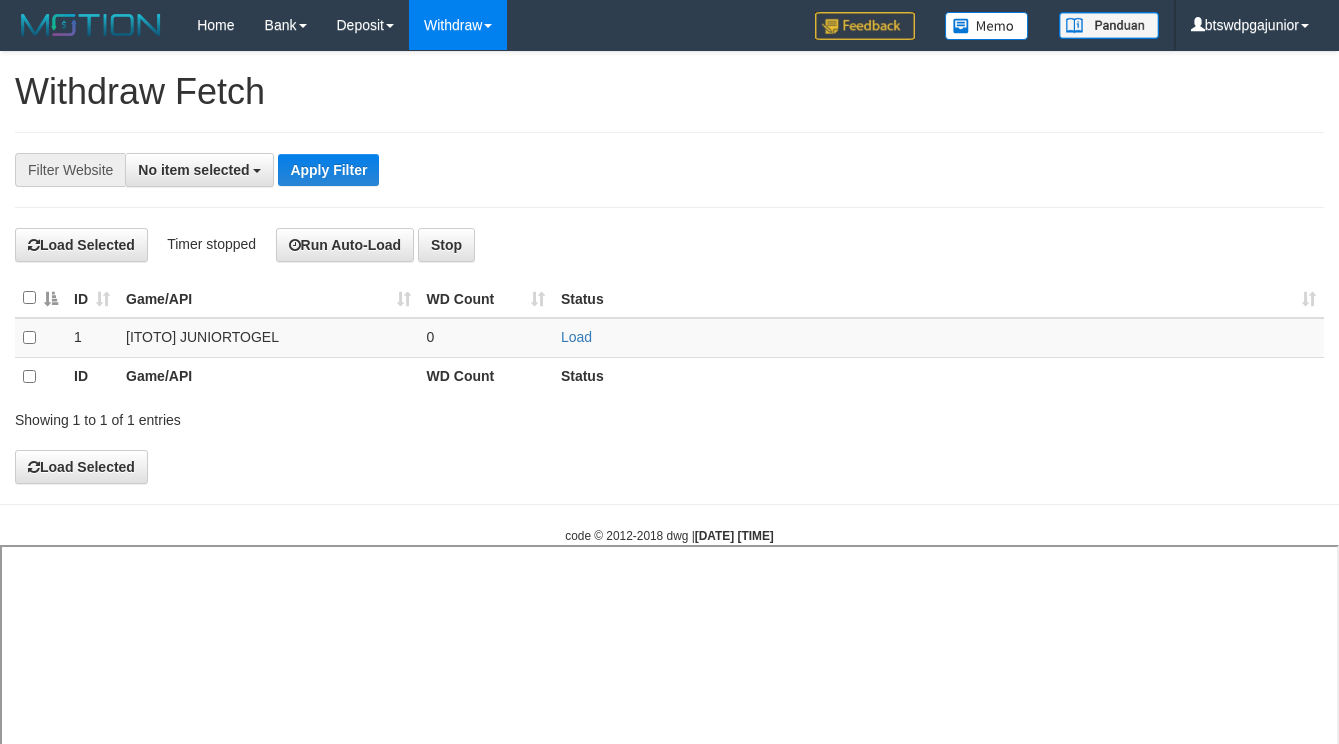 select 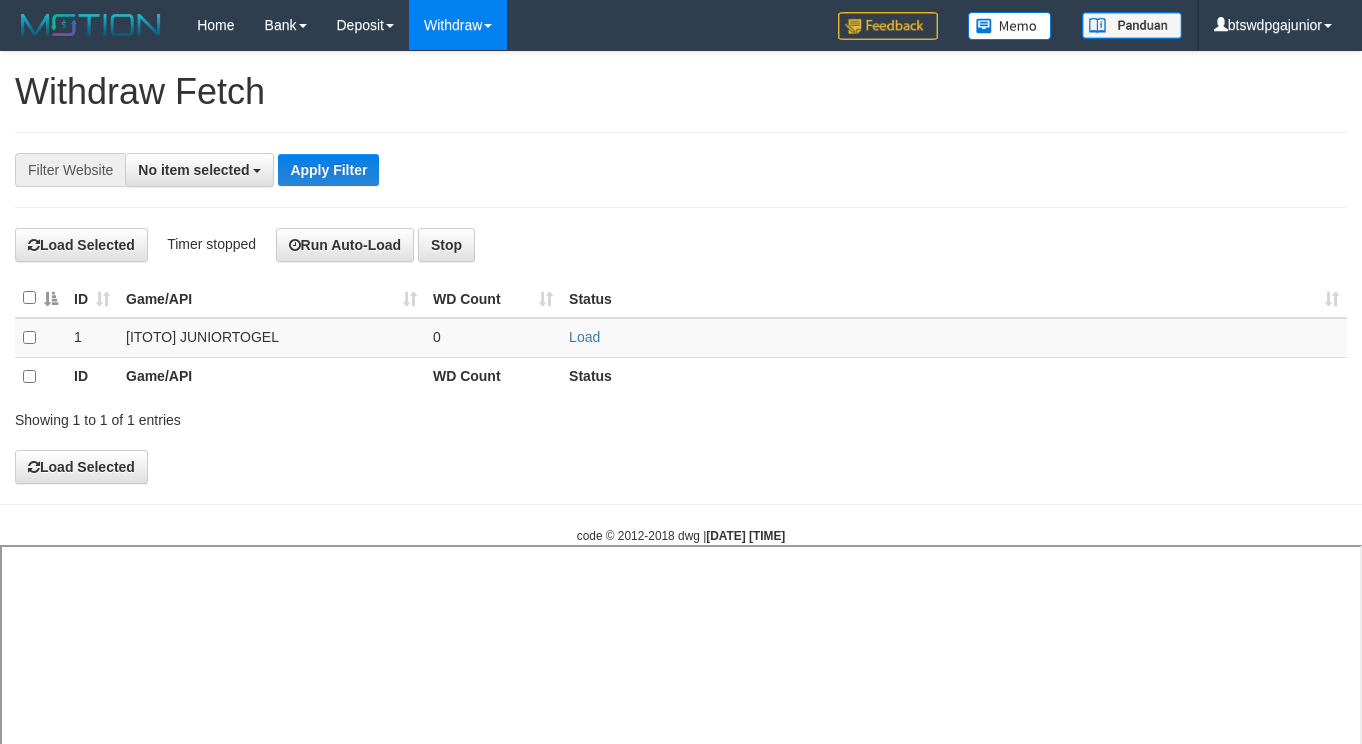 select 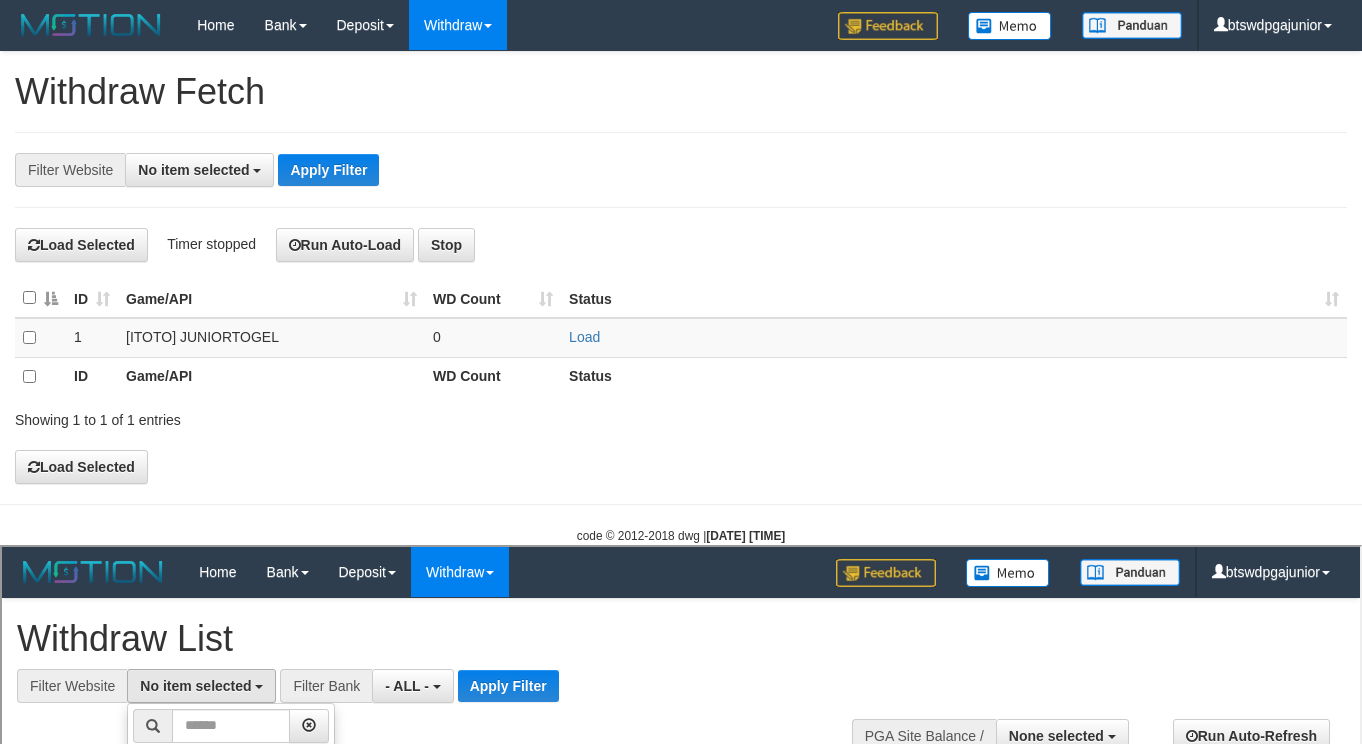 select on "****" 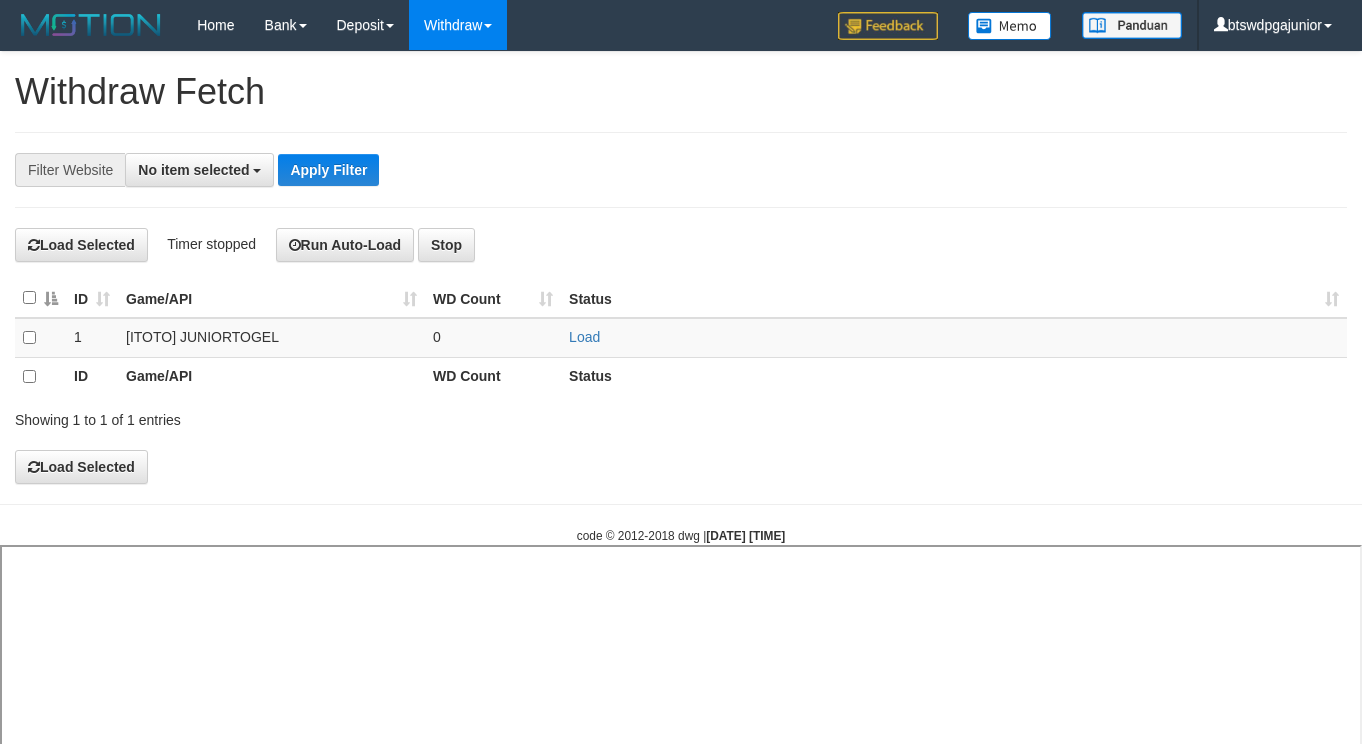 select 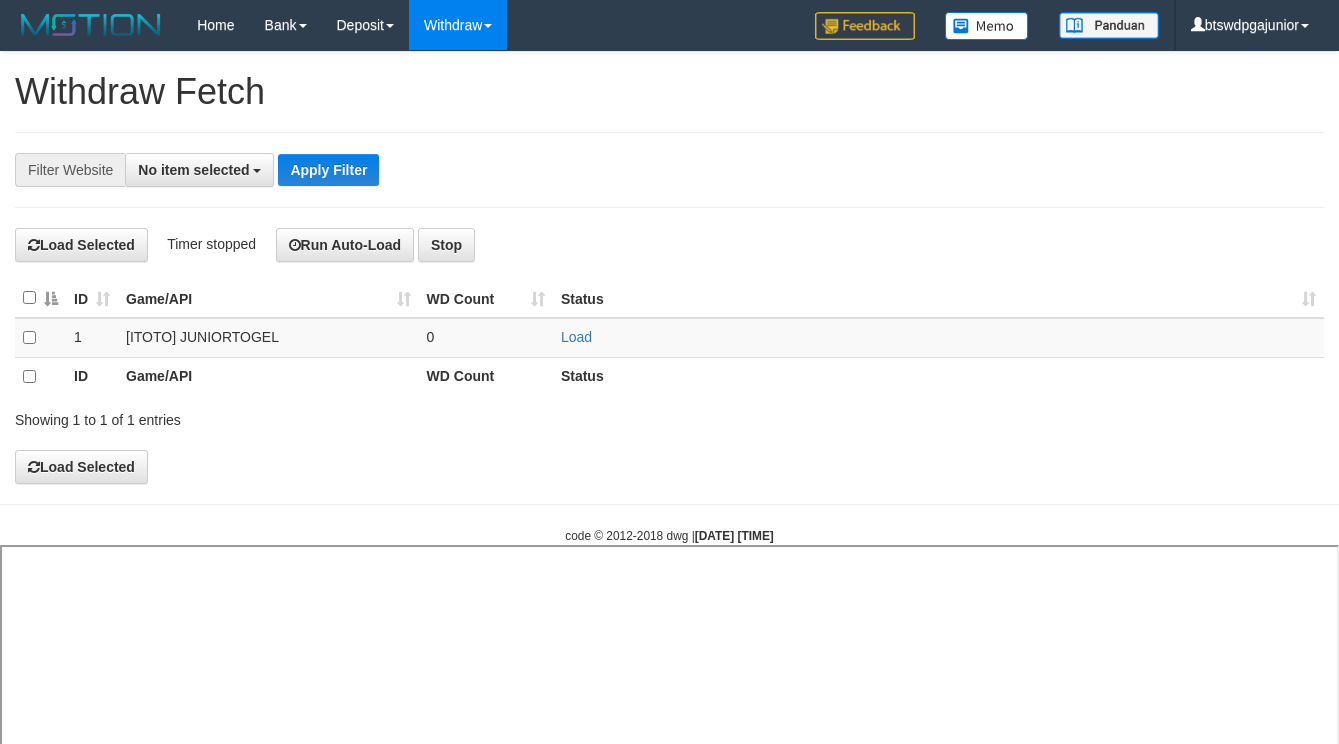 select 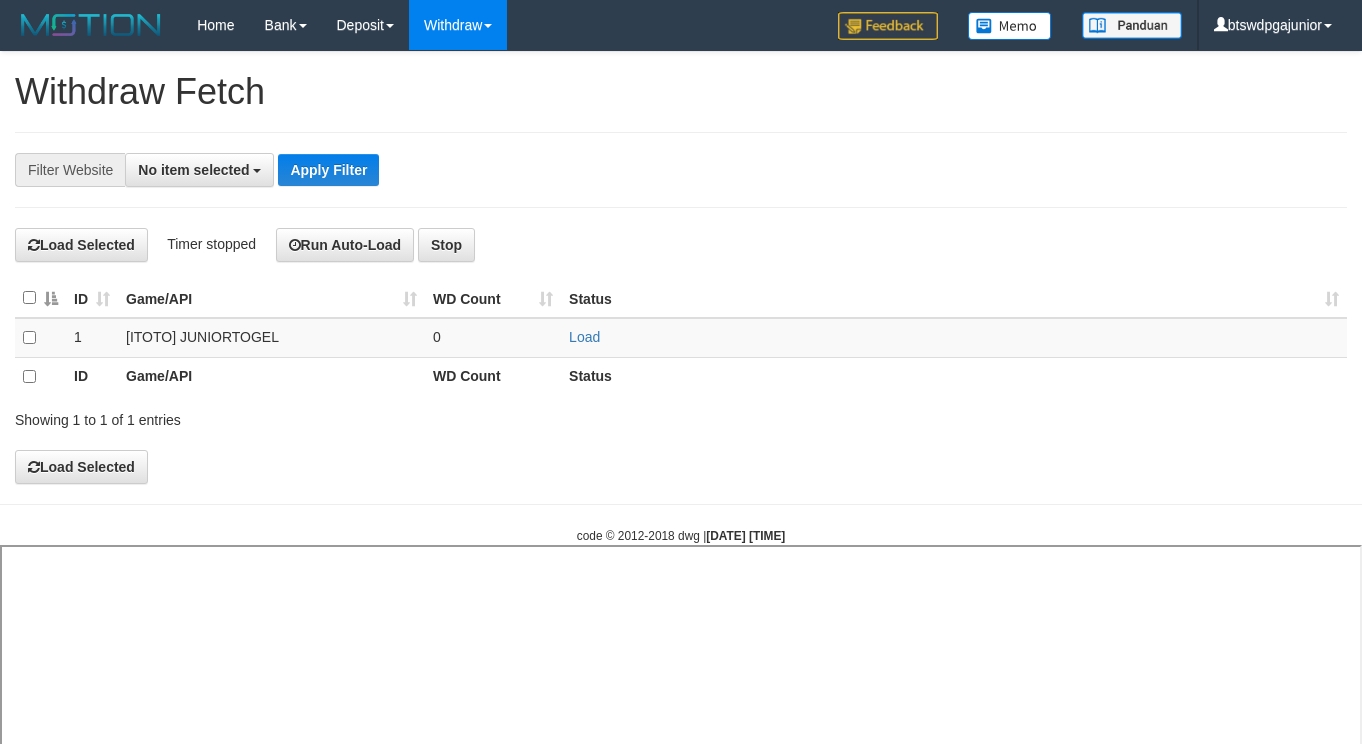 select 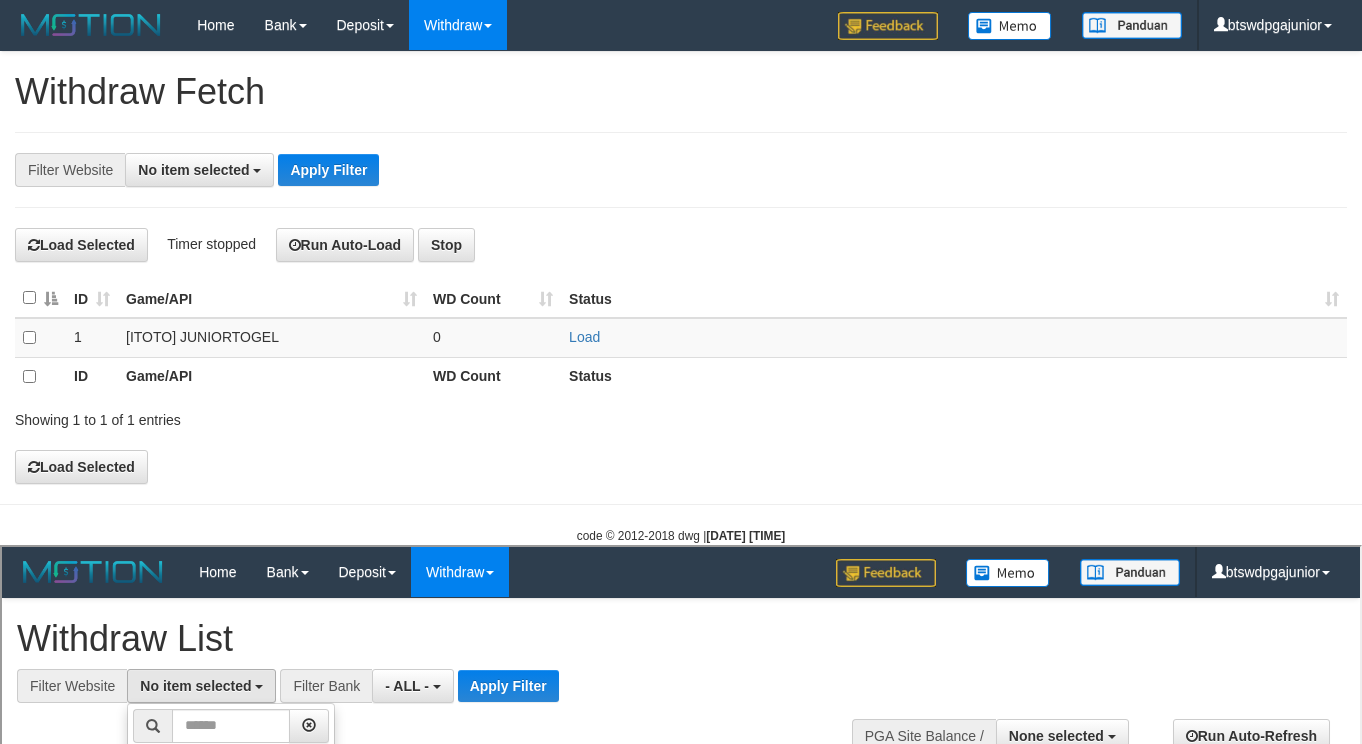 select on "****" 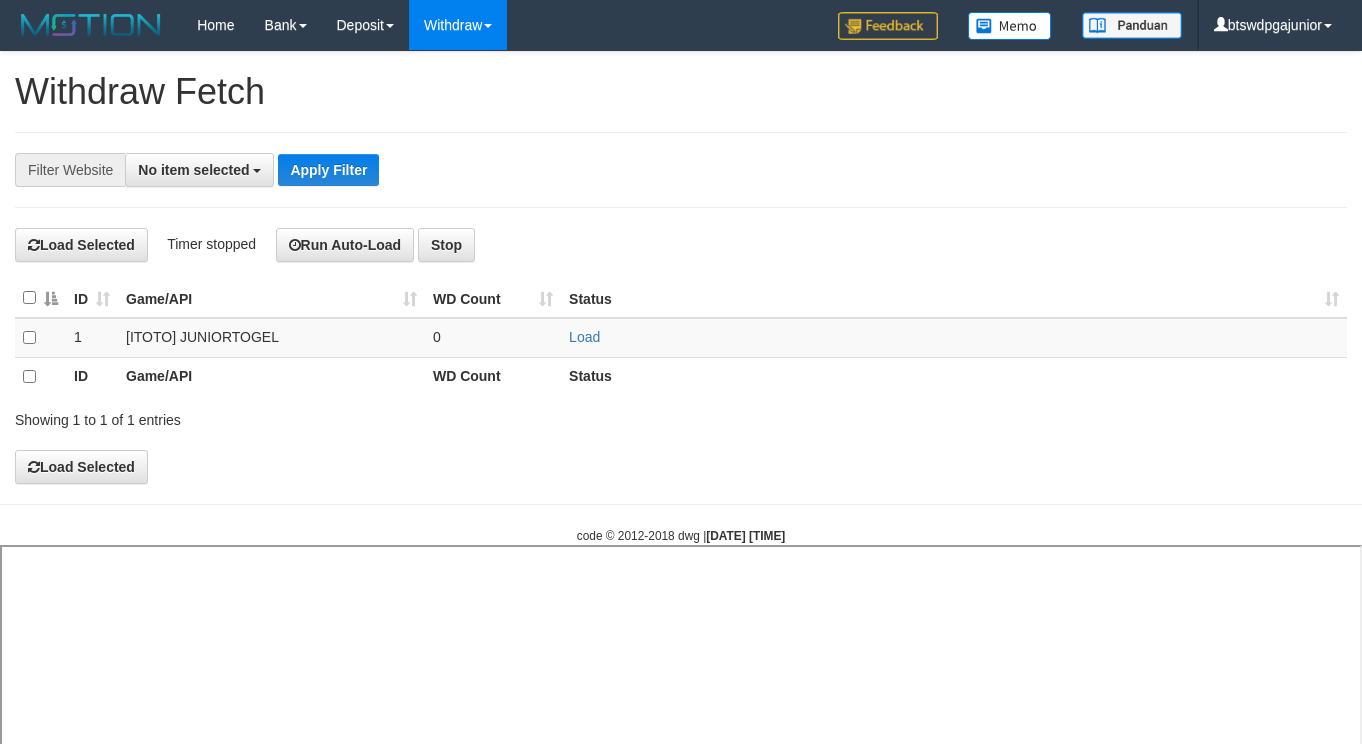 select 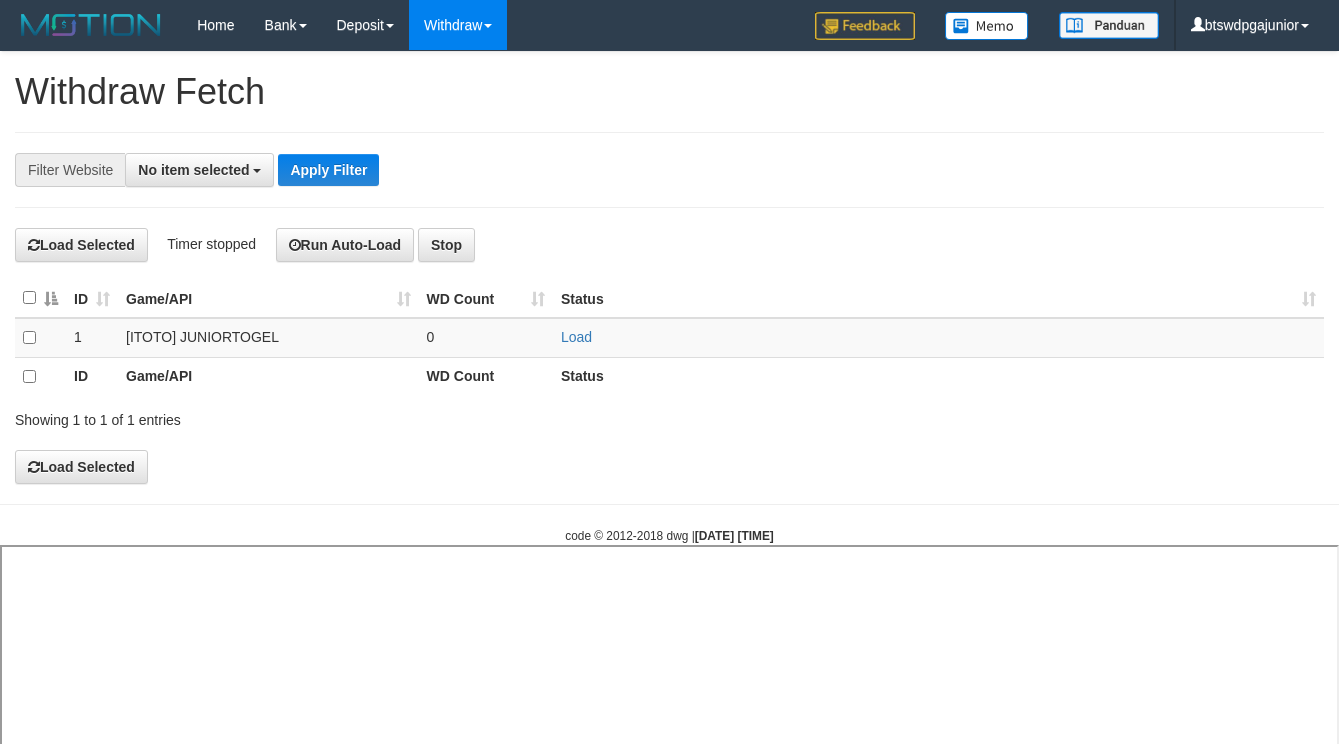 select 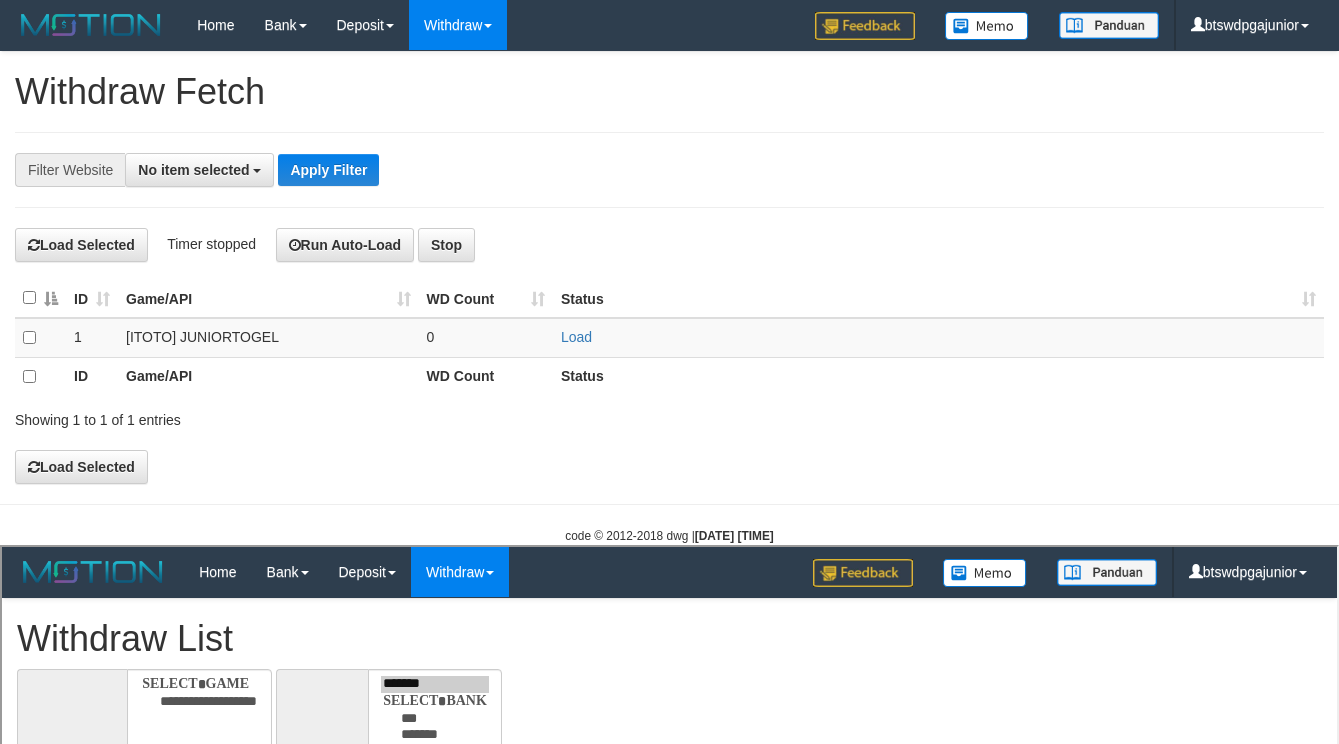 select 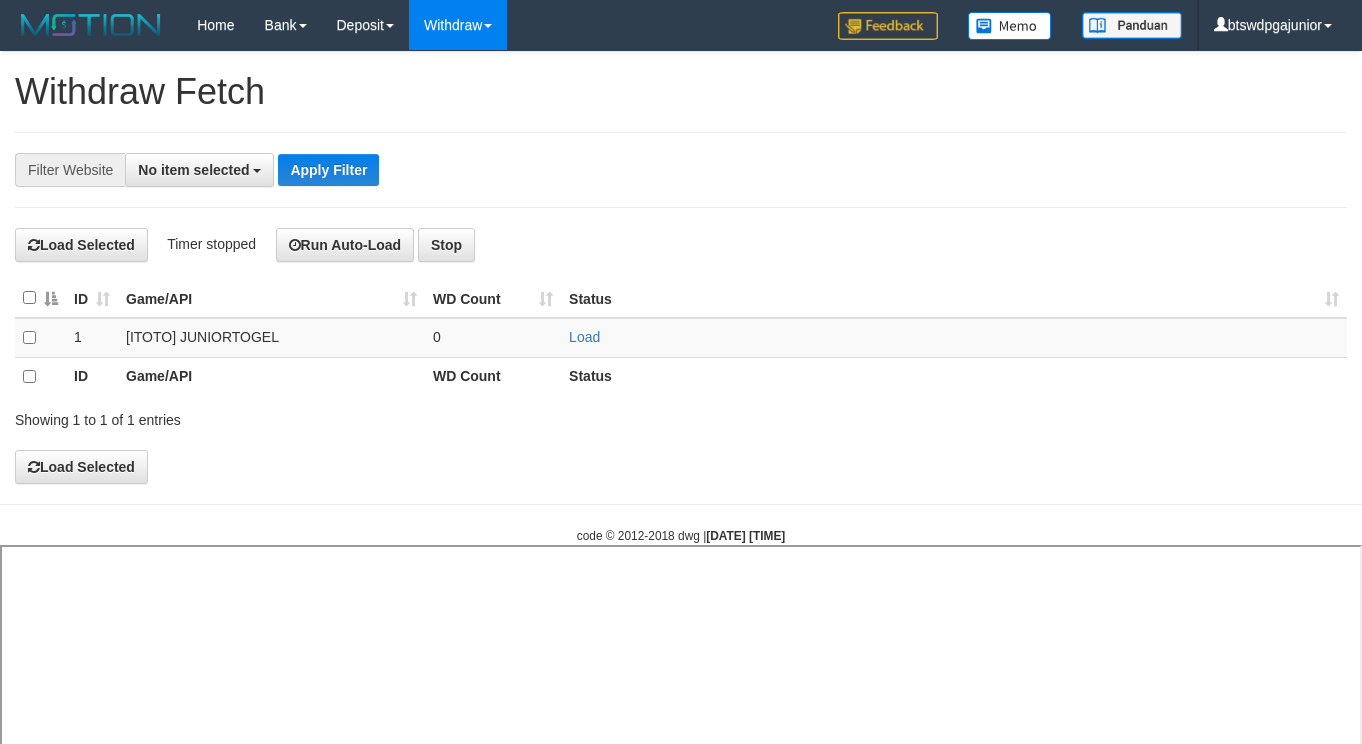 select 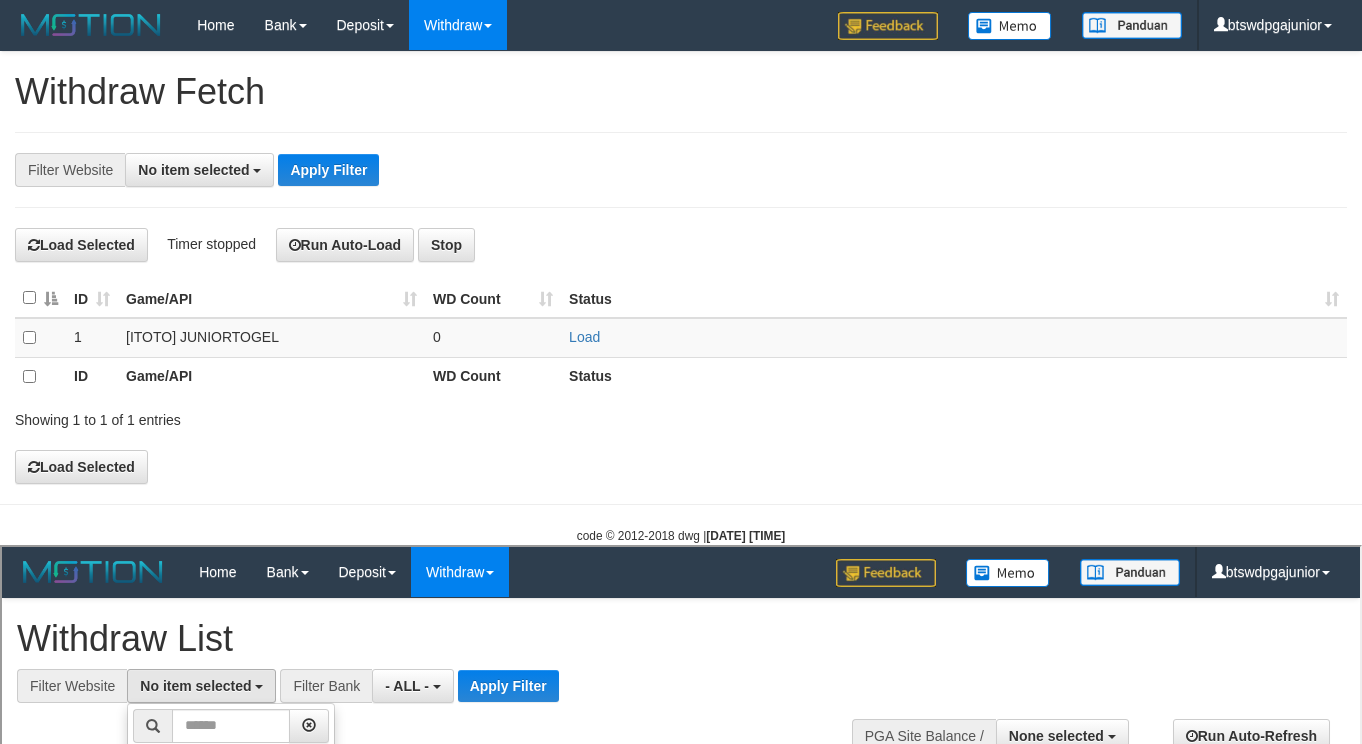 select on "****" 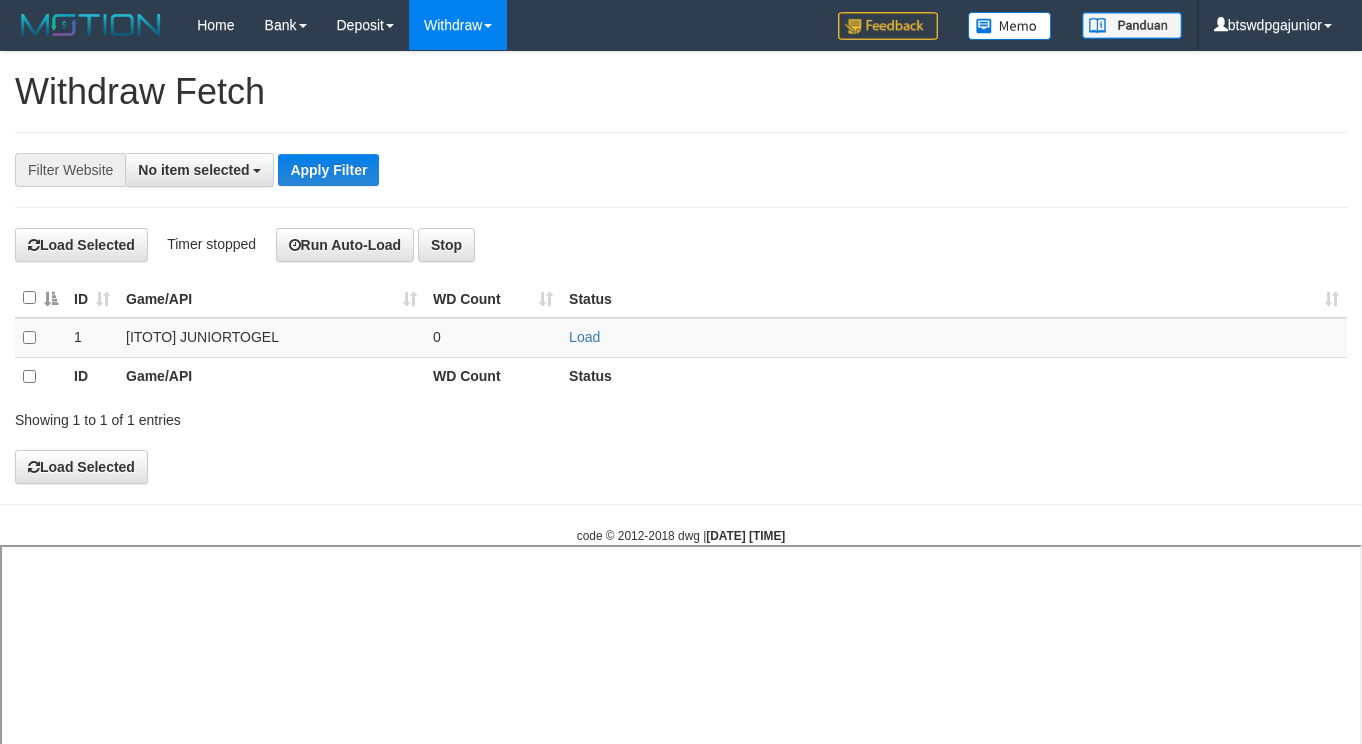 select 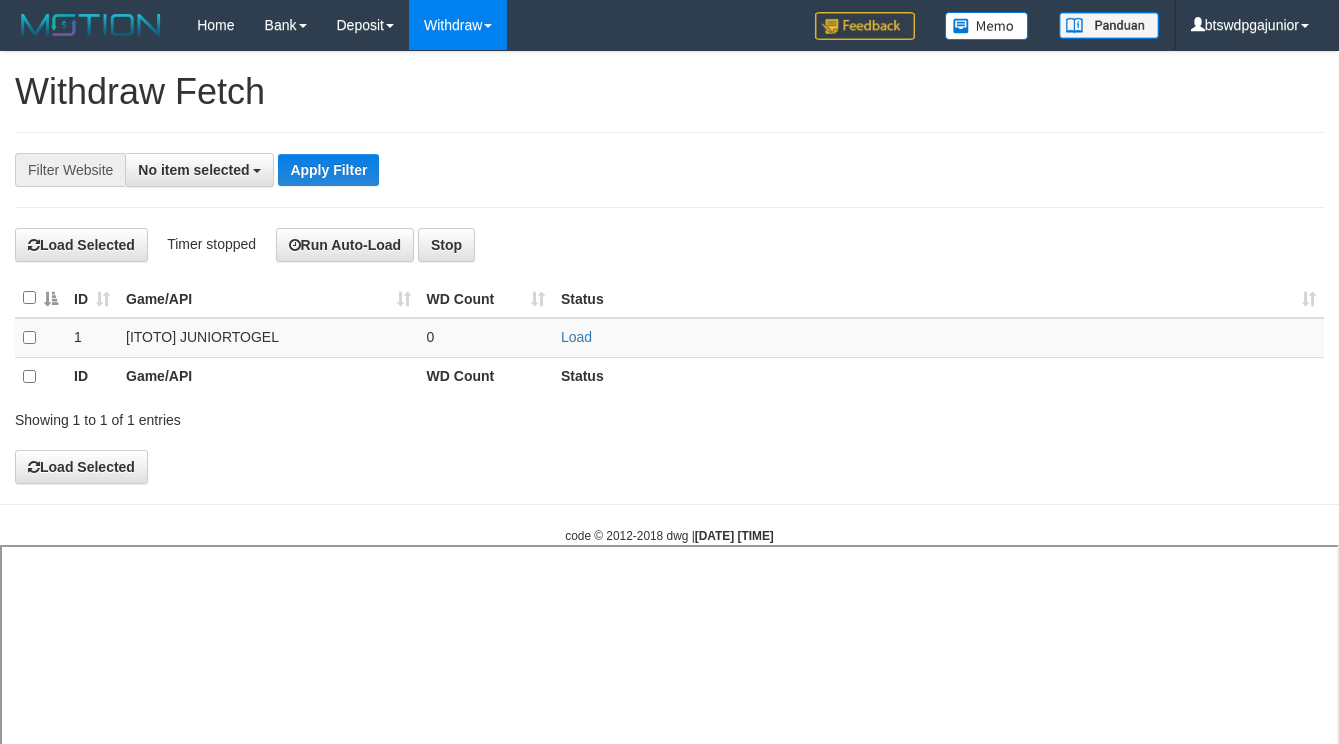select 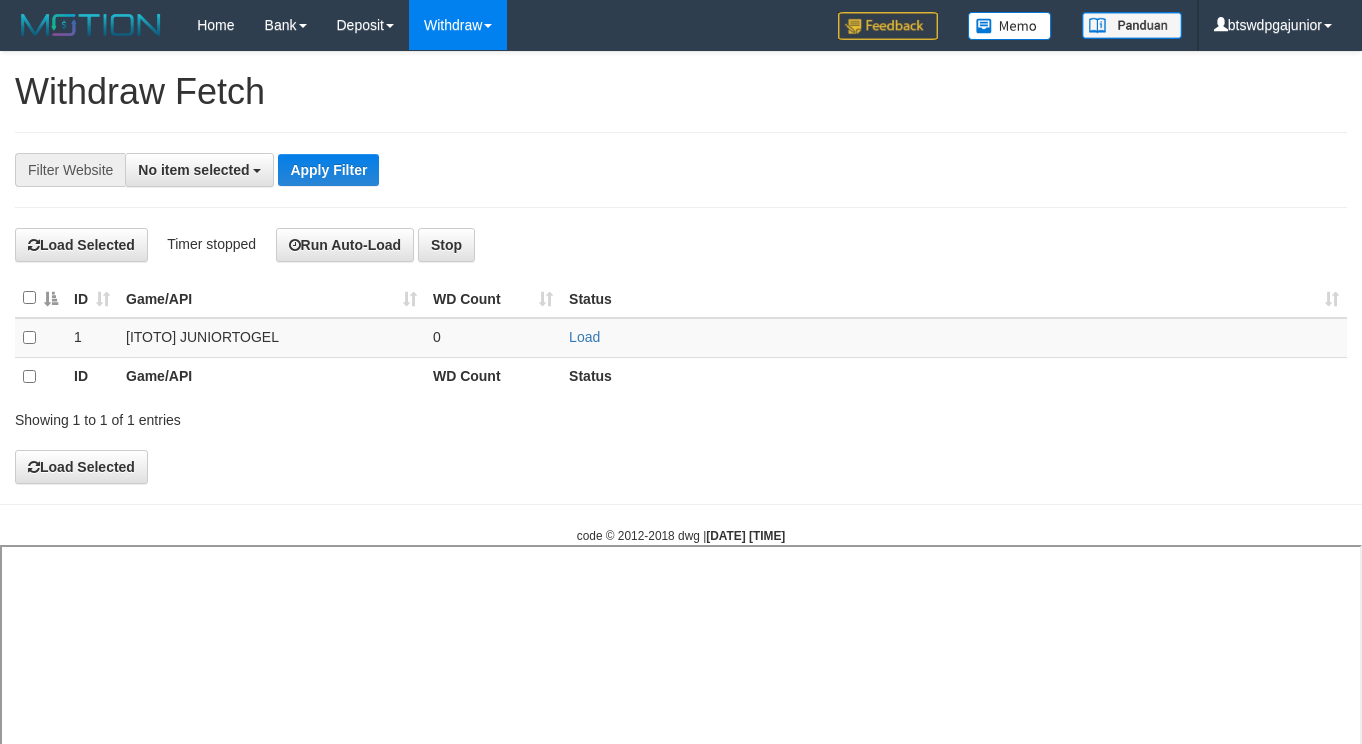 select 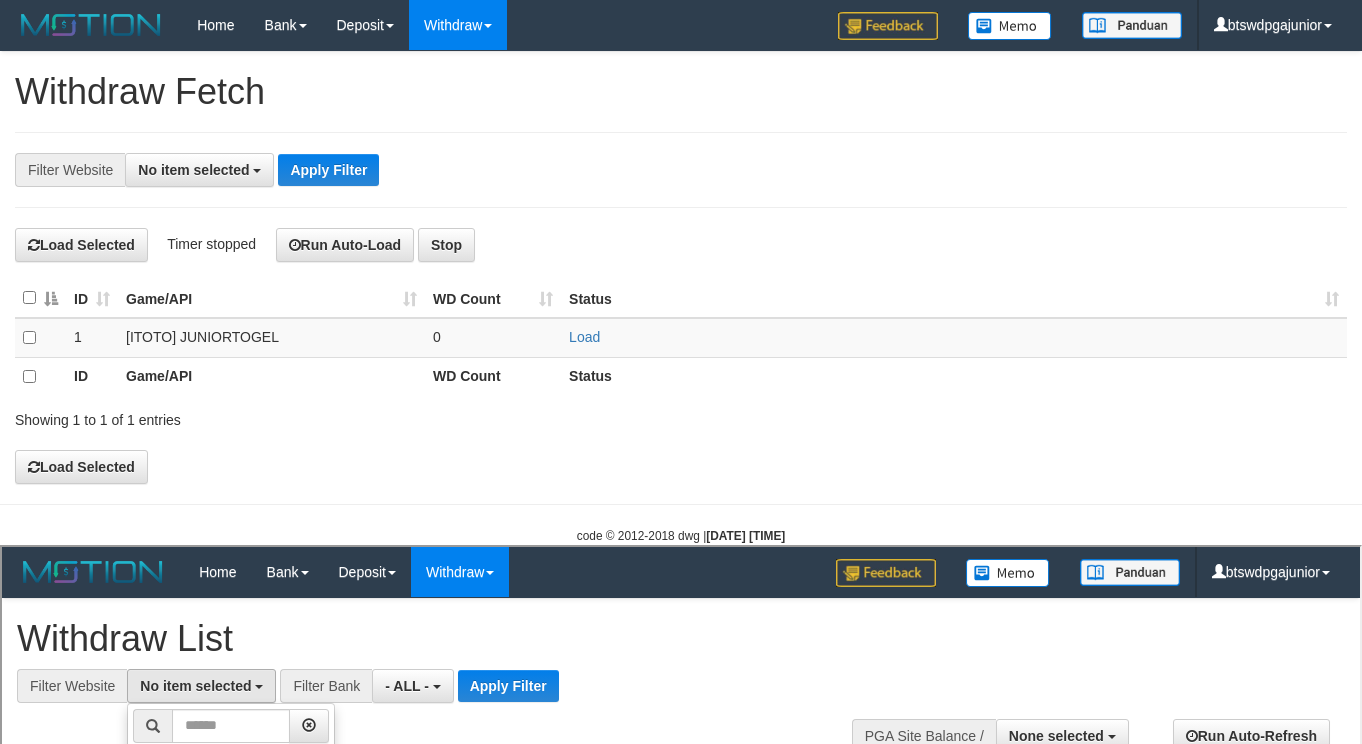 select on "****" 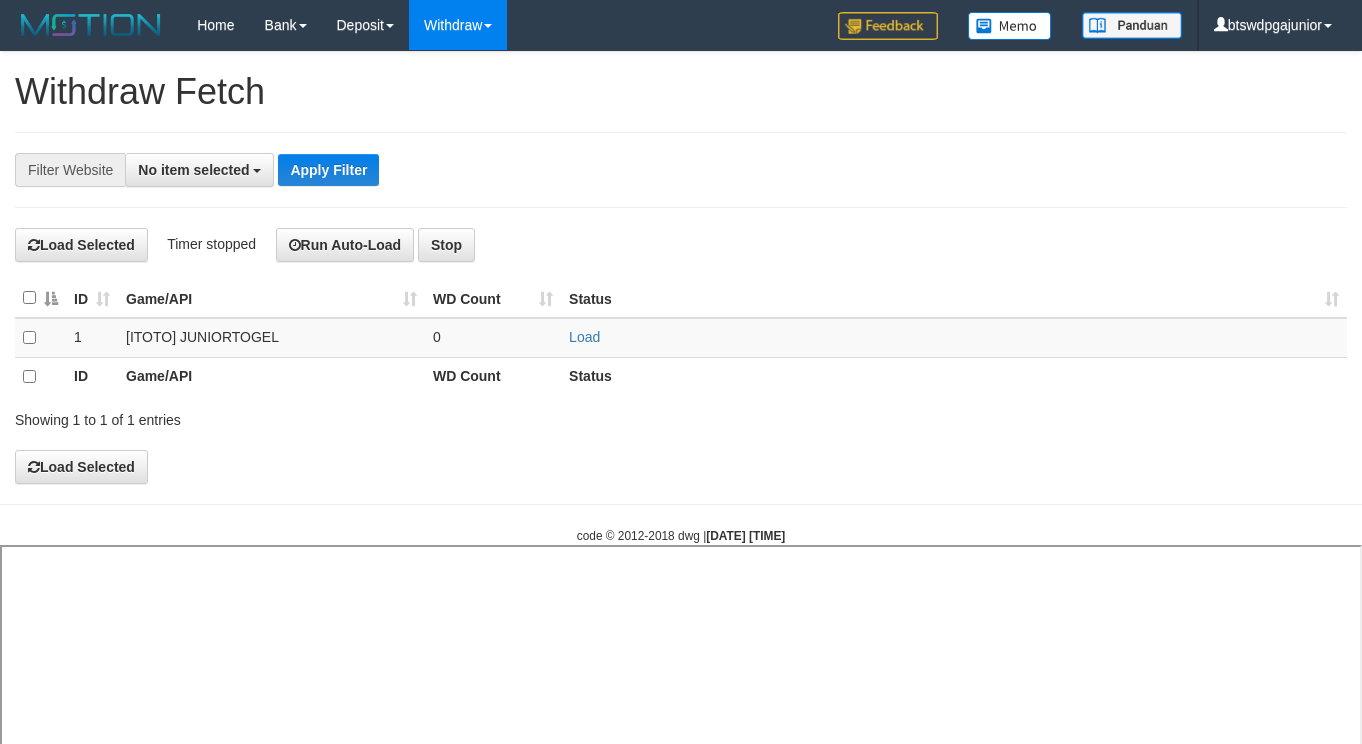 select 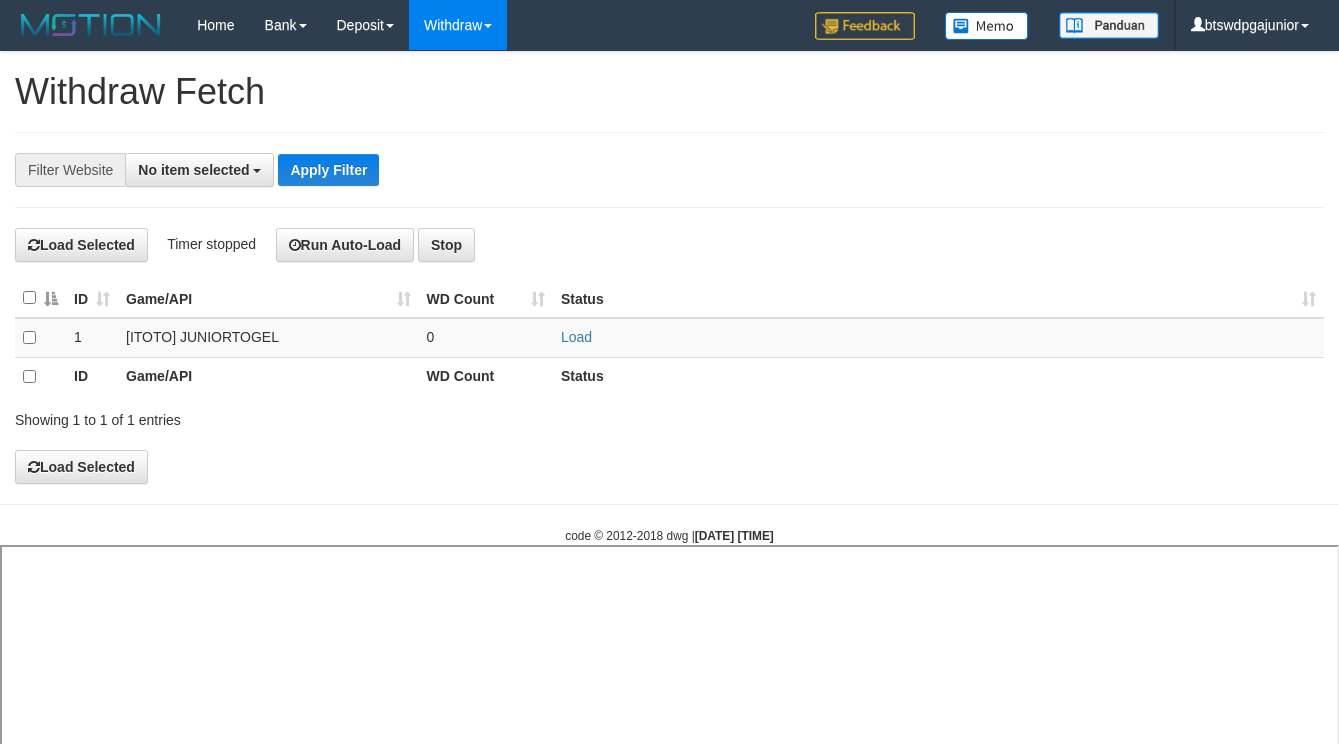 select 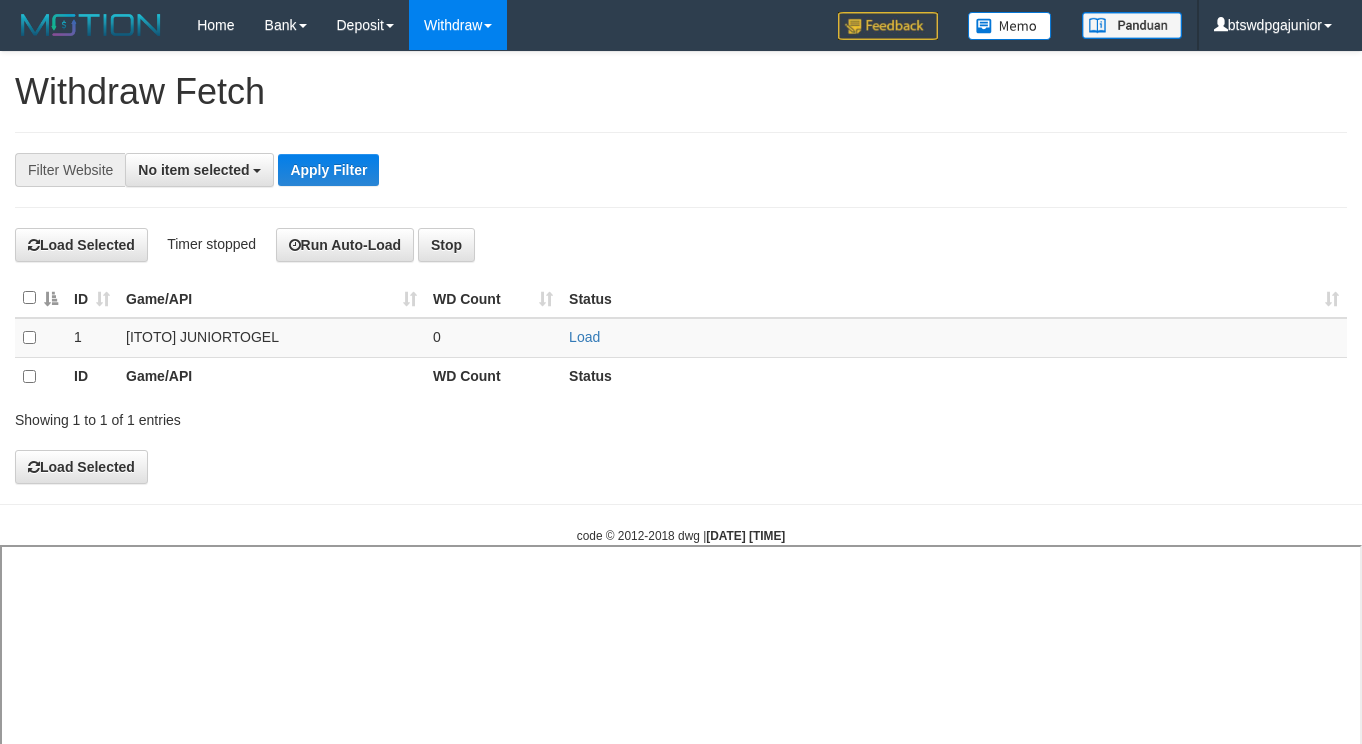 select 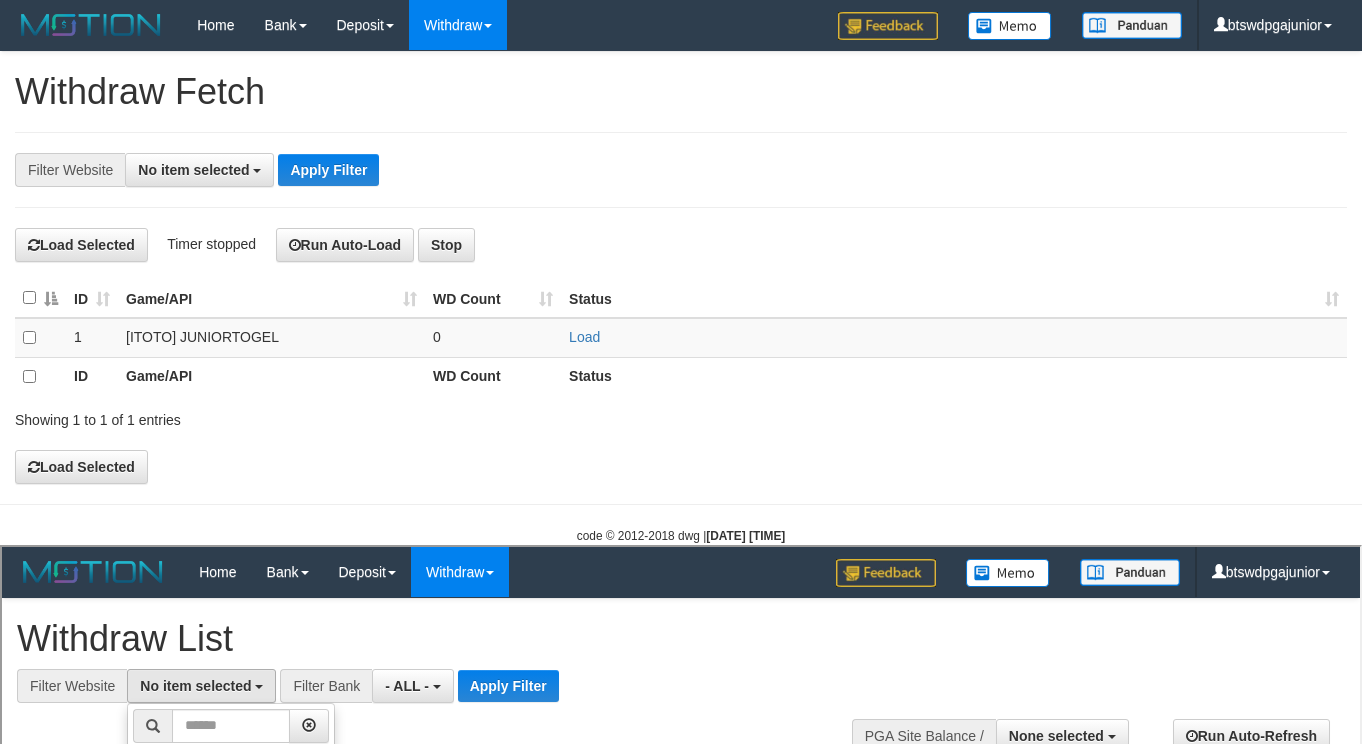 select on "****" 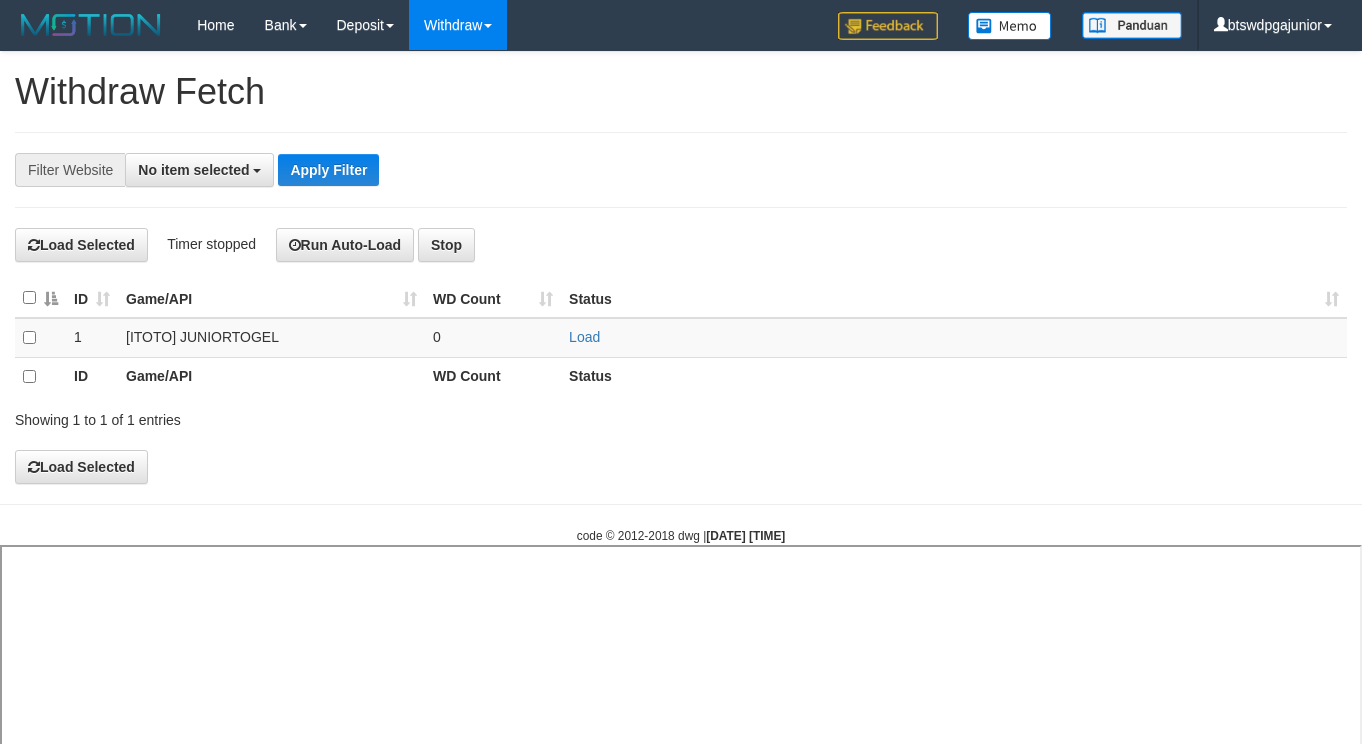 select 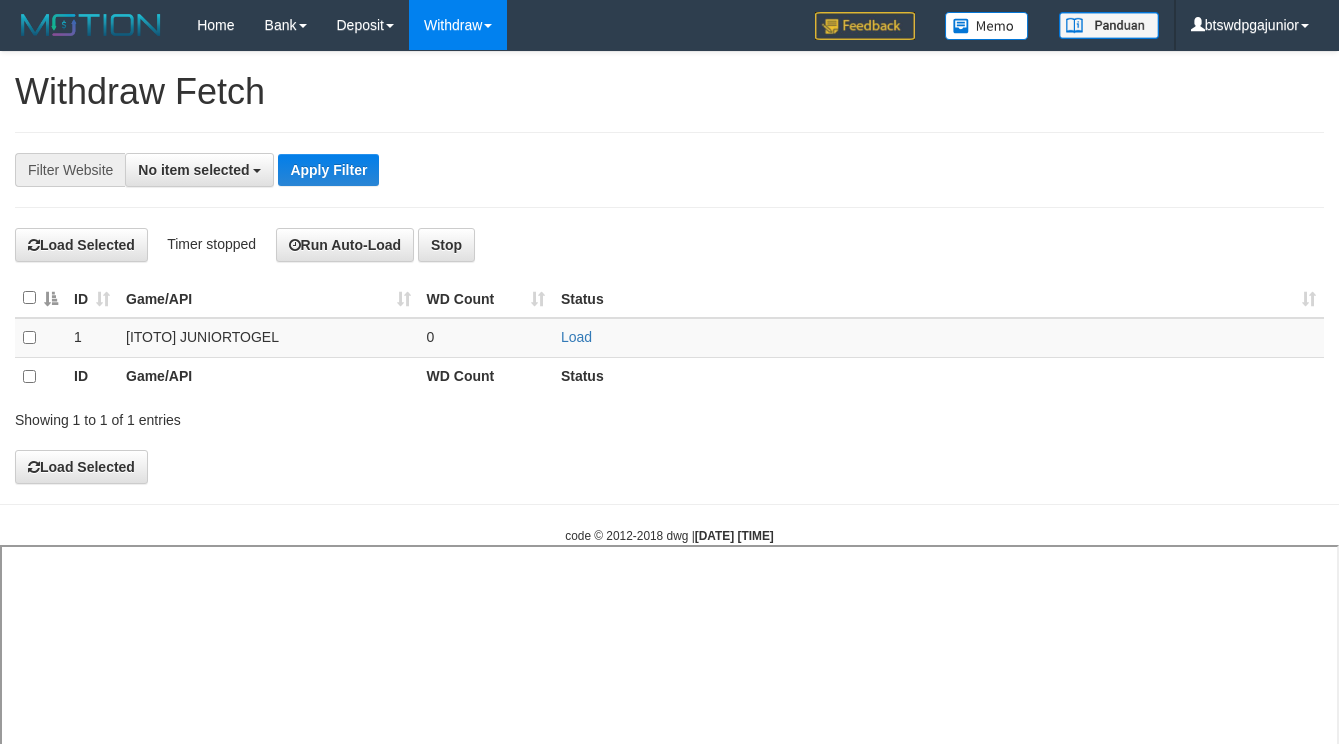 select 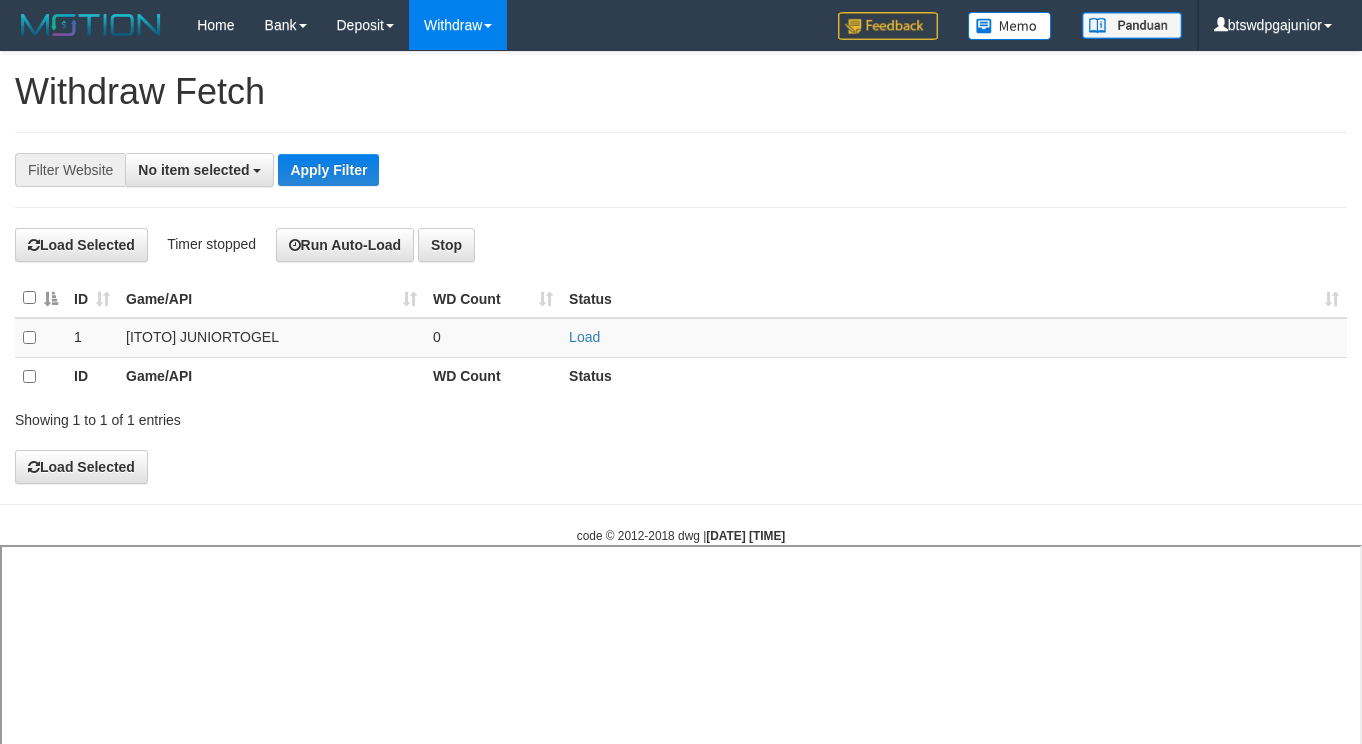 select 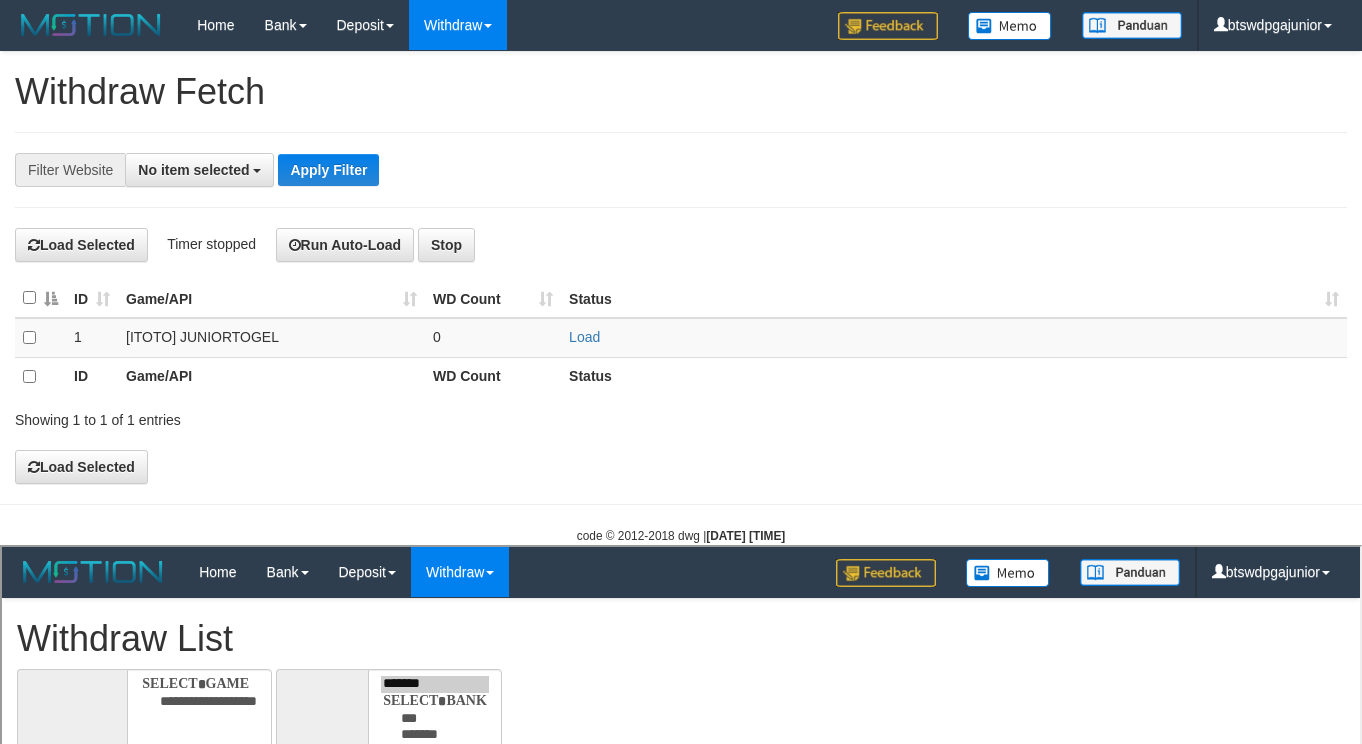 select 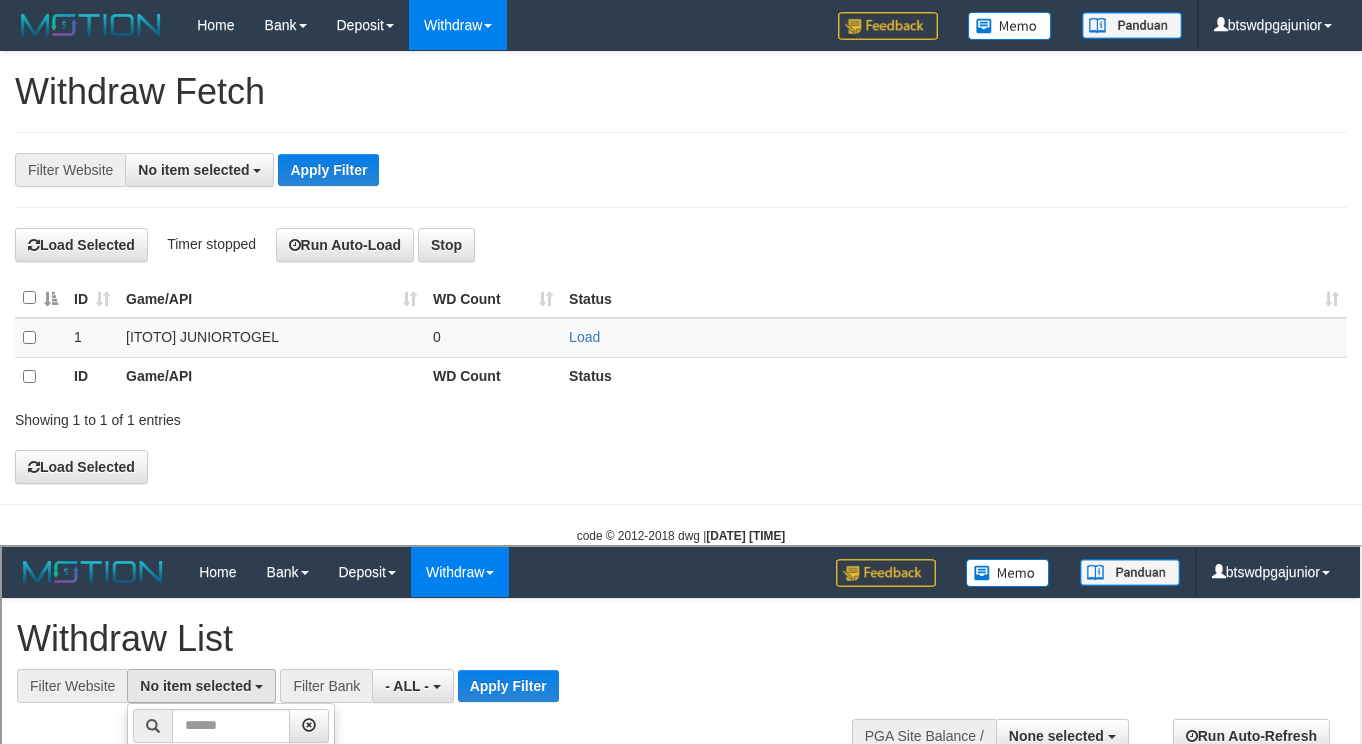 select on "****" 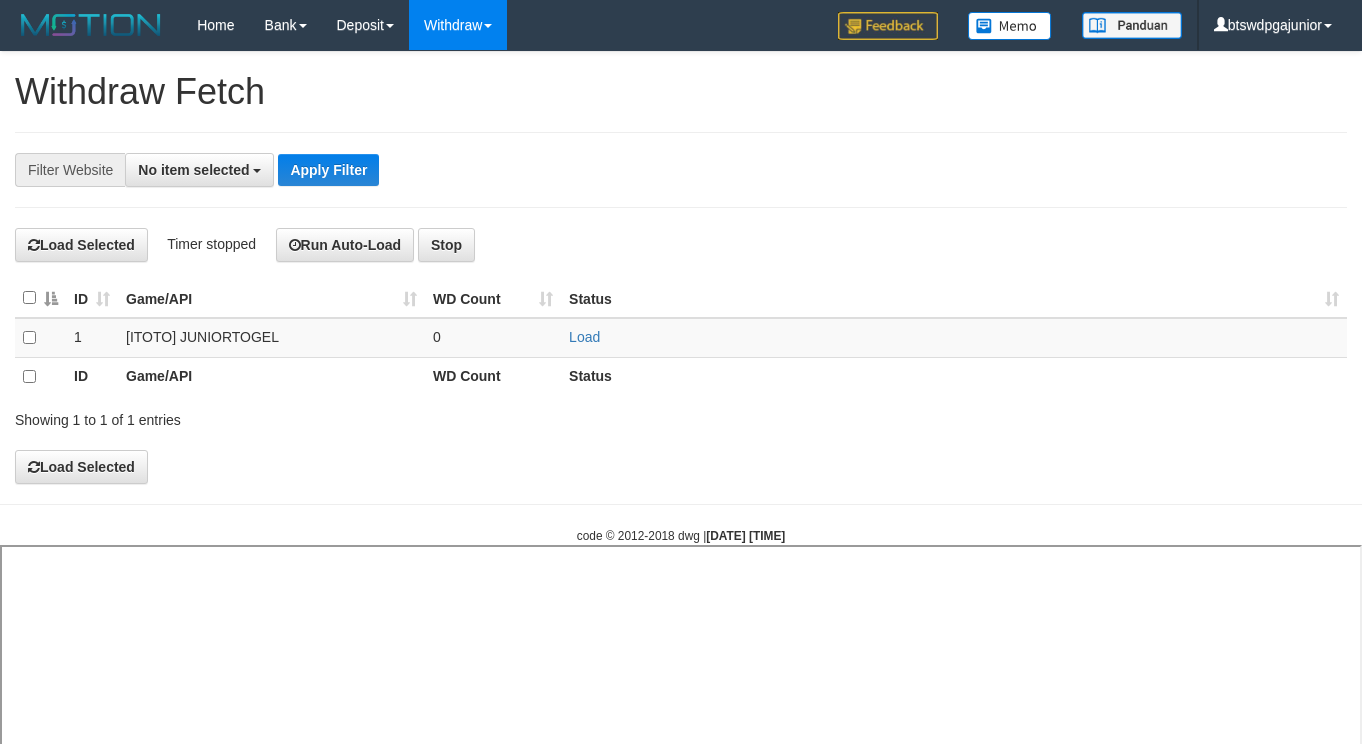 select 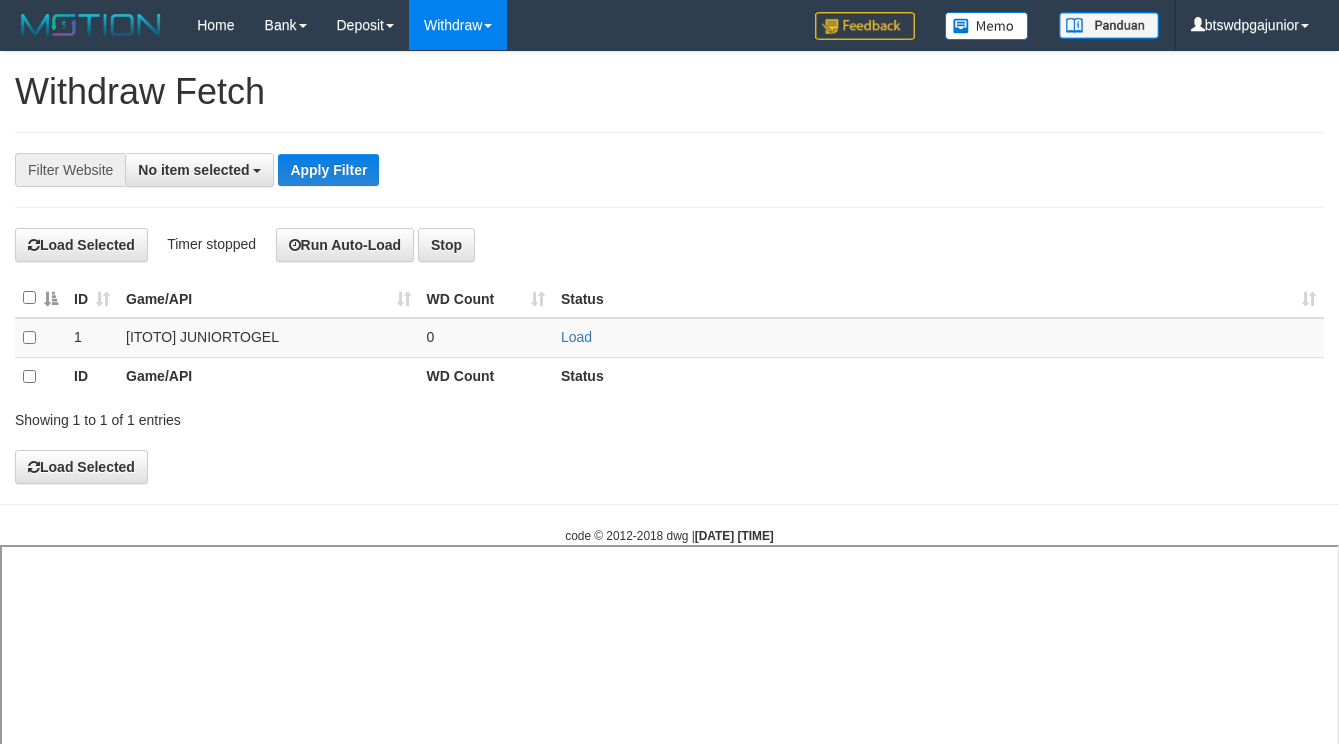 select 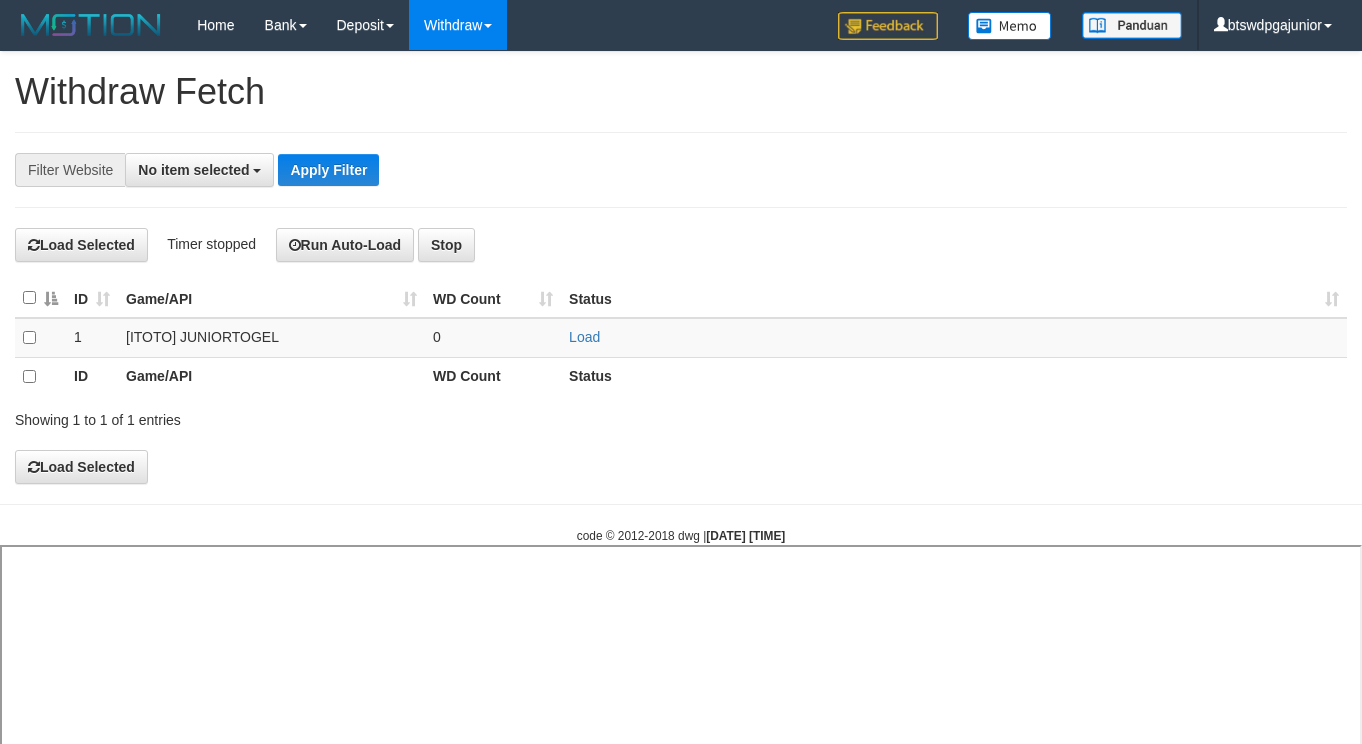 select 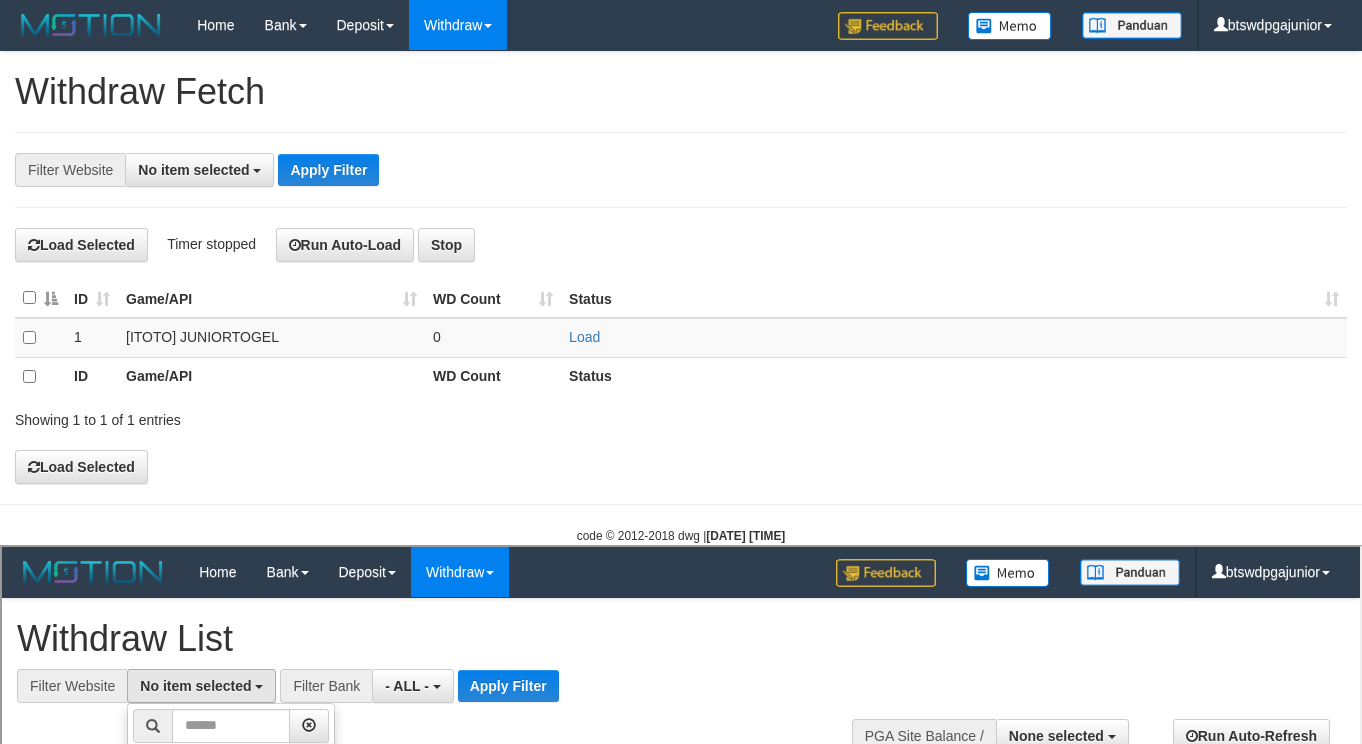 select on "****" 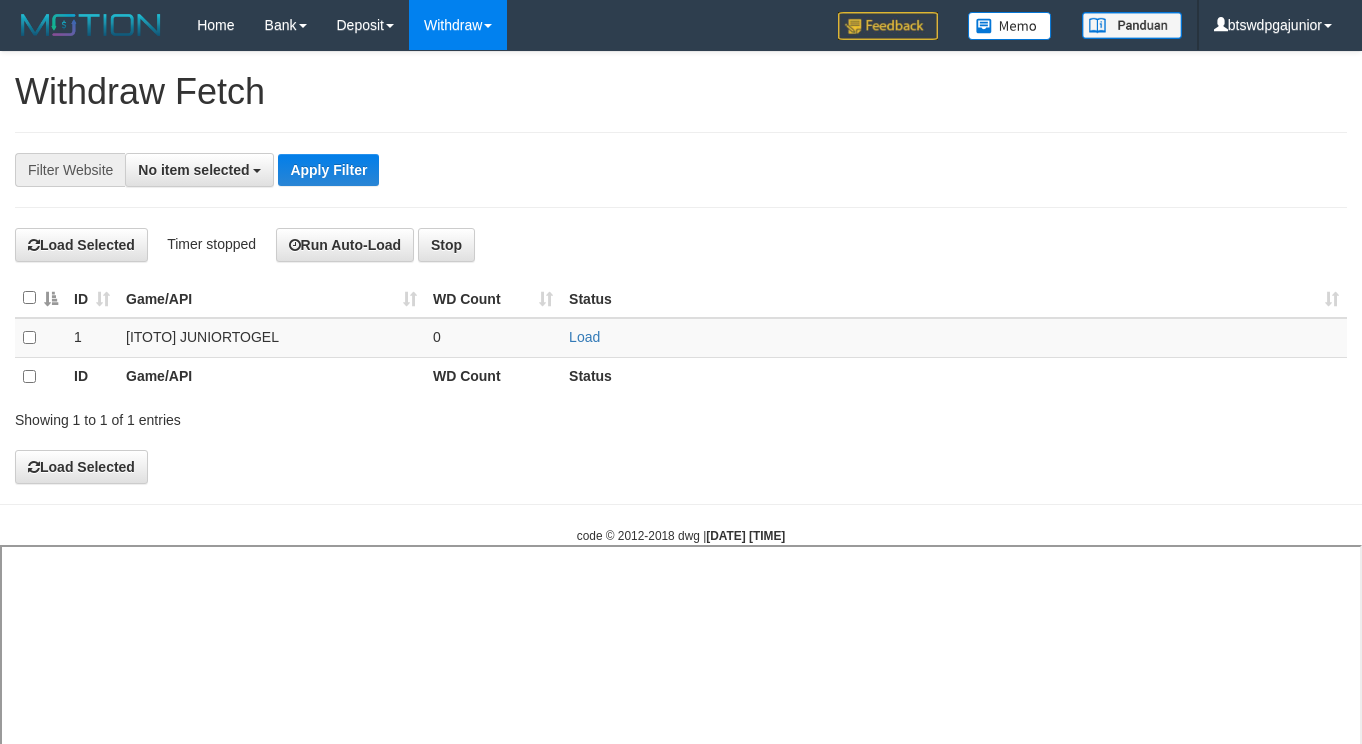select 